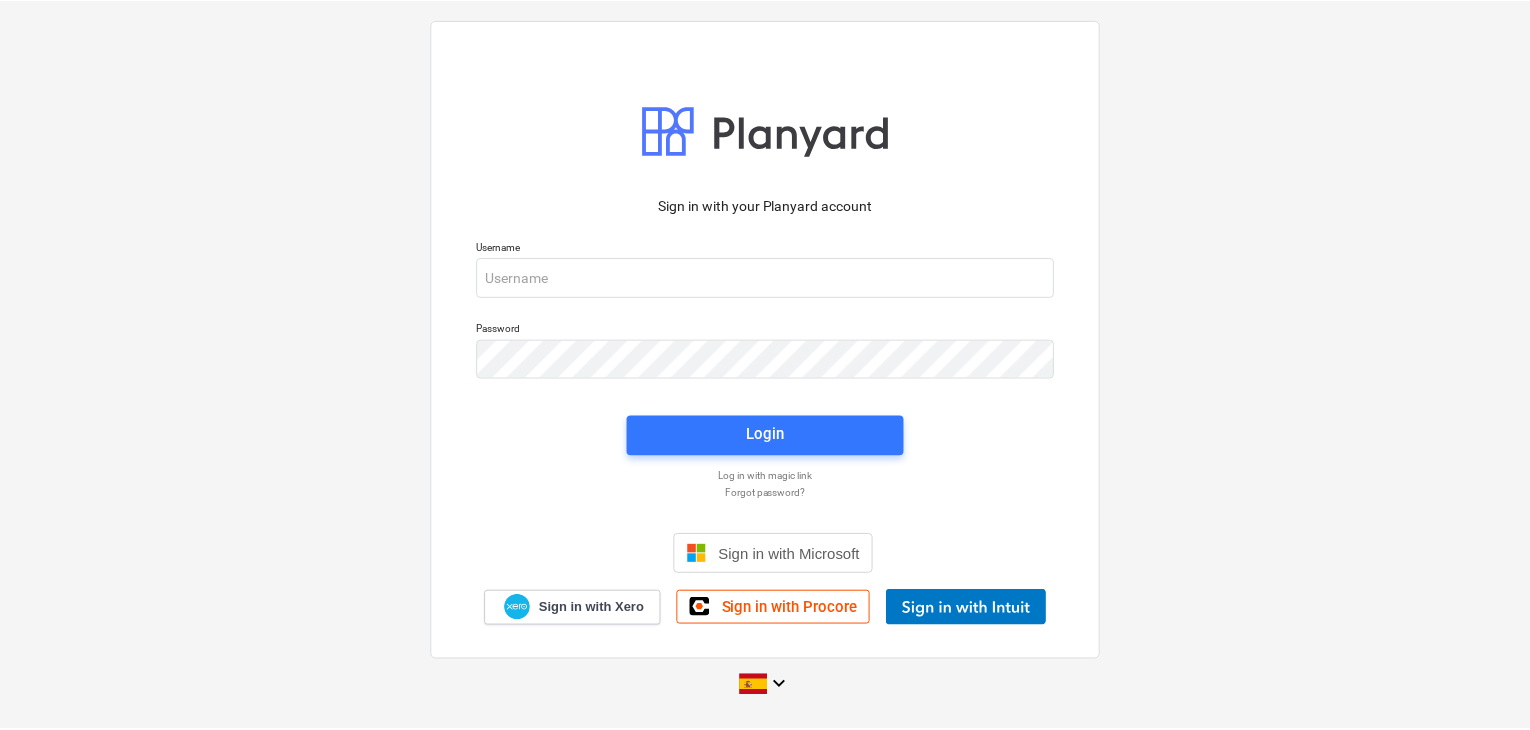 scroll, scrollTop: 0, scrollLeft: 0, axis: both 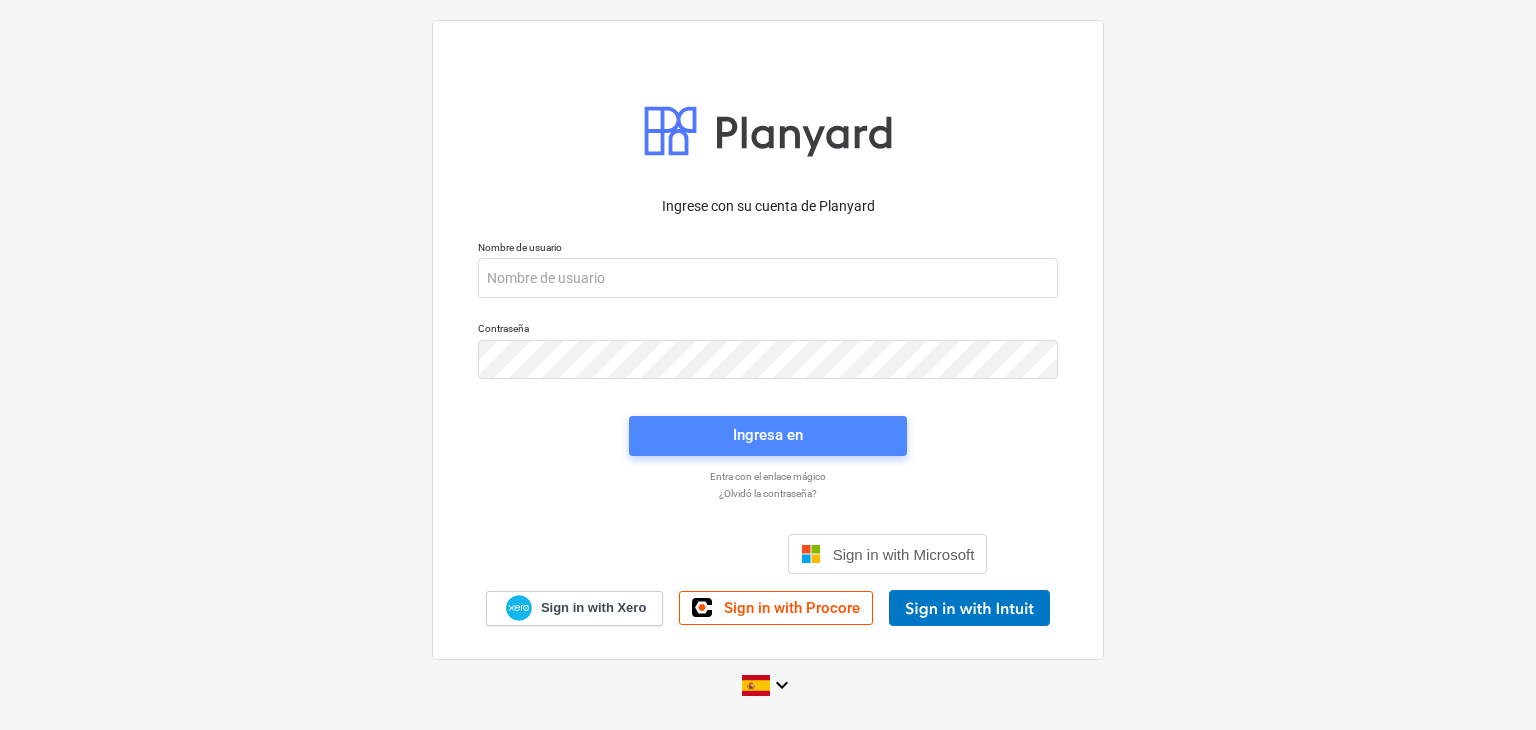 click on "Ingresa en" at bounding box center [768, 435] 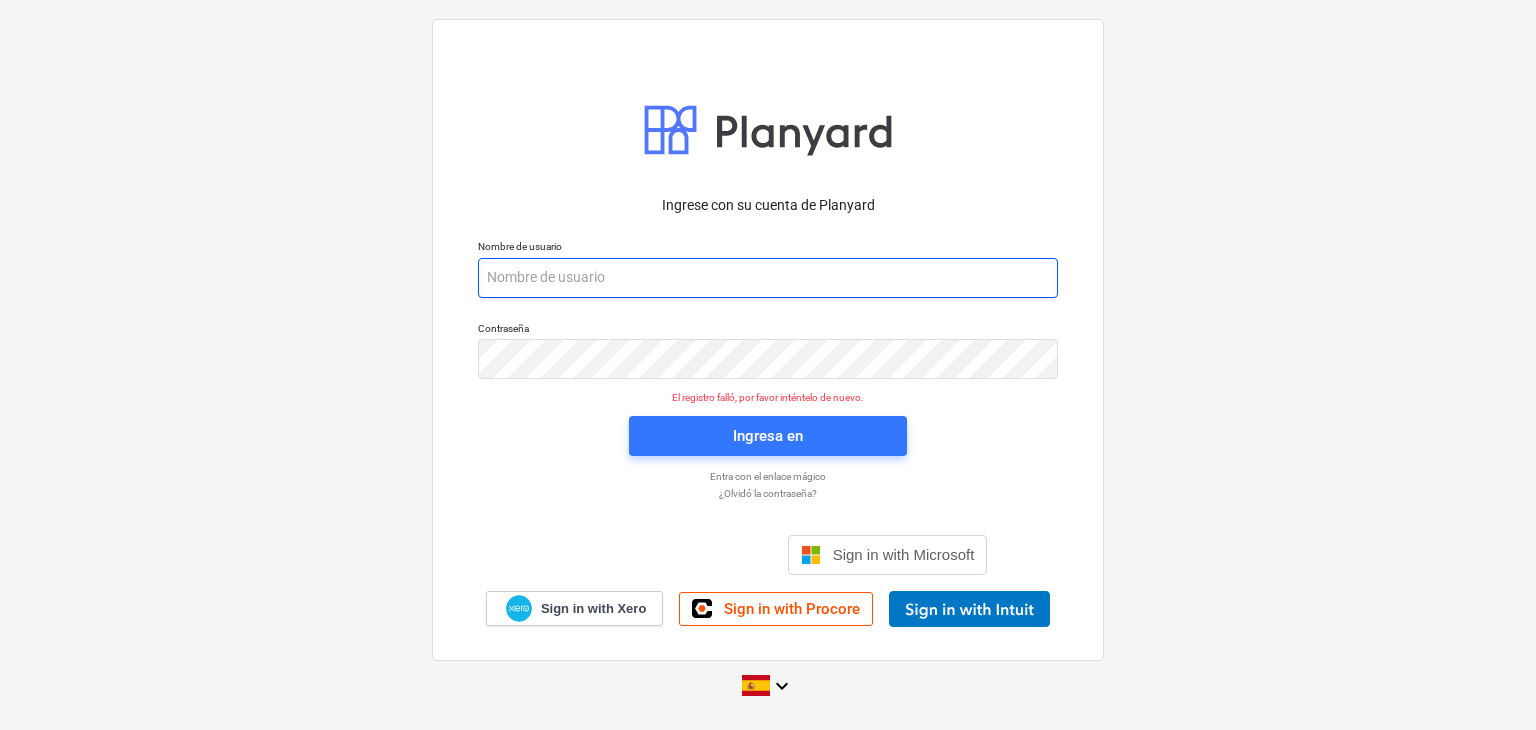 paste on "[EMAIL_ADDRESS][DOMAIN_NAME]" 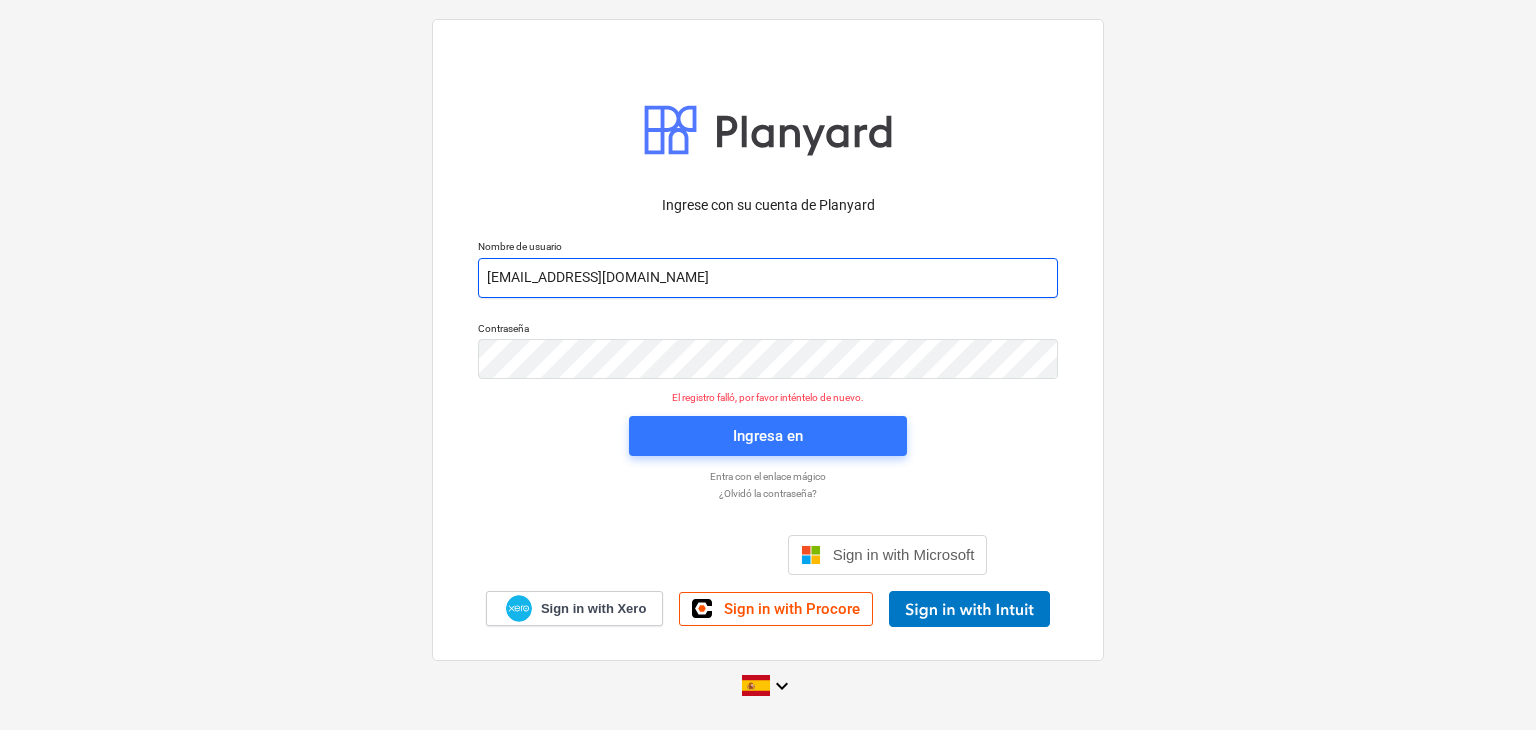 type on "[EMAIL_ADDRESS][DOMAIN_NAME]" 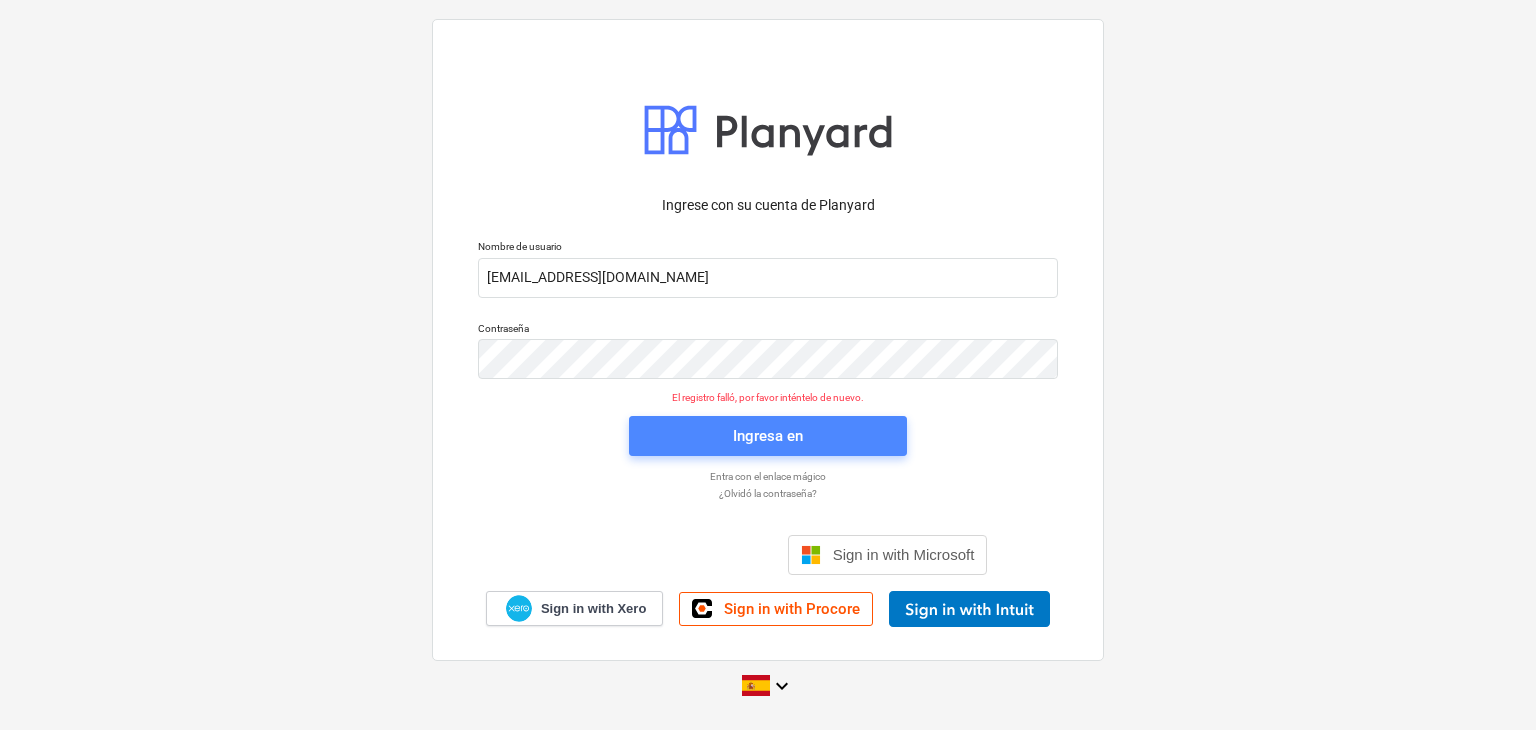 click on "Ingresa en" at bounding box center [768, 436] 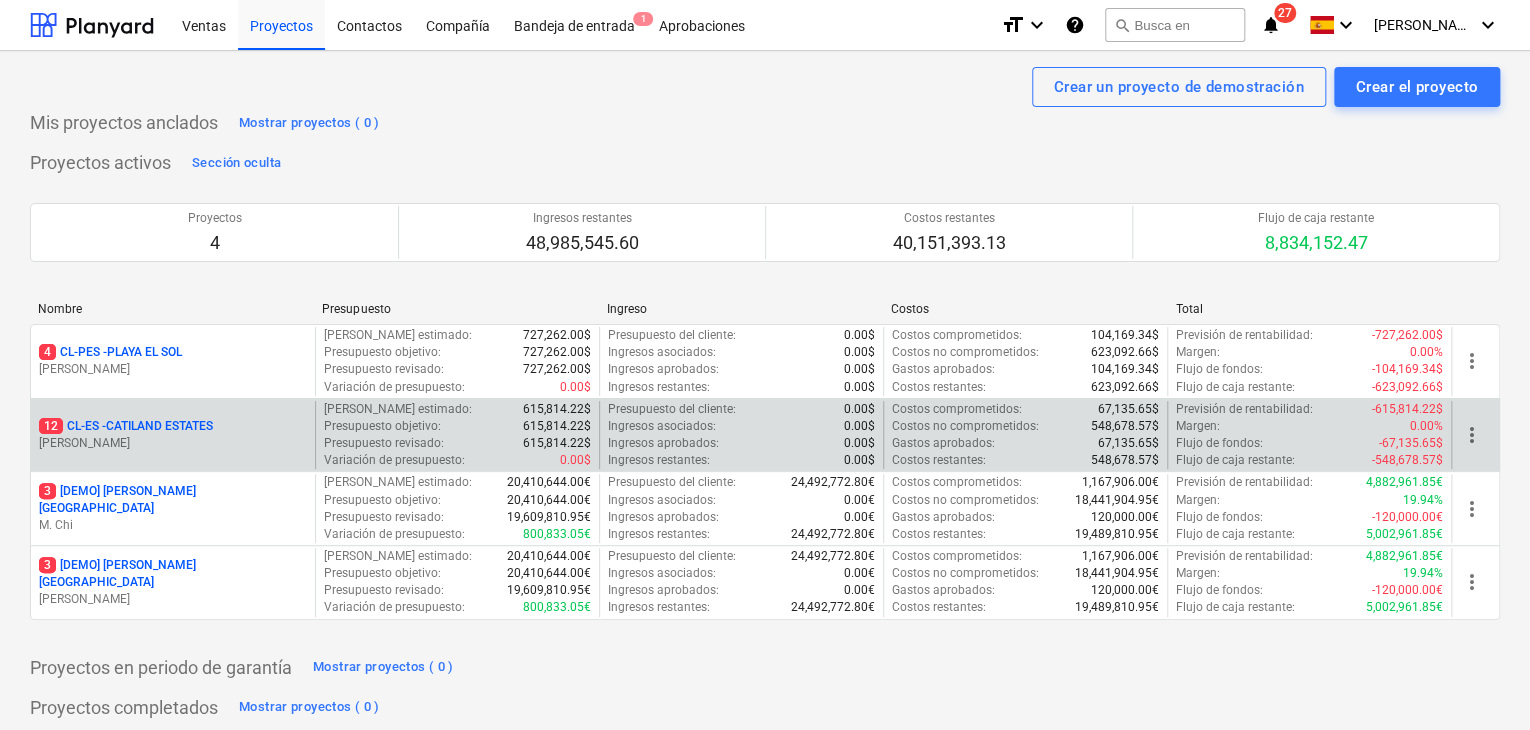 click on "Costos restantes :" at bounding box center (939, 460) 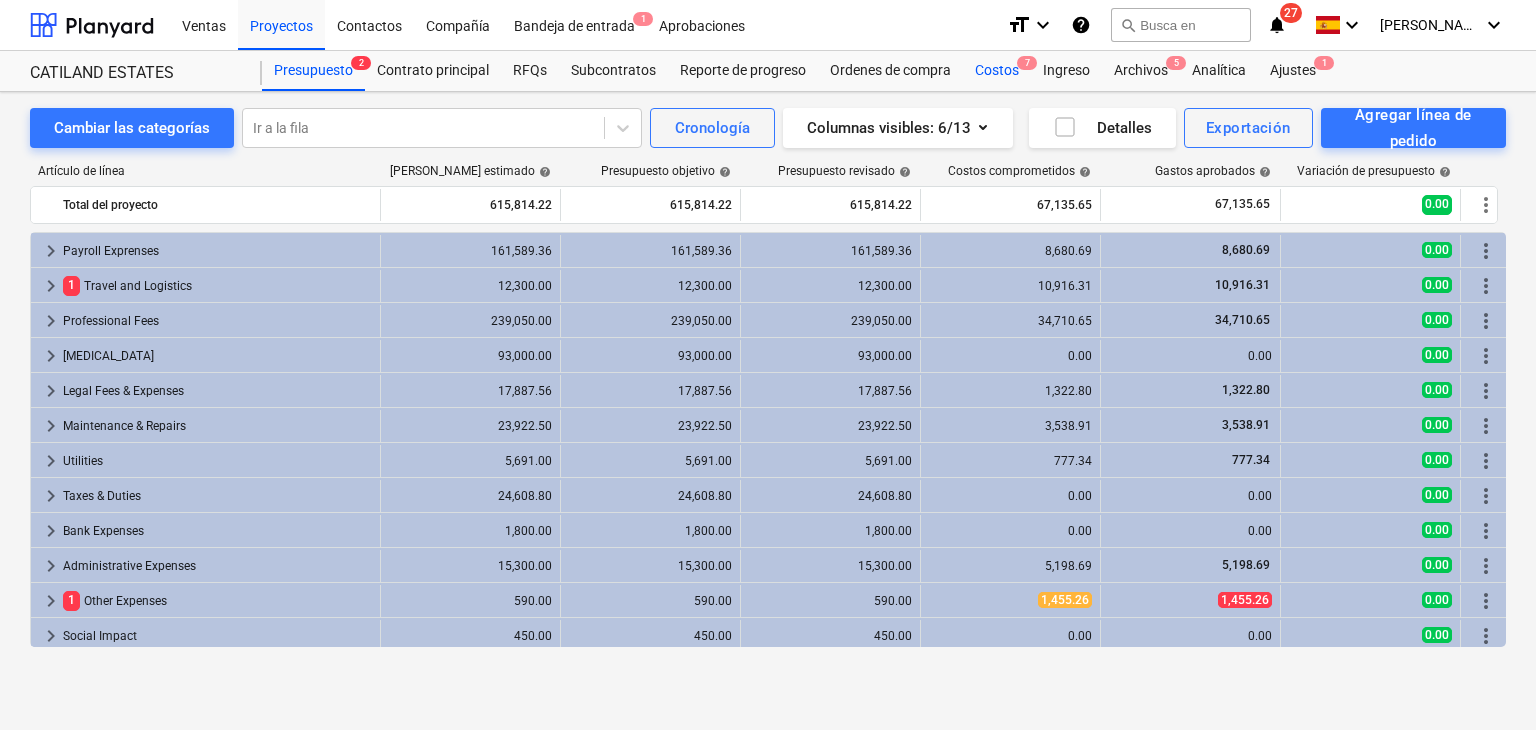 click on "Costos 7" at bounding box center (997, 71) 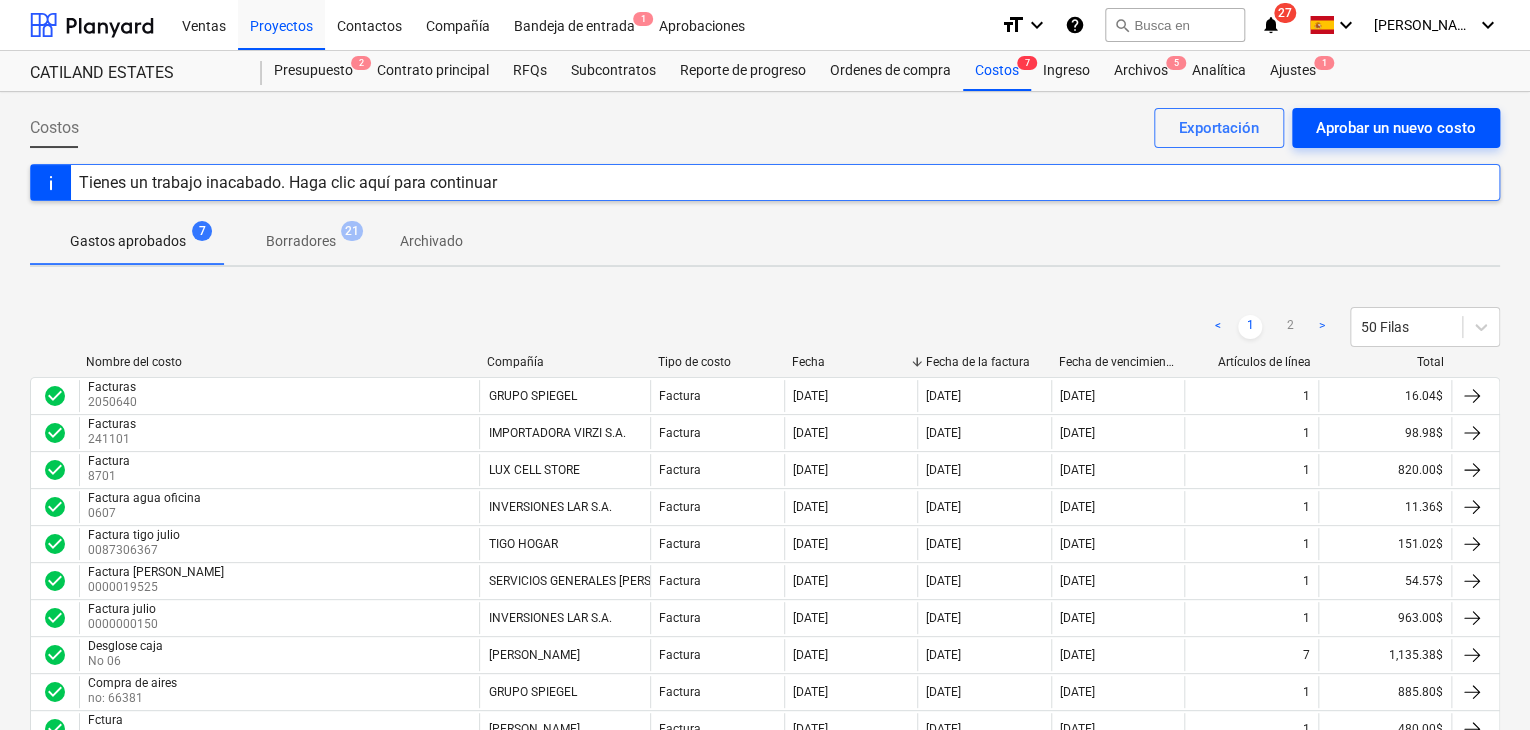 click on "Aprobar un nuevo costo" at bounding box center [1396, 128] 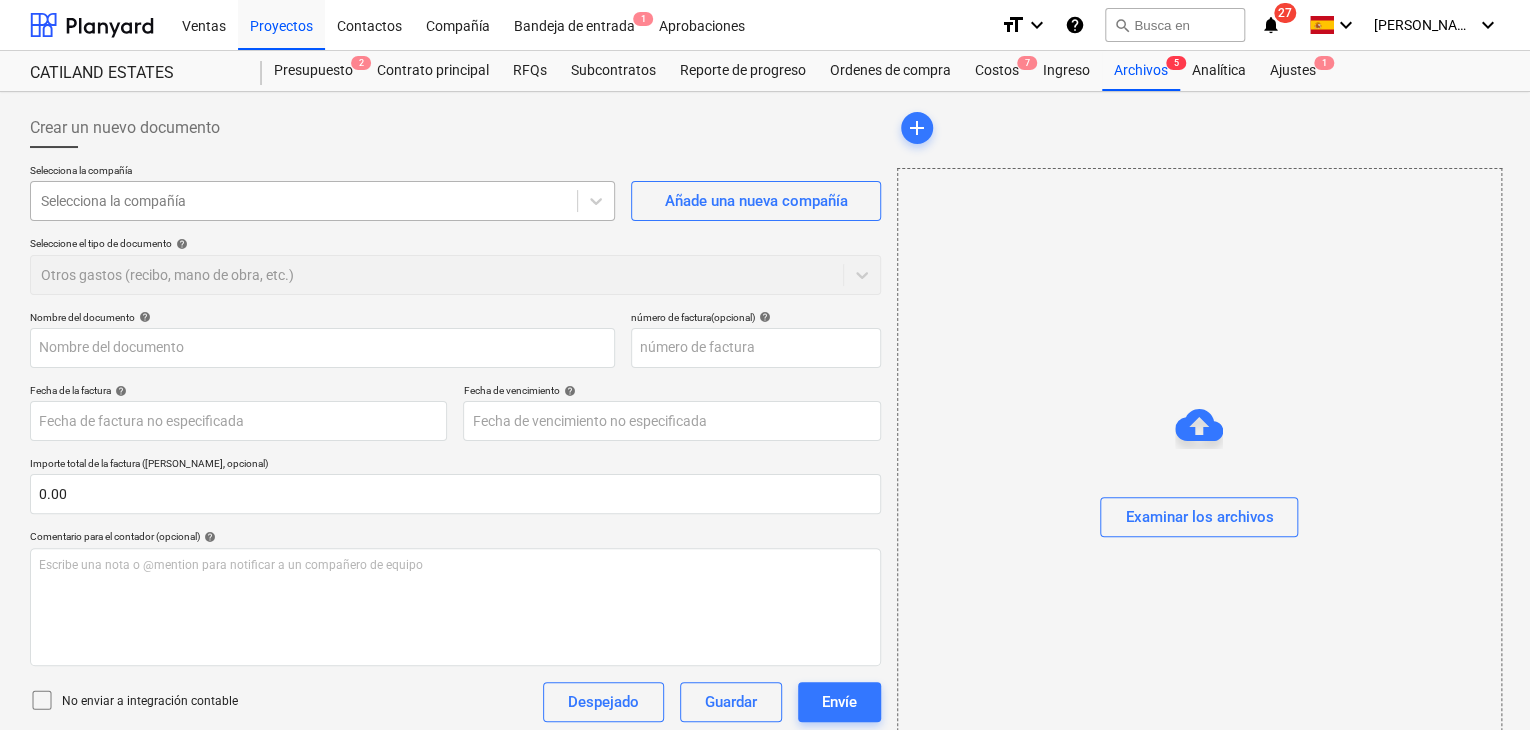 click on "Selecciona la compañía" at bounding box center (304, 201) 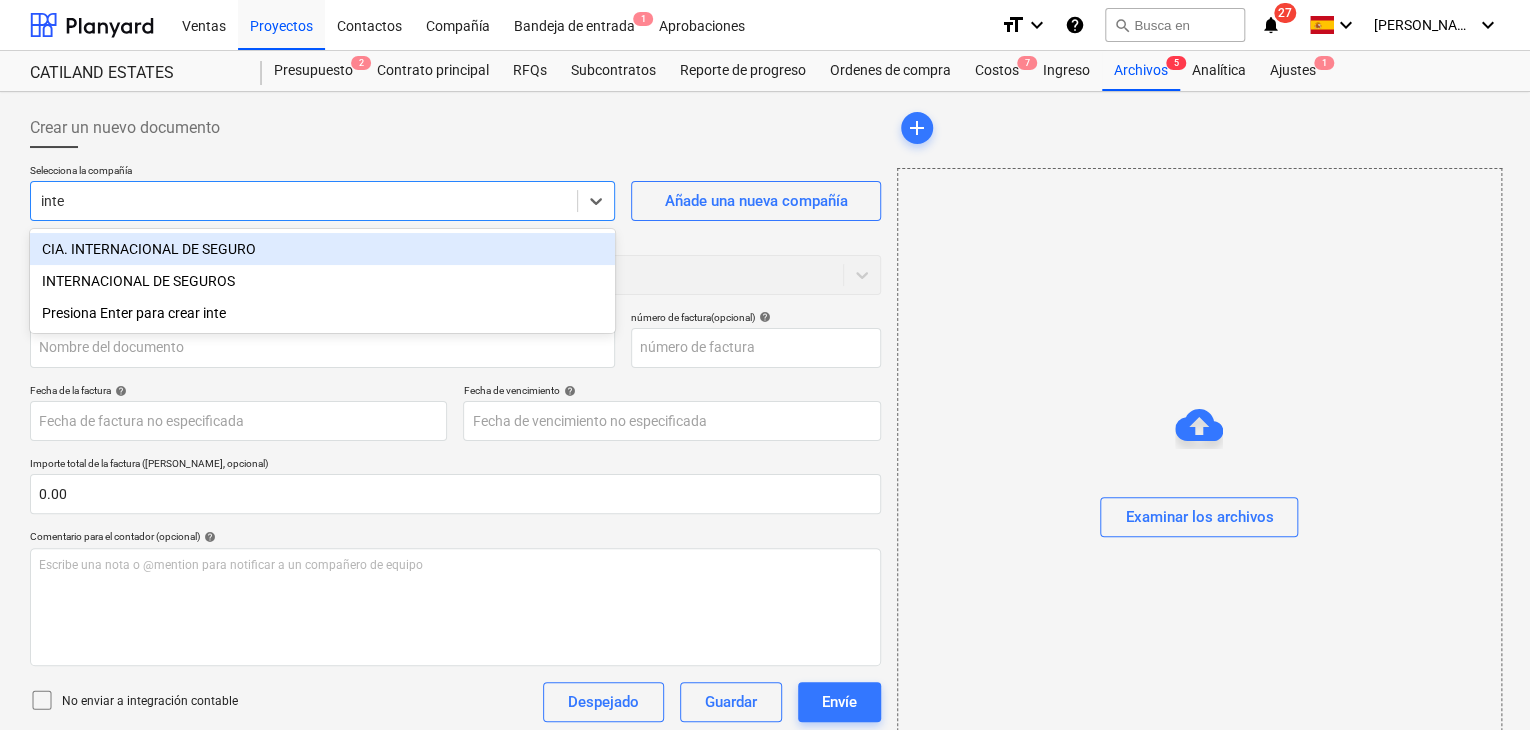 type on "inter" 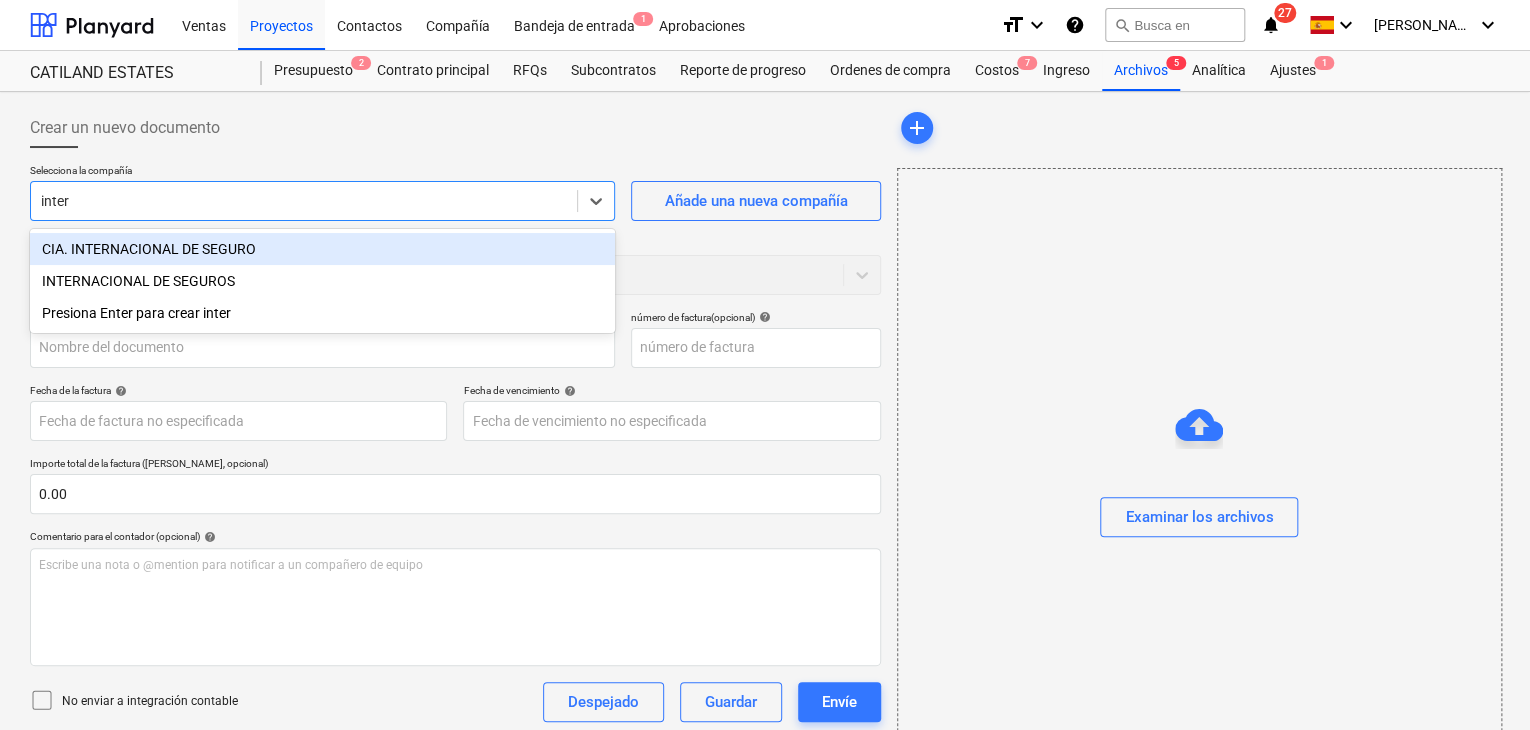 click on "CIA. INTERNACIONAL DE SEGURO" at bounding box center [322, 249] 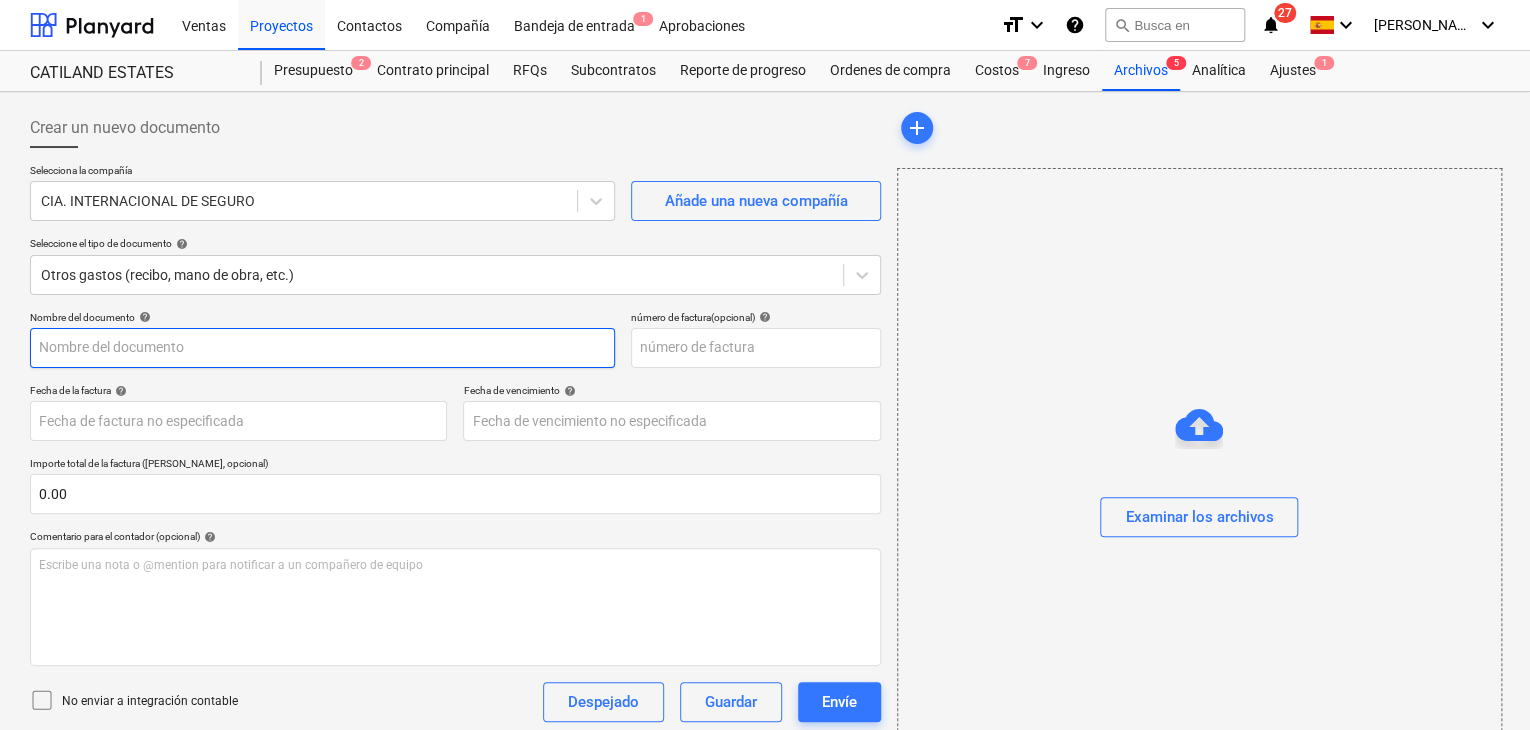 click at bounding box center (322, 348) 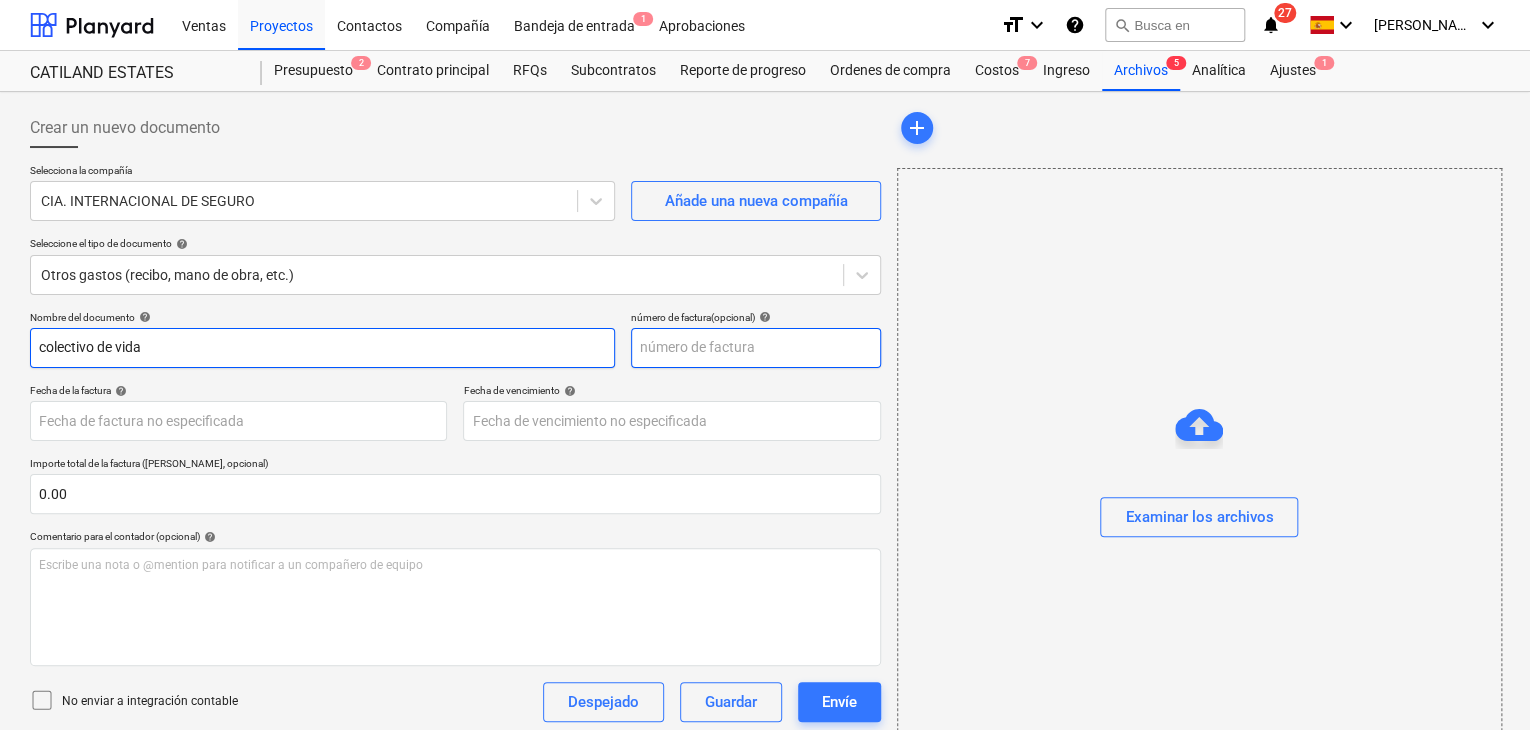 type on "colectivo de vida" 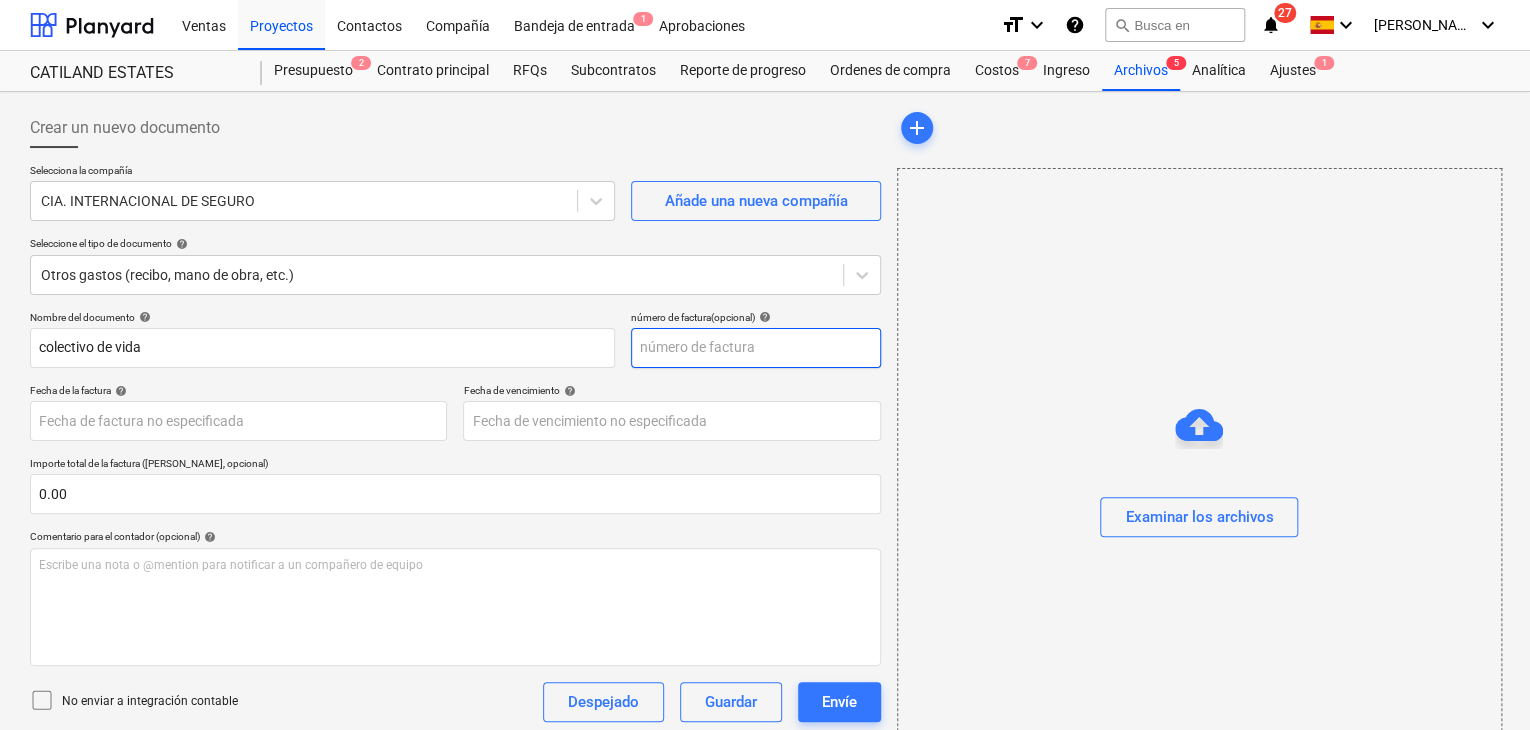 click at bounding box center (756, 348) 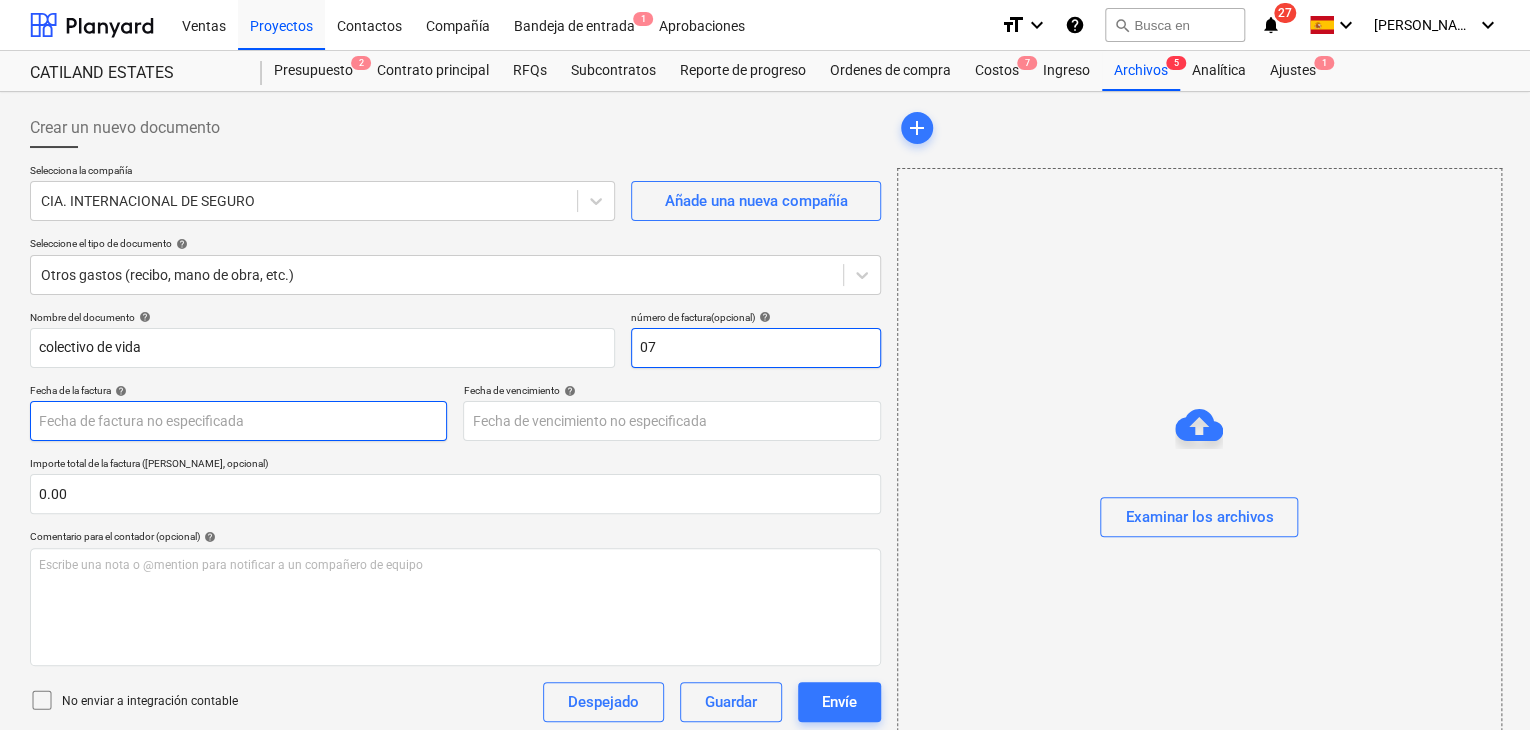 type on "07" 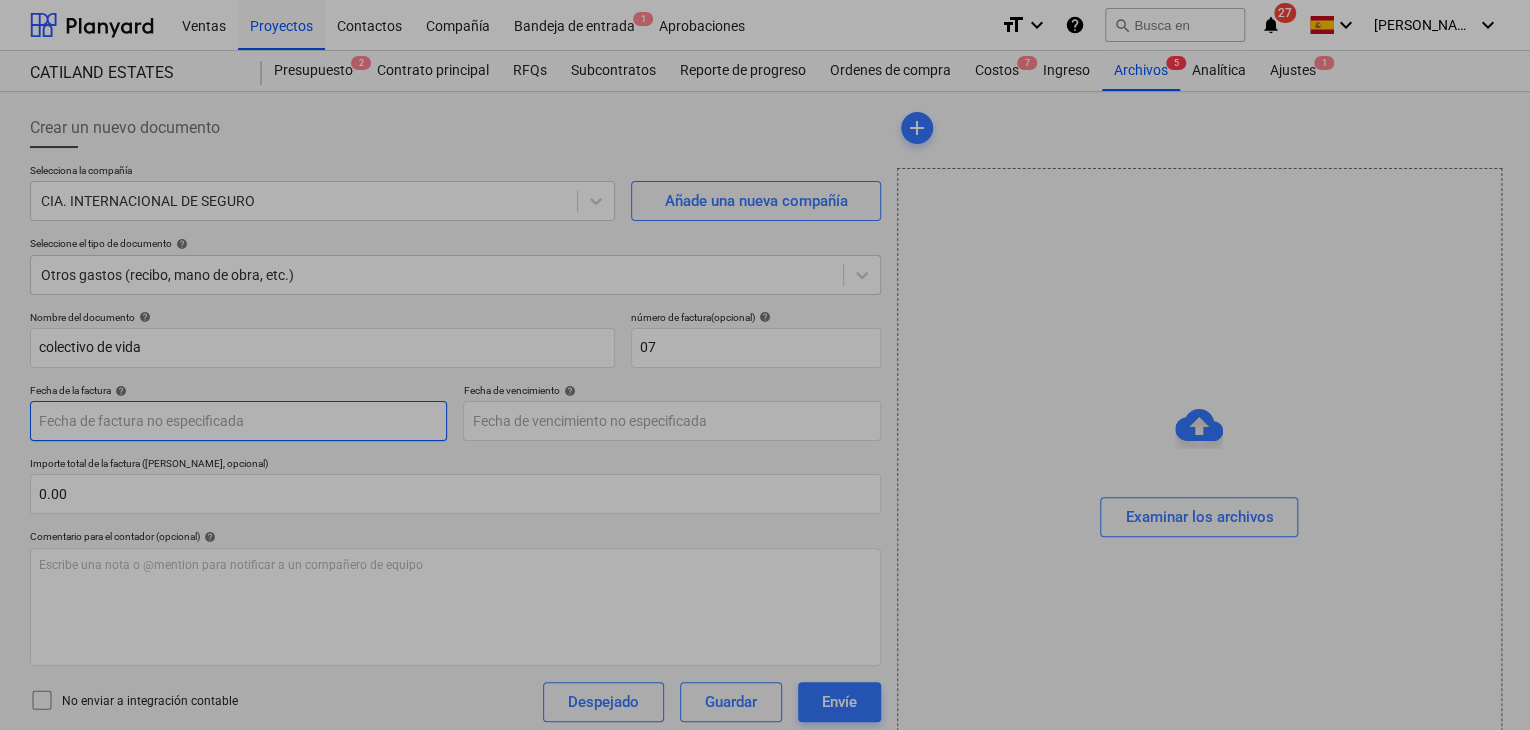 click on "Ventas Proyectos Contactos Compañía Bandeja de entrada 1 Aprobaciones format_size keyboard_arrow_down help search Busca en notifications 27 keyboard_arrow_down [PERSON_NAME] keyboard_arrow_down CATILAND ESTATES Presupuesto 2 Contrato principal RFQs Subcontratos Reporte de progreso Ordenes de compra Costos 7 Ingreso Archivos 5 Analítica Ajustes 1 Crear un nuevo documento Selecciona la compañía CIA. INTERNACIONAL DE SEGURO   Añade una nueva compañía Seleccione el tipo de documento help Otros gastos (recibo, mano de obra, etc.) Nombre del documento help colectivo de vida número de factura  (opcional) help 07 Fecha de la factura help Press the down arrow key to interact with the calendar and
select a date. Press the question mark key to get the keyboard shortcuts for changing dates. Fecha de vencimiento help Press the down arrow key to interact with the calendar and
select a date. Press the question mark key to get the keyboard shortcuts for changing dates. 0.00 help ﻿ Despejado Guardar Envíe add" at bounding box center (765, 365) 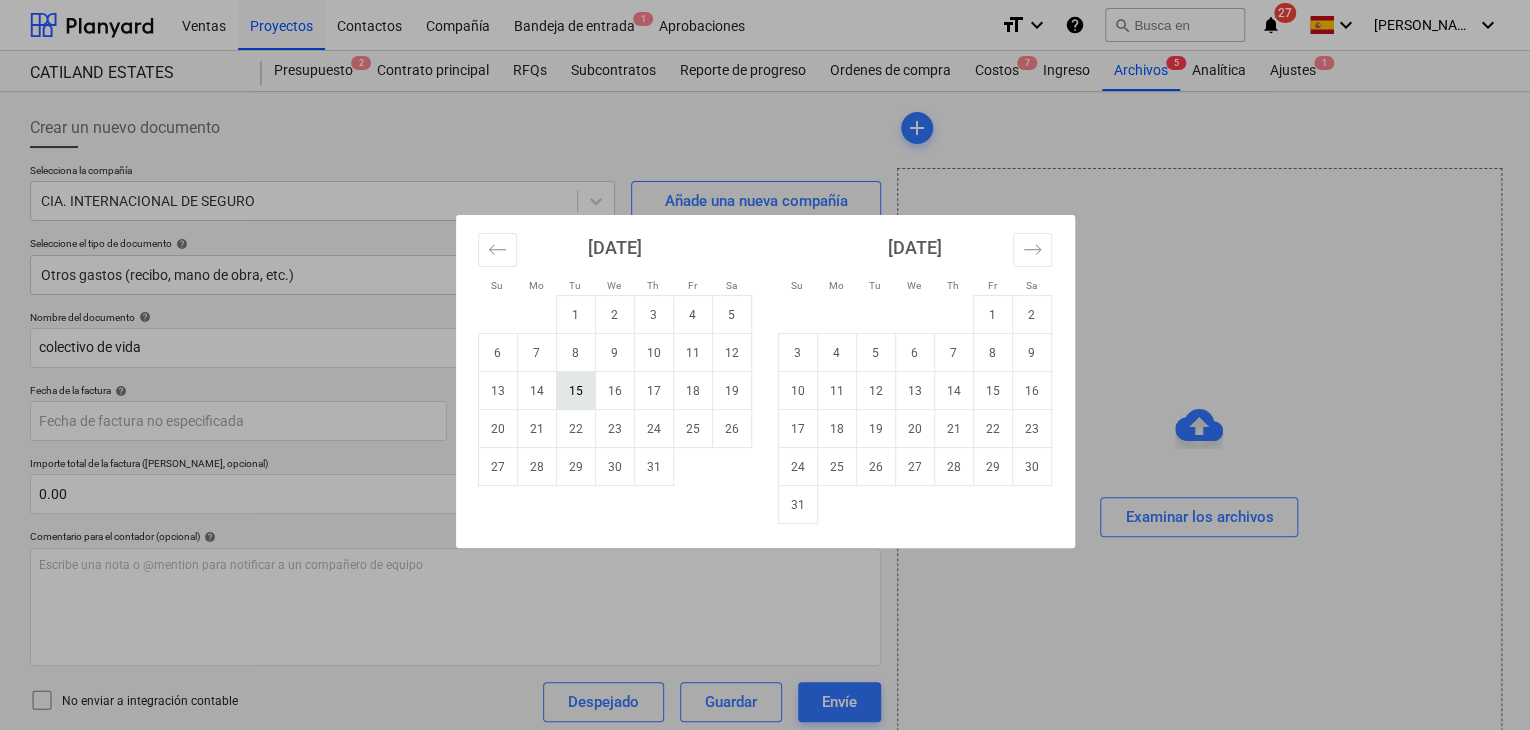click on "15" at bounding box center (575, 391) 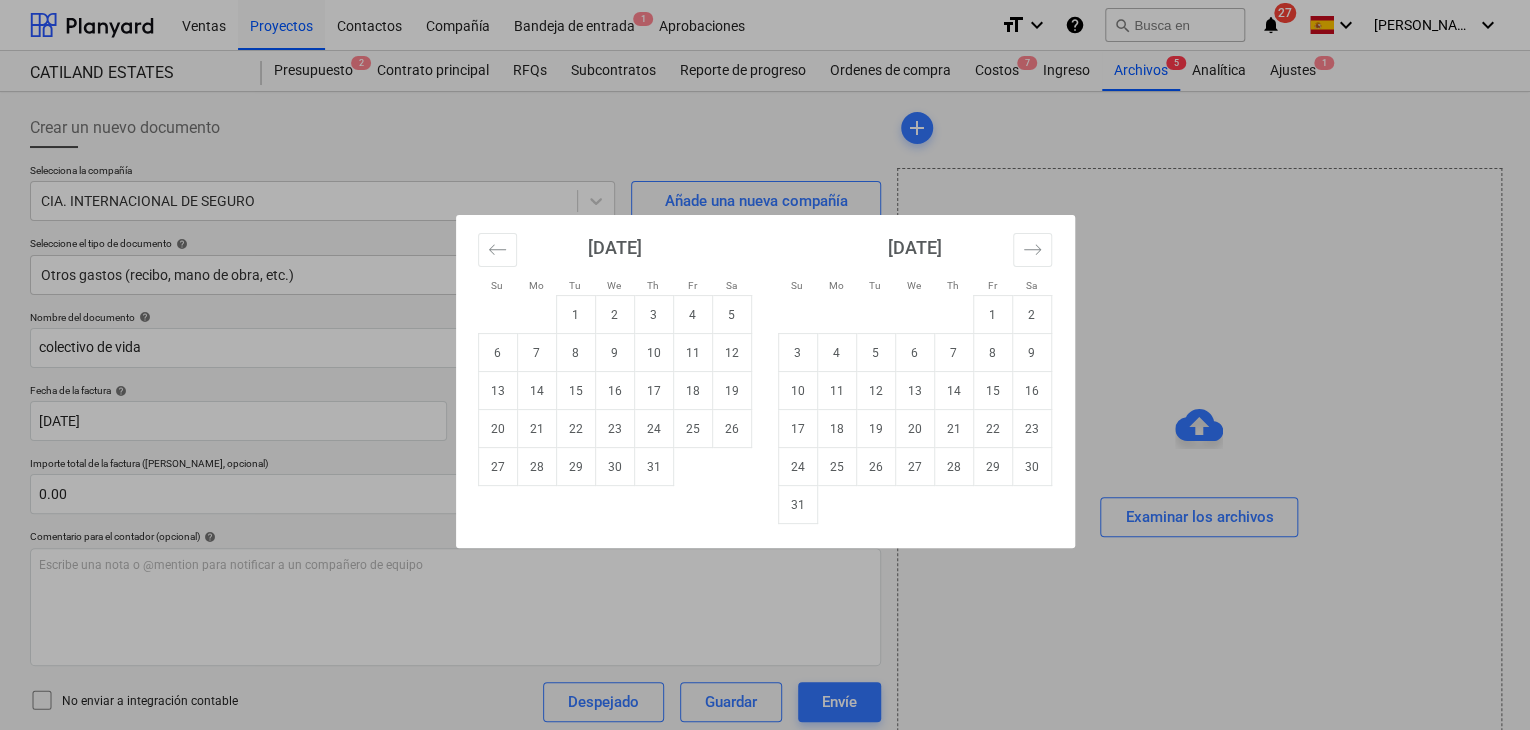 click on "Ventas Proyectos Contactos Compañía Bandeja de entrada 1 Aprobaciones format_size keyboard_arrow_down help search Busca en notifications 27 keyboard_arrow_down [PERSON_NAME] keyboard_arrow_down CATILAND ESTATES Presupuesto 2 Contrato principal RFQs Subcontratos Reporte de progreso Ordenes de compra Costos 7 Ingreso Archivos 5 Analítica Ajustes 1 Crear un nuevo documento Selecciona la compañía CIA. INTERNACIONAL DE SEGURO   Añade una nueva compañía Seleccione el tipo de documento help Otros gastos (recibo, mano de obra, etc.) Nombre del documento help colectivo de vida número de factura  (opcional) help 07 Fecha de la factura help [DATE] 15.07.2025 Press the down arrow key to interact with the calendar and
select a date. Press the question mark key to get the keyboard shortcuts for changing dates. Fecha de vencimiento help Press the down arrow key to interact with the calendar and
select a date. Press the question mark key to get the keyboard shortcuts for changing dates. 0.00 help ﻿ 0.00$" at bounding box center (765, 365) 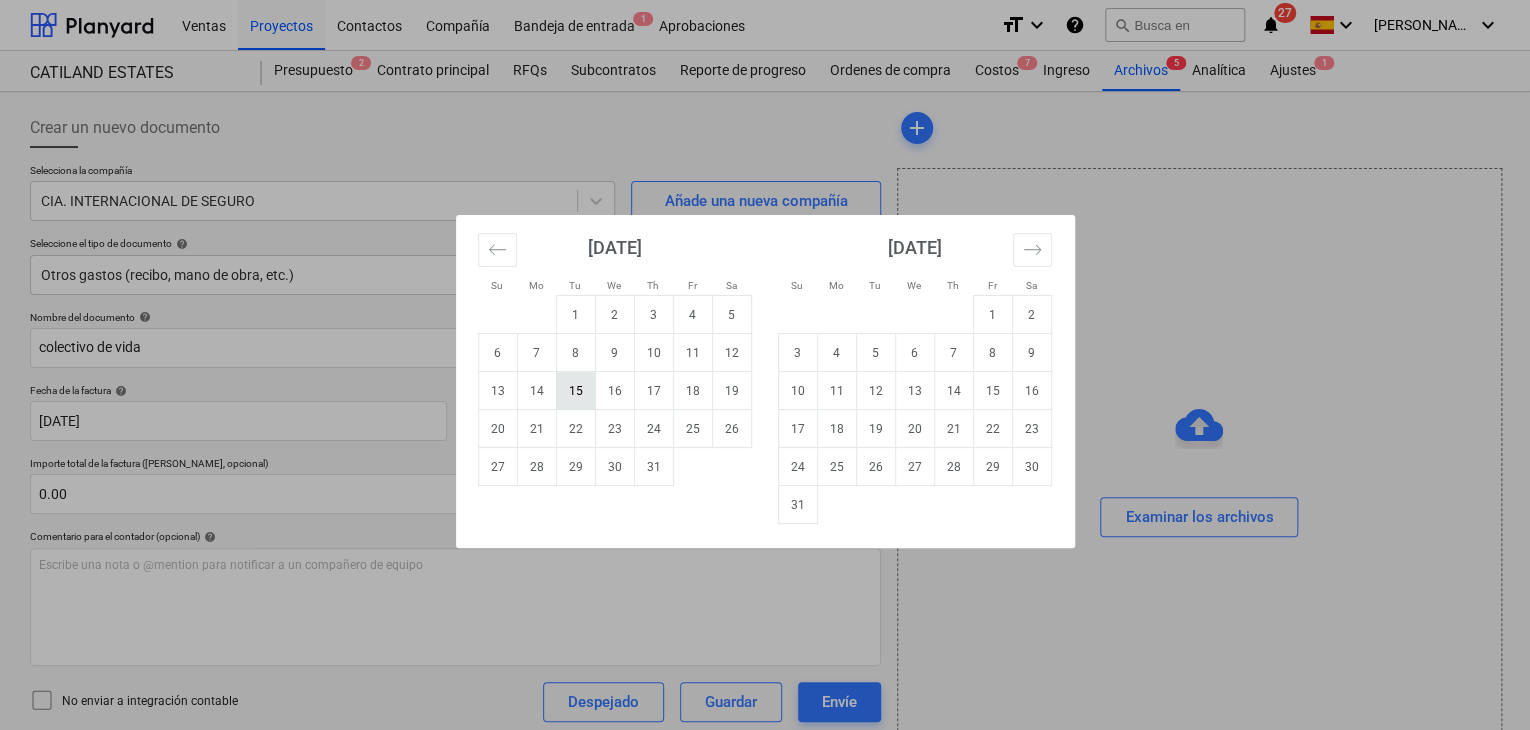 click on "15" at bounding box center (575, 391) 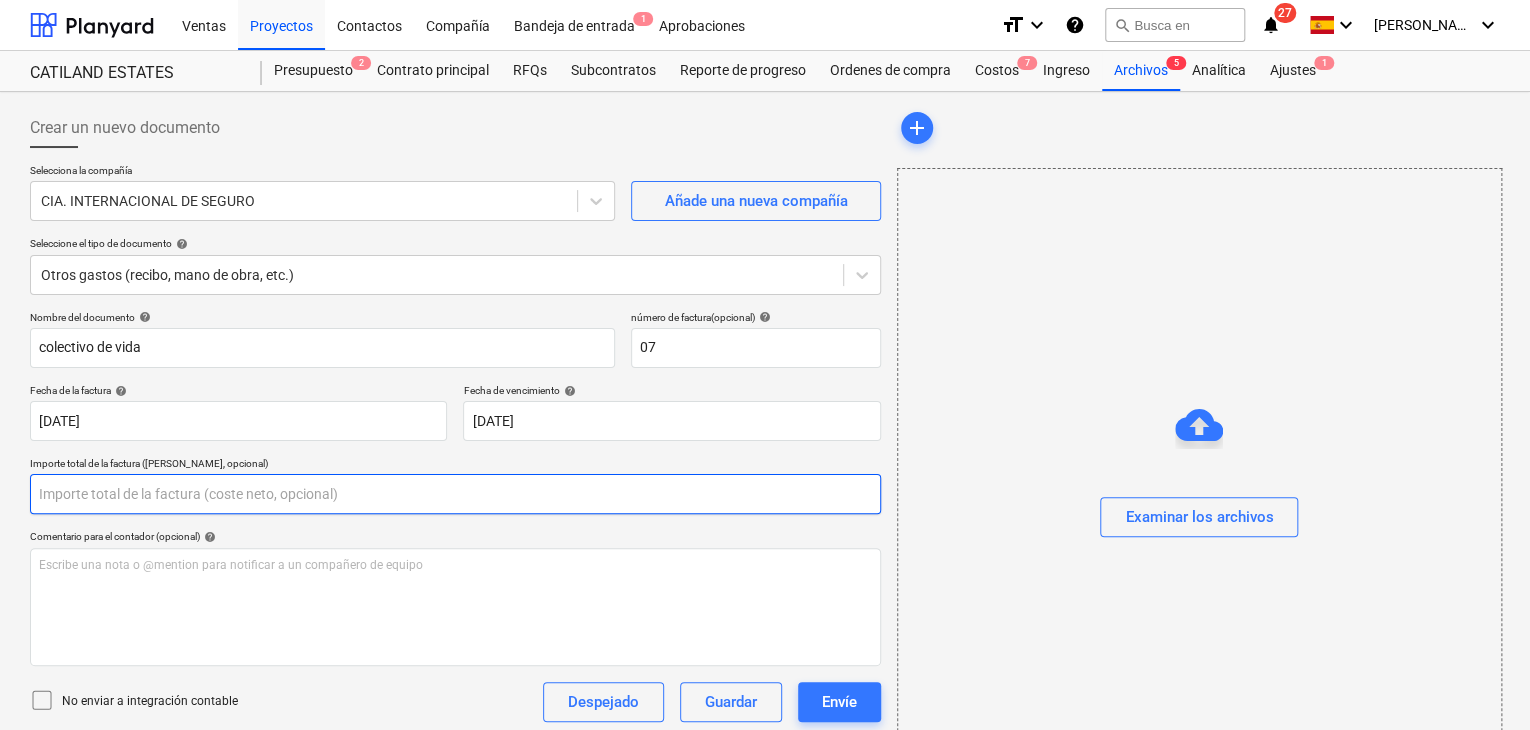 click at bounding box center [455, 494] 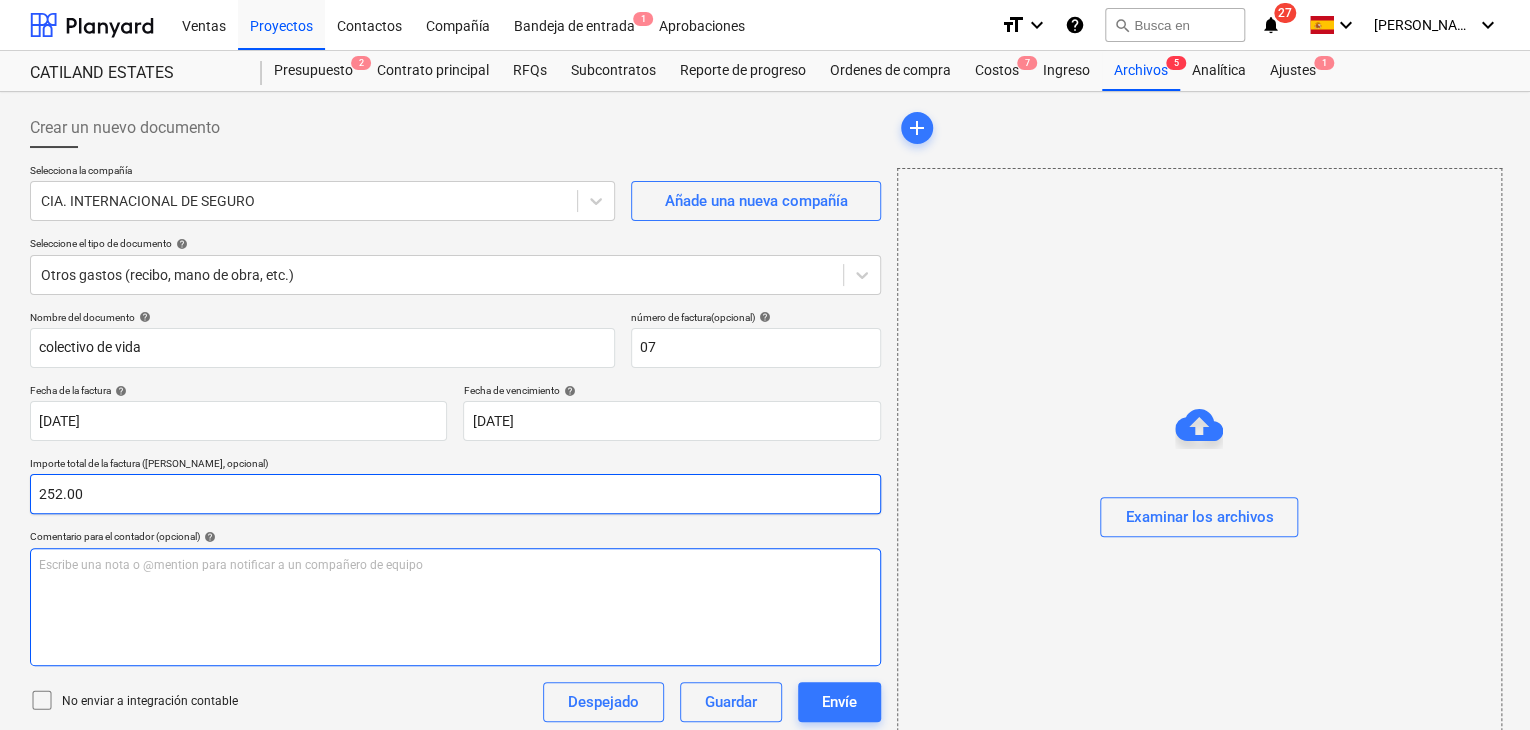 type on "252.00" 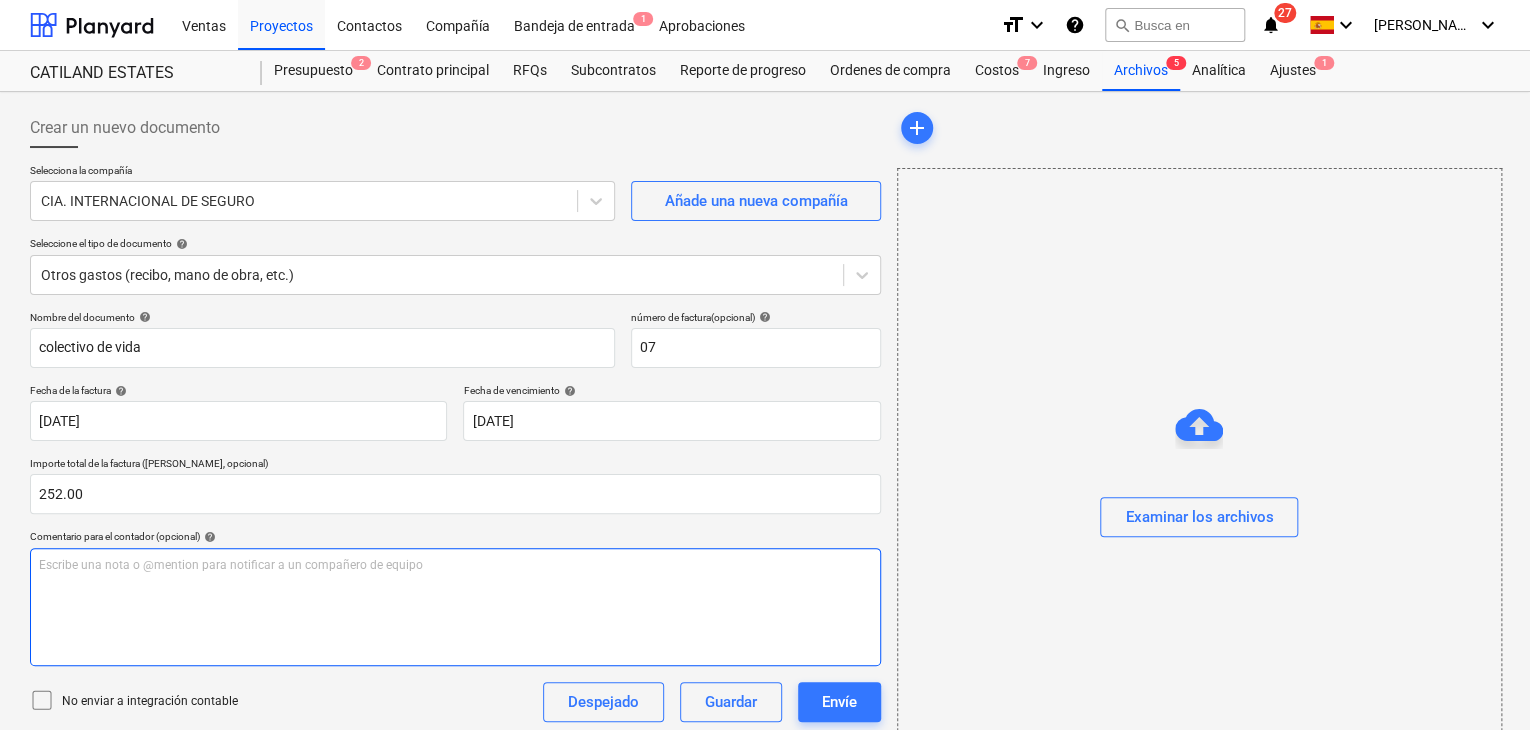 click on "Escribe una nota o @mention para notificar a un compañero de equipo ﻿" at bounding box center (455, 607) 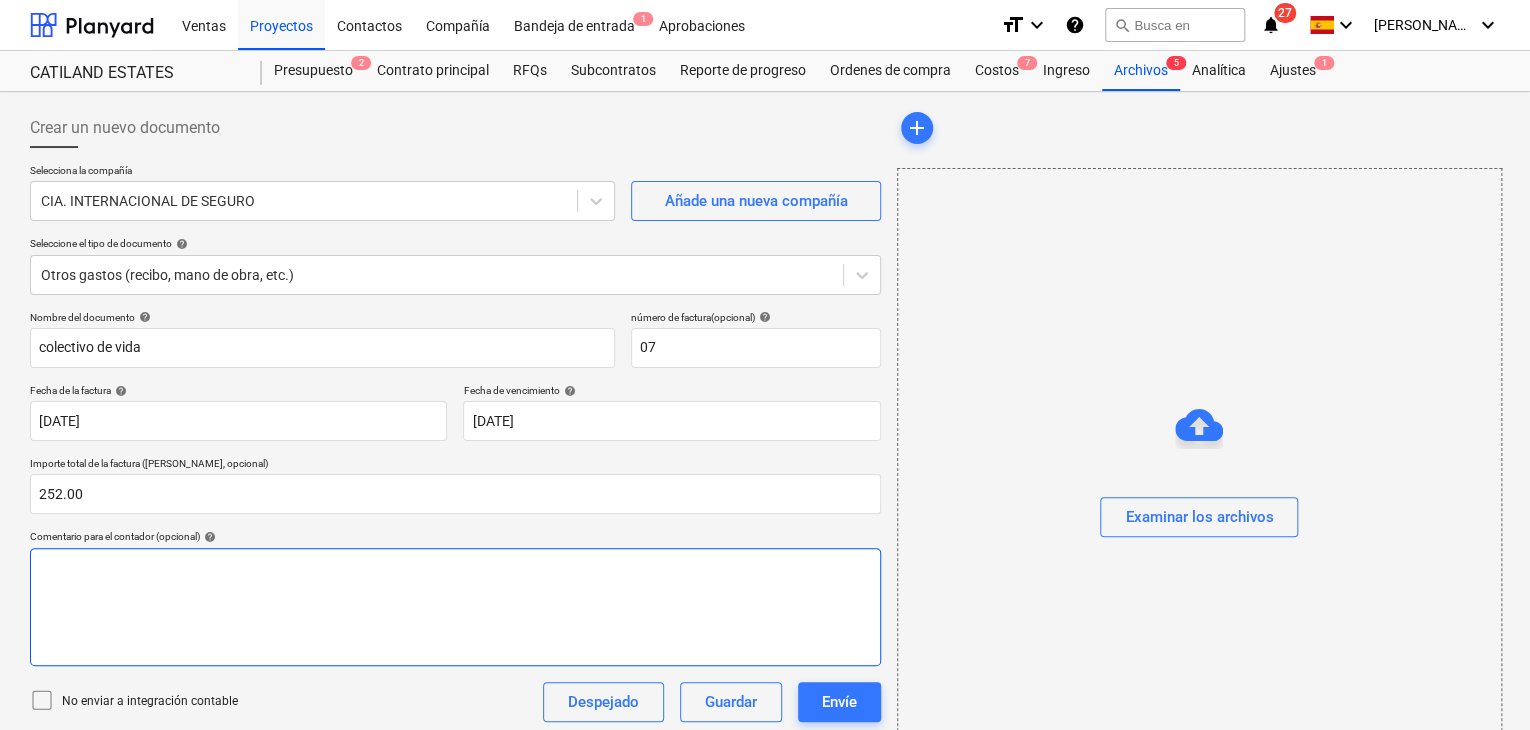 type 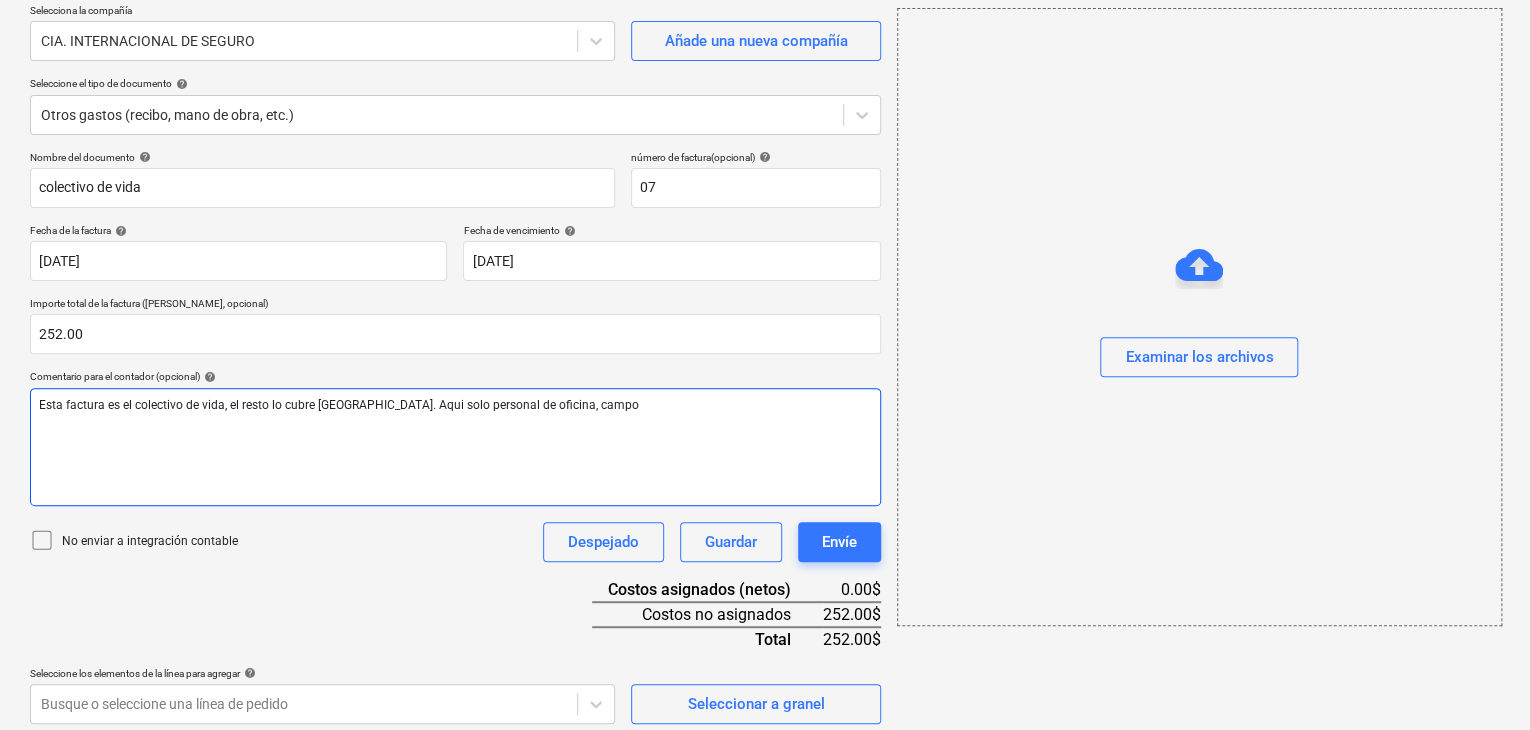 scroll, scrollTop: 169, scrollLeft: 0, axis: vertical 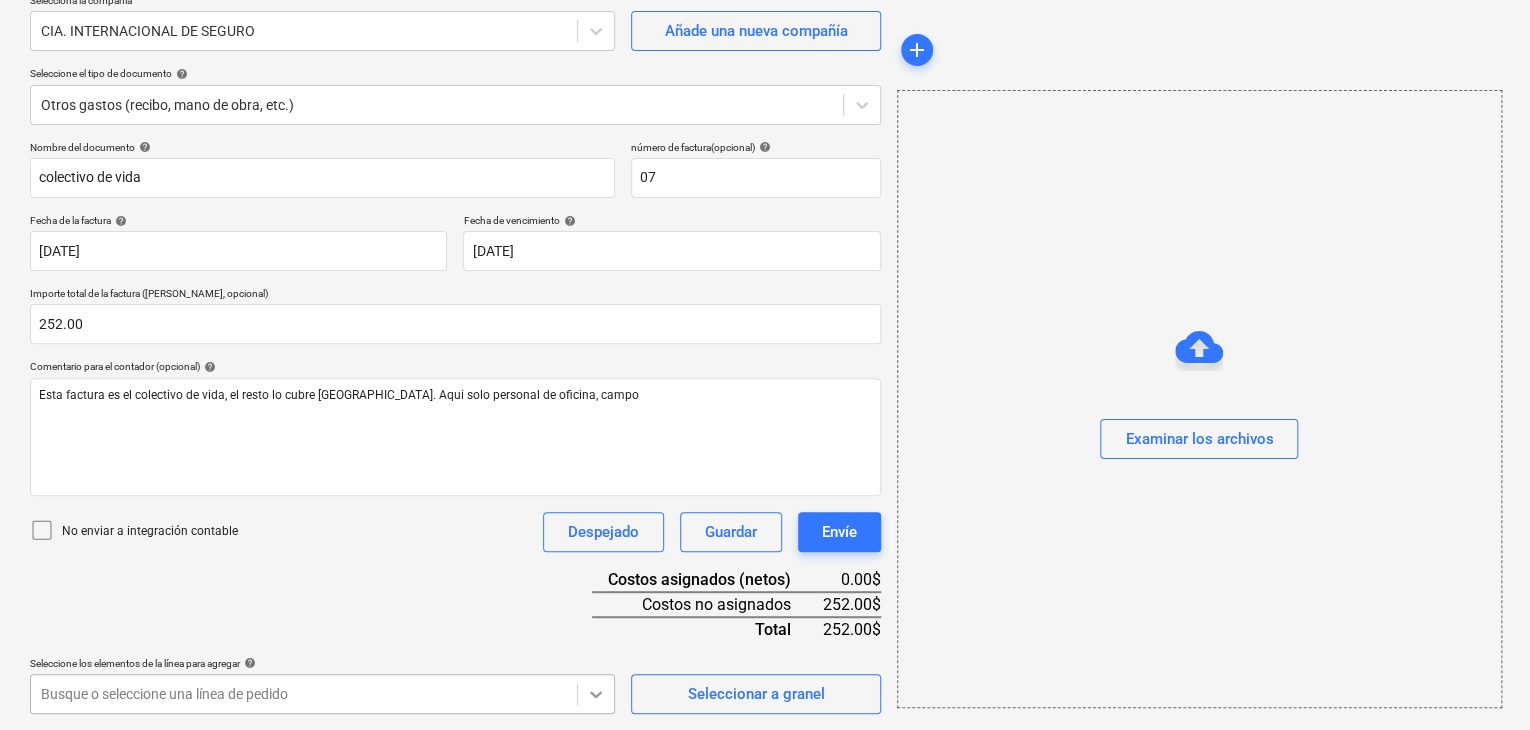 click on "Ventas Proyectos Contactos Compañía Bandeja de entrada 1 Aprobaciones format_size keyboard_arrow_down help search Busca en notifications 27 keyboard_arrow_down [PERSON_NAME] keyboard_arrow_down CATILAND ESTATES Presupuesto 2 Contrato principal RFQs Subcontratos Reporte de progreso Ordenes de compra Costos 7 Ingreso Archivos 5 Analítica Ajustes 1 Crear un nuevo documento Selecciona la compañía CIA. INTERNACIONAL DE SEGURO   Añade una nueva compañía Seleccione el tipo de documento help Otros gastos (recibo, mano de obra, etc.) Nombre del documento help colectivo de vida número de factura  (opcional) help 07 Fecha de la factura help [DATE] 15.07.2025 Press the down arrow key to interact with the calendar and
select a date. Press the question mark key to get the keyboard shortcuts for changing dates. Fecha de vencimiento help [DATE] 15.07.2025 Importe total de la factura (coste neto, opcional) 252.00 Comentario para el contador (opcional) help No enviar a integración contable Despejado help" at bounding box center (765, 195) 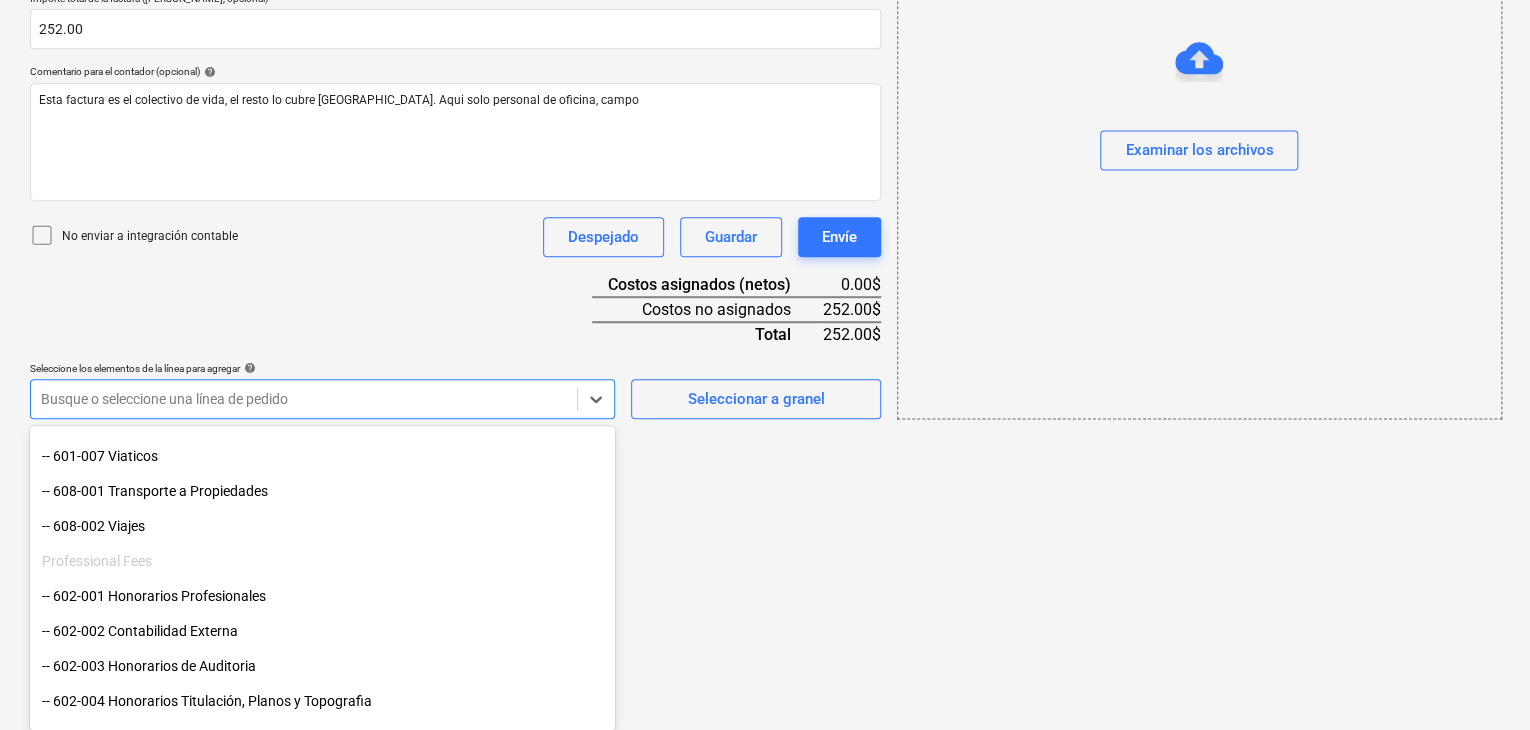 scroll, scrollTop: 215, scrollLeft: 0, axis: vertical 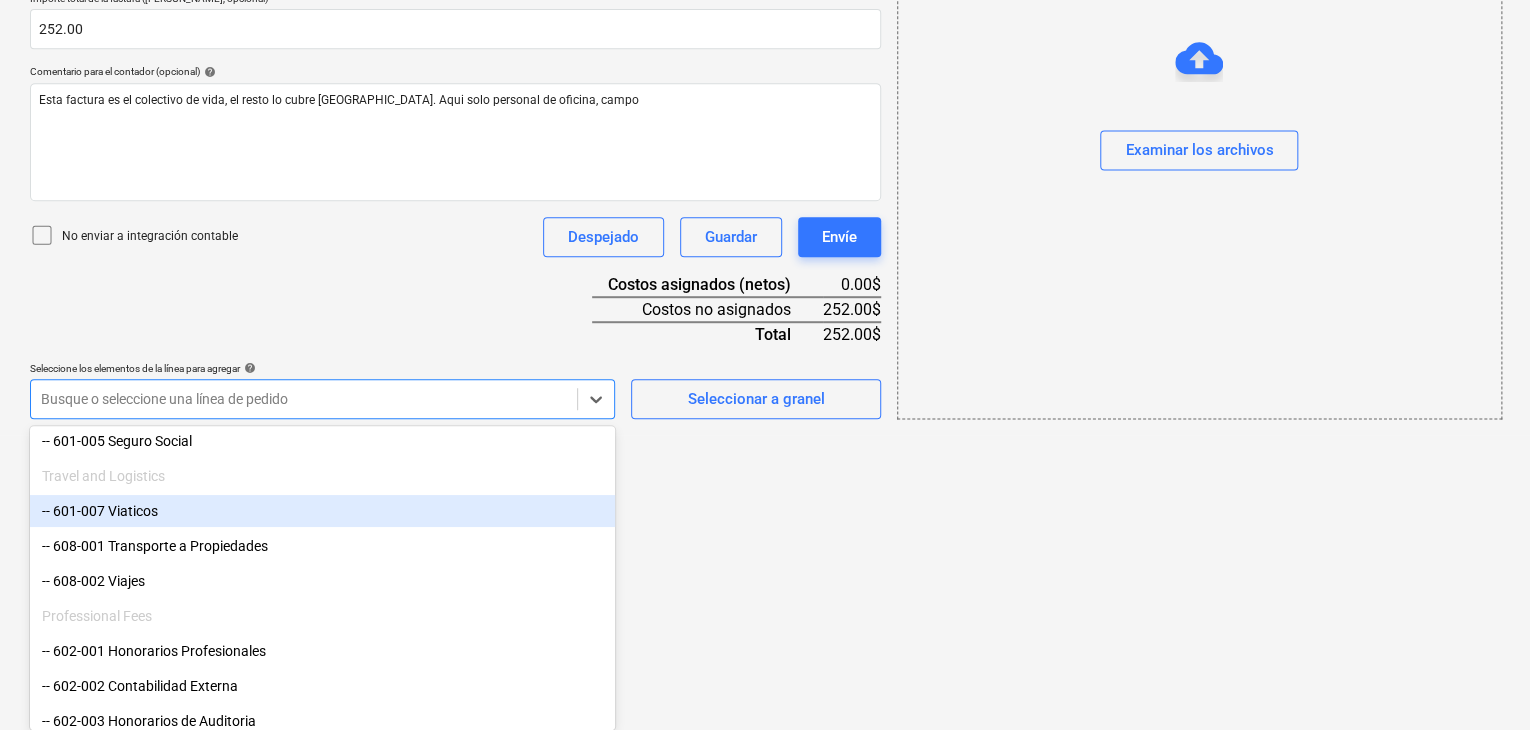 click on "--  601-007 Viaticos" at bounding box center (322, 511) 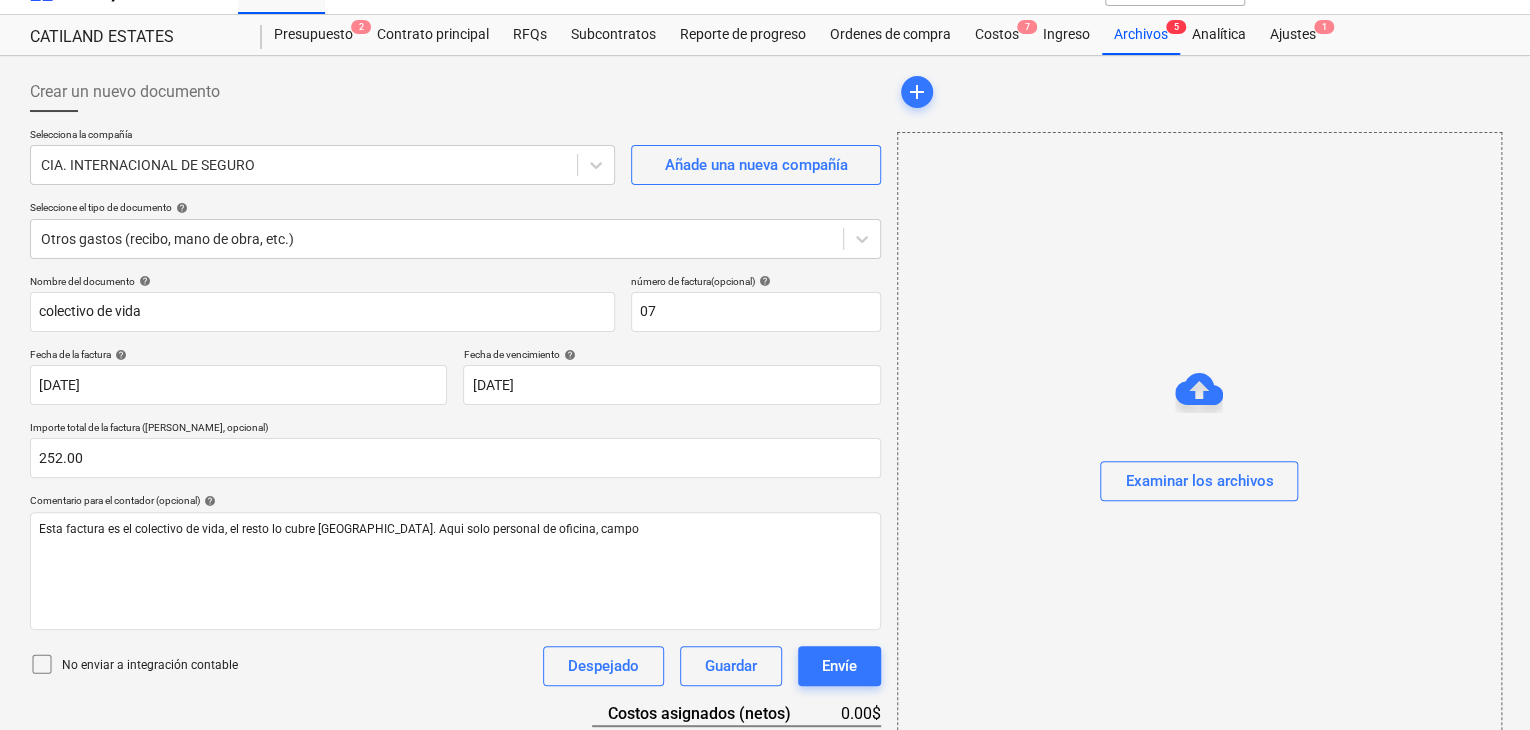 scroll, scrollTop: 0, scrollLeft: 0, axis: both 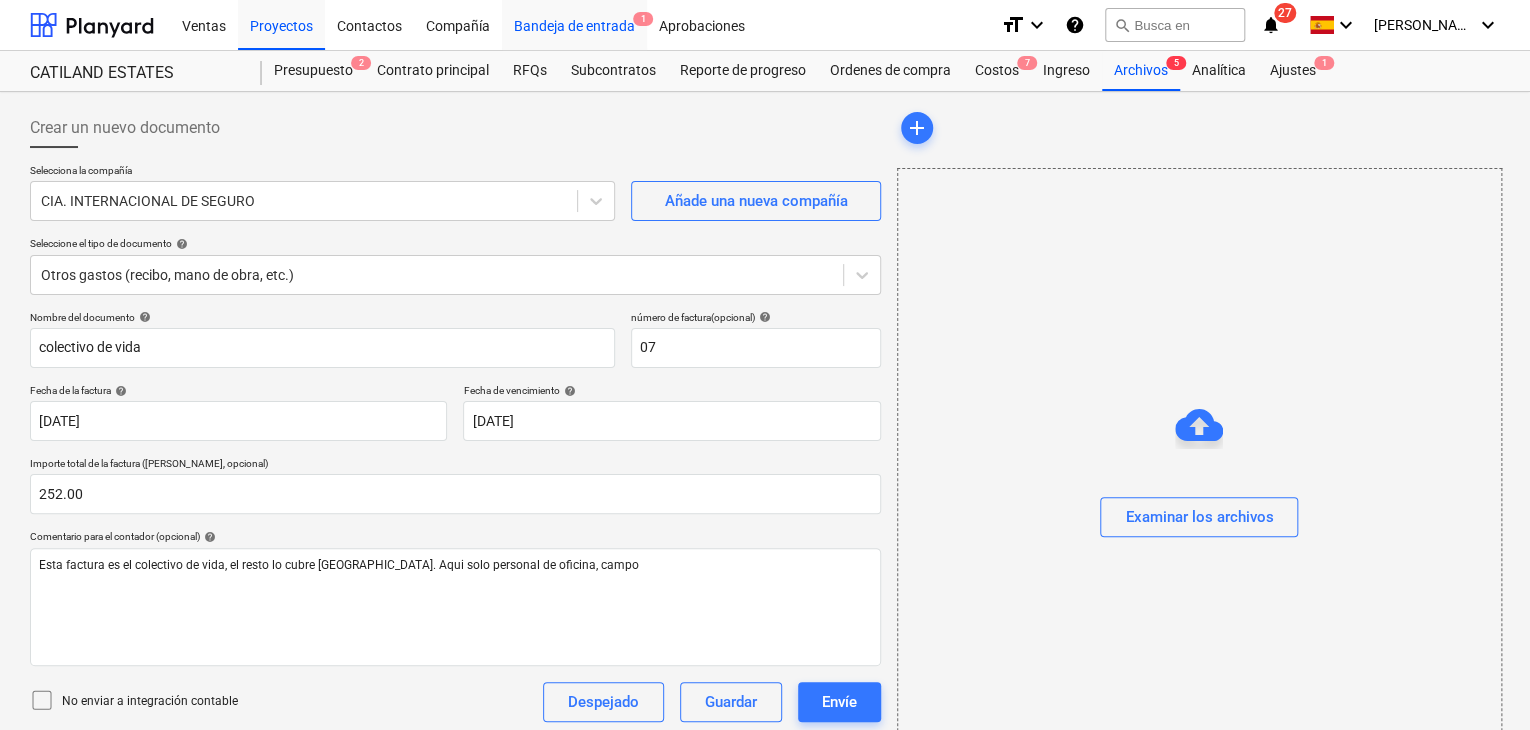 click on "Bandeja de entrada 1" at bounding box center [574, 24] 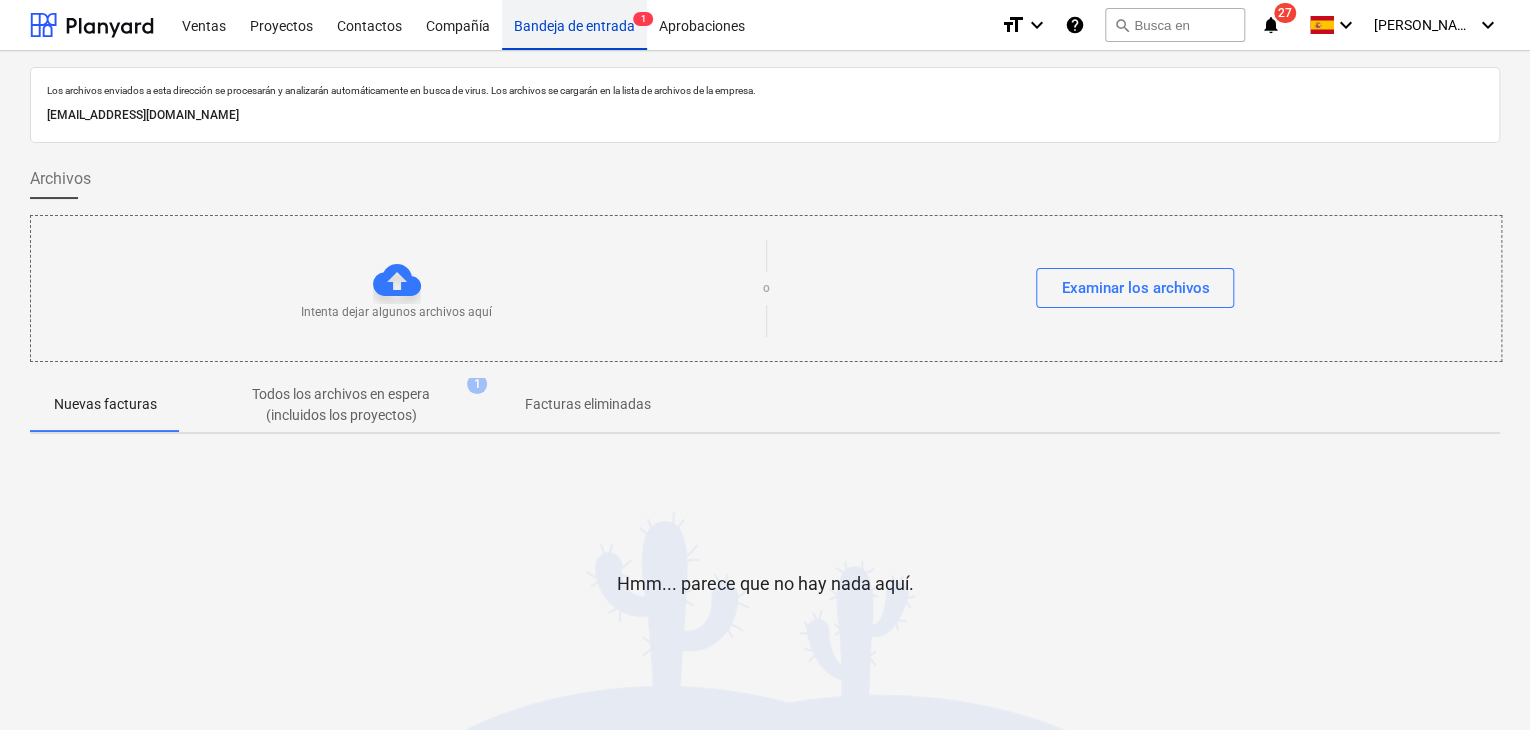 click on "1" at bounding box center [643, 19] 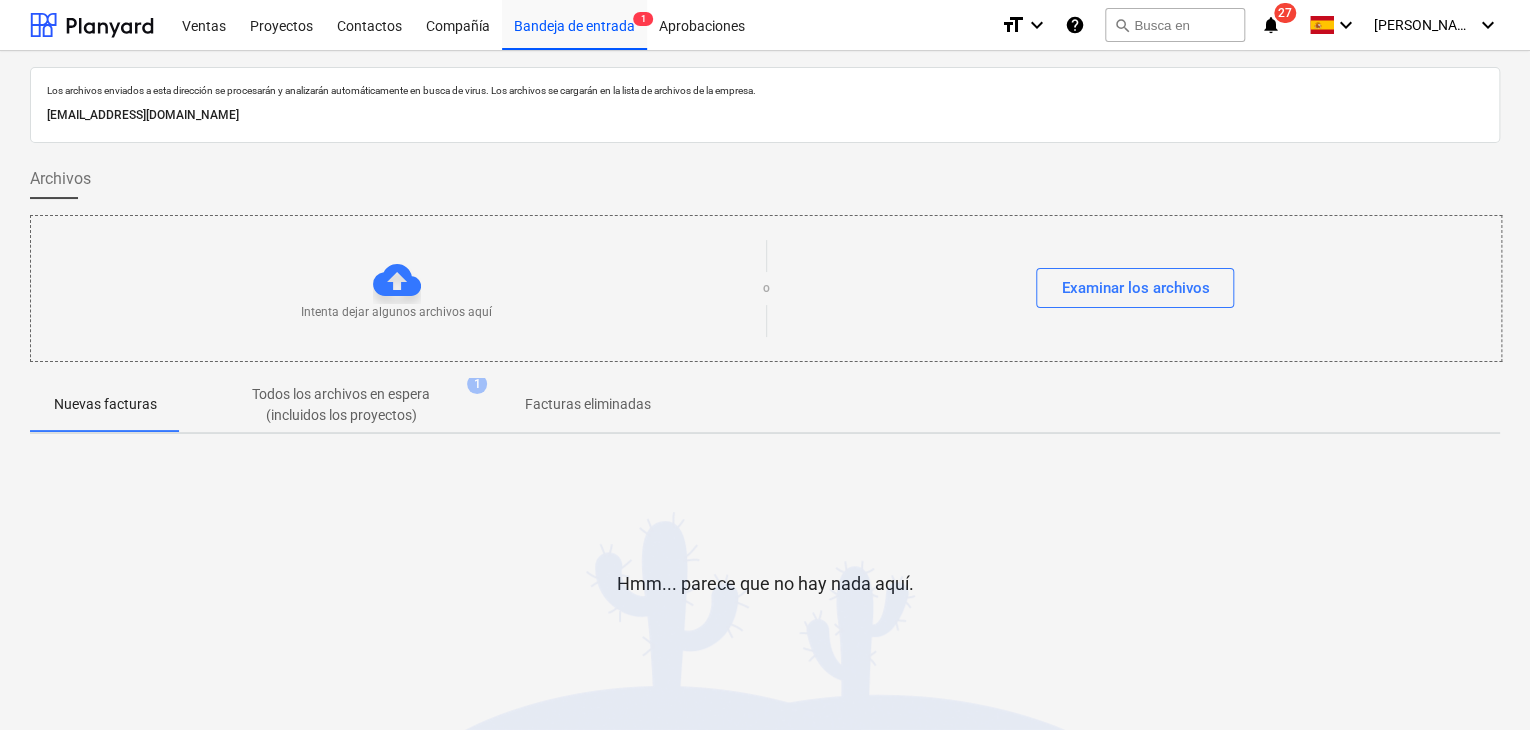 click on "27" at bounding box center (1285, 13) 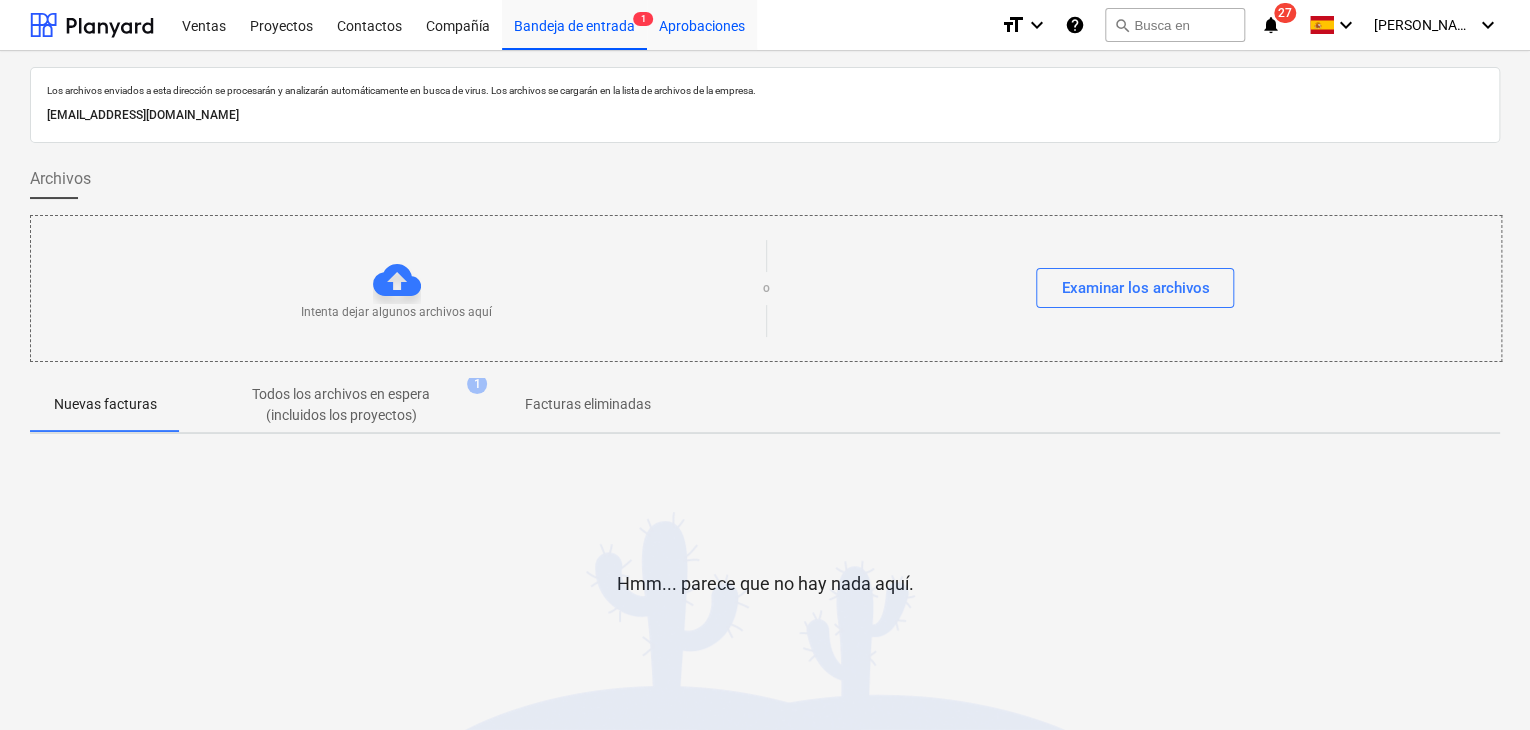 click on "Aprobaciones" at bounding box center [702, 24] 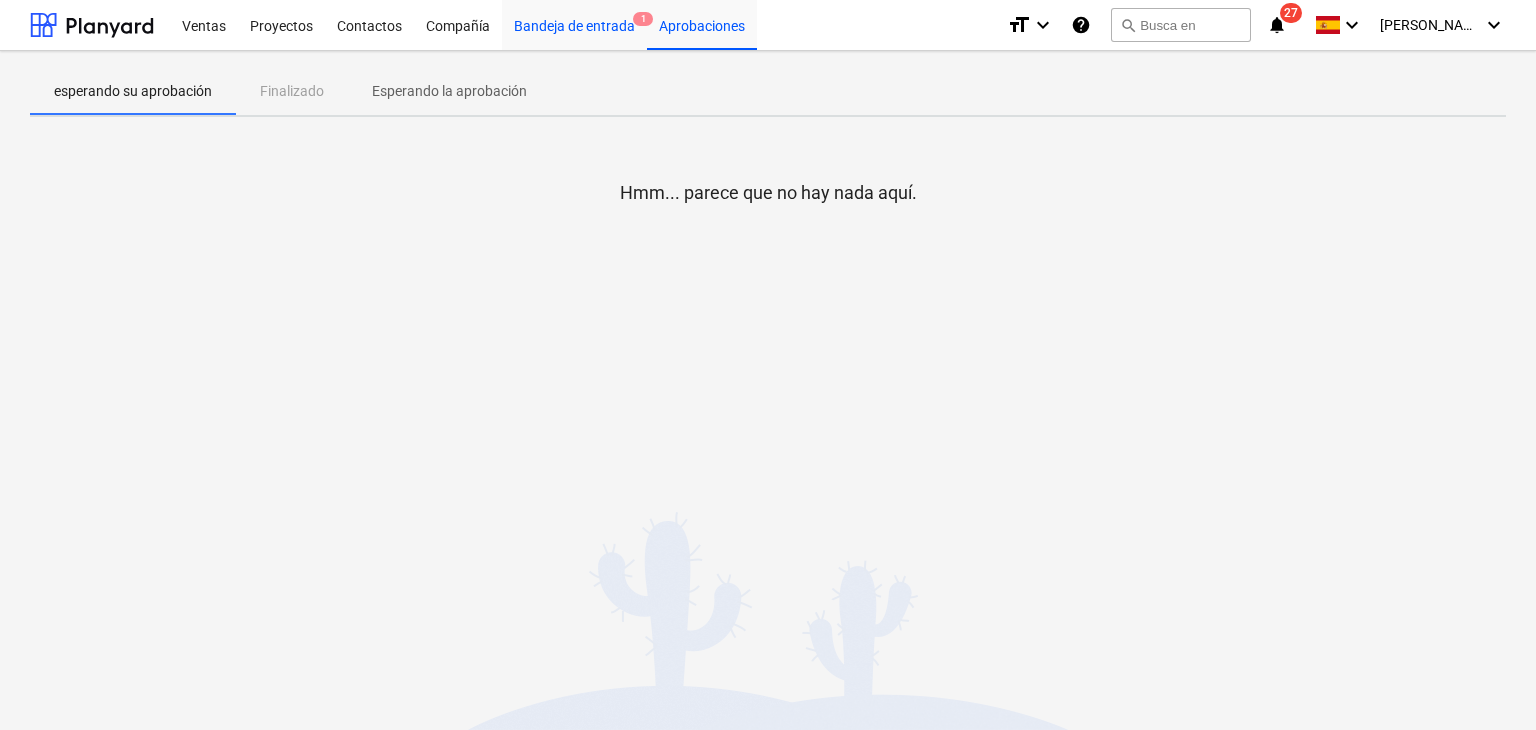 click on "Bandeja de entrada 1" at bounding box center [574, 24] 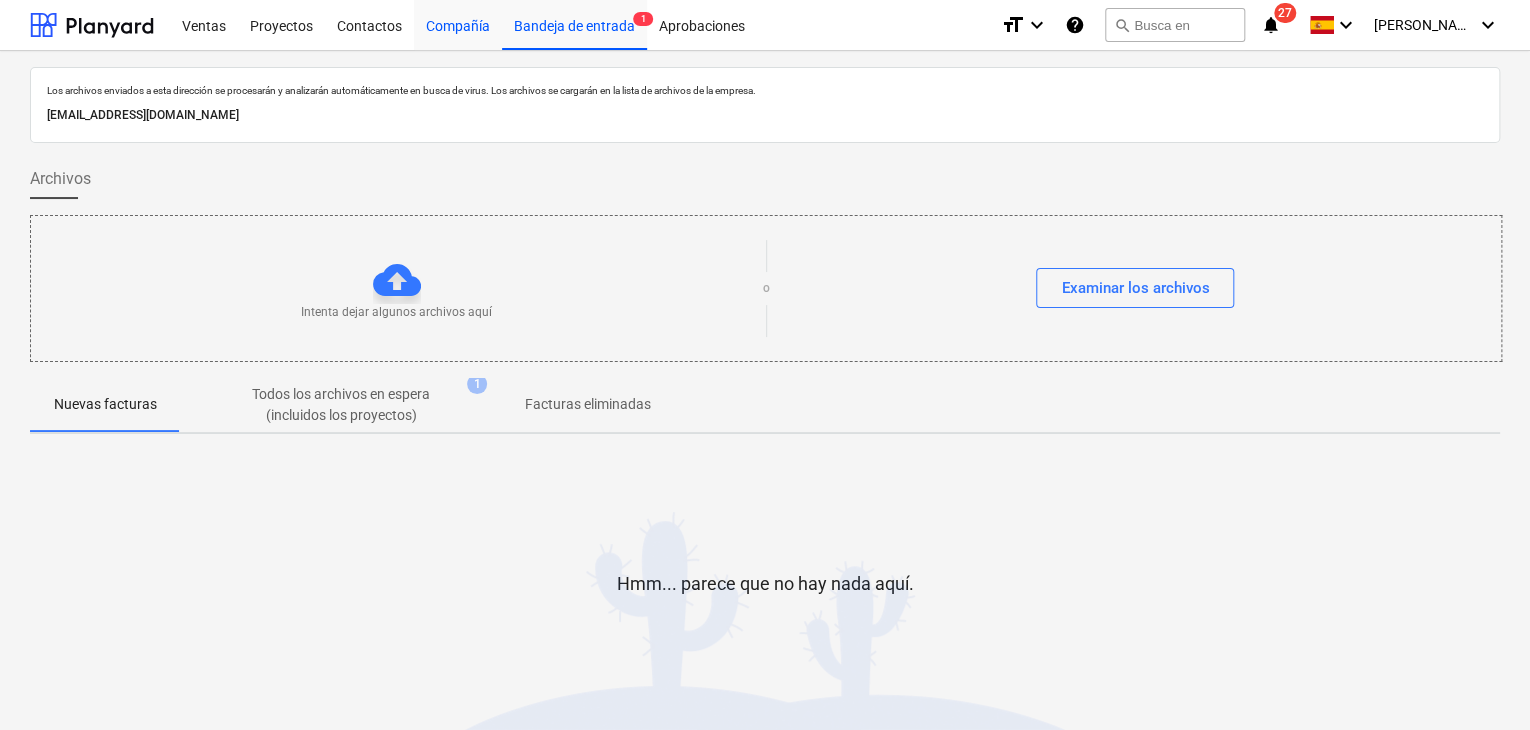 click on "Compañía" at bounding box center [458, 24] 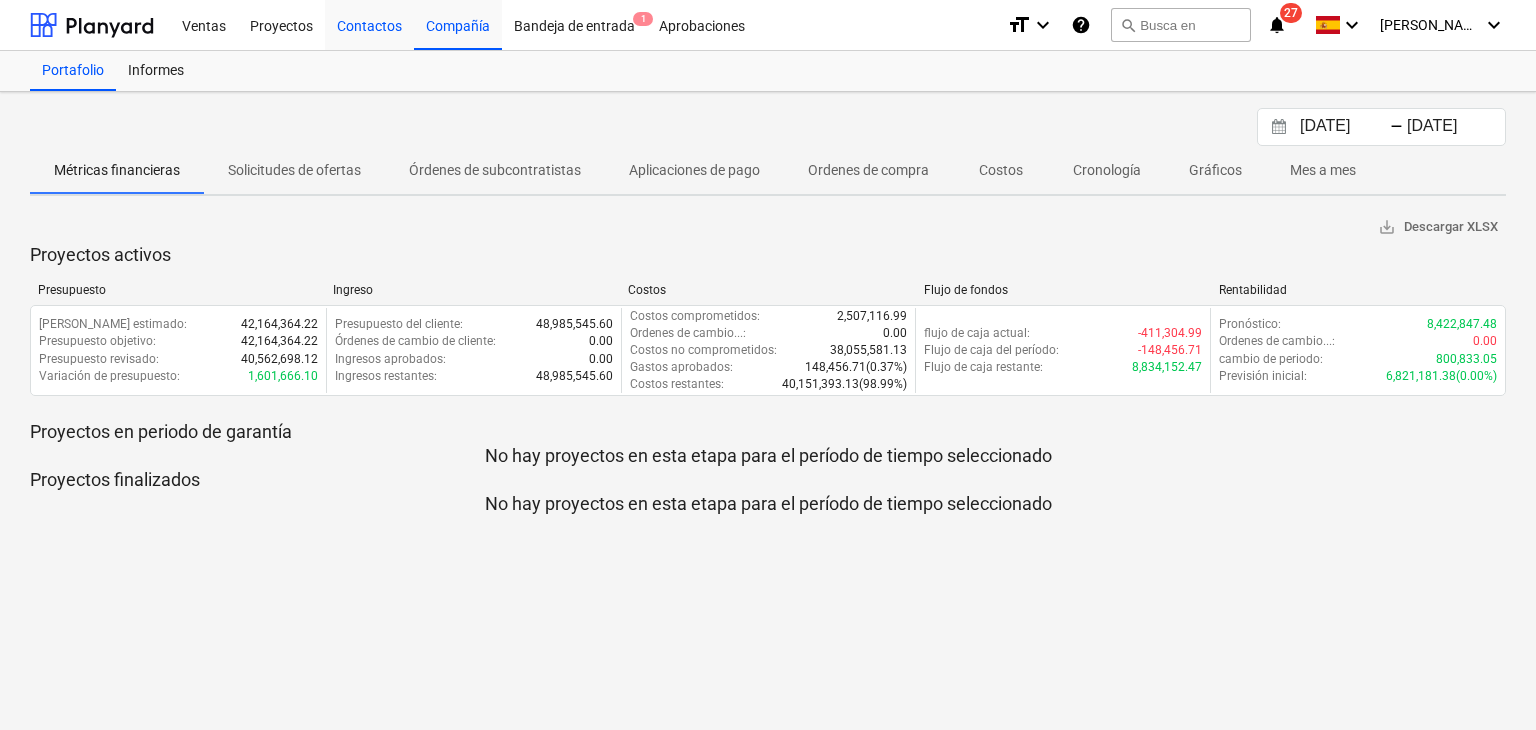 click on "Contactos" at bounding box center [369, 24] 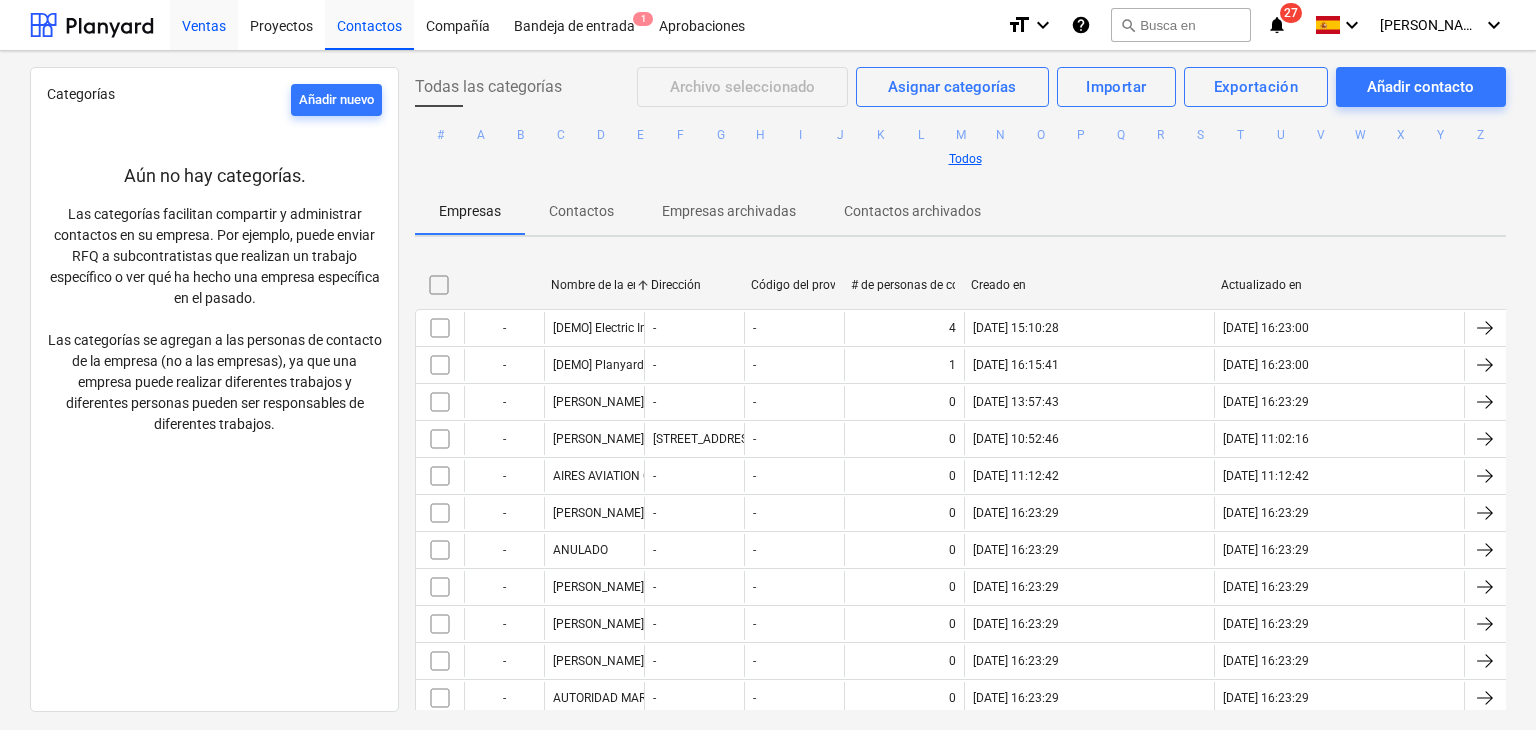 click on "Ventas" at bounding box center [204, 24] 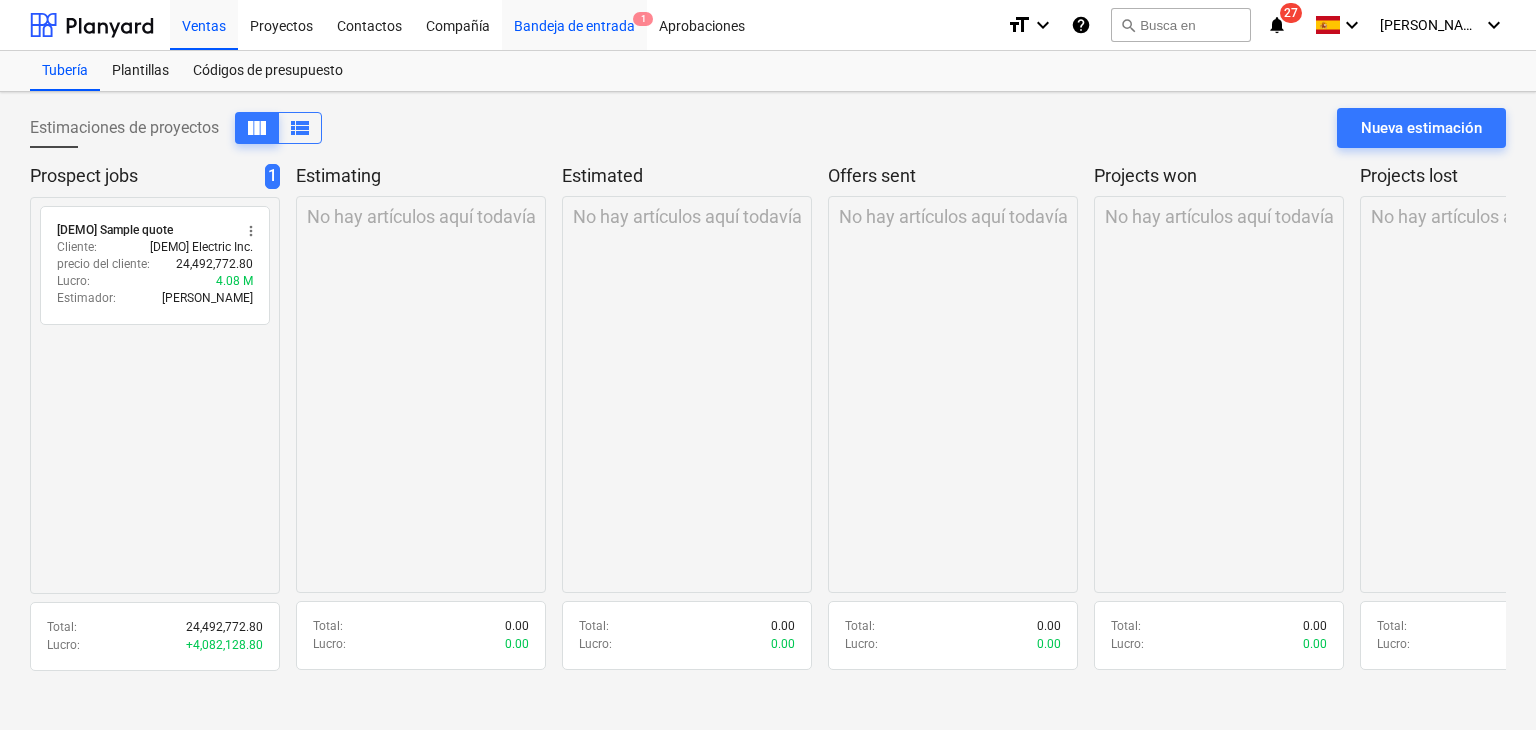 click on "Bandeja de entrada 1" at bounding box center [574, 24] 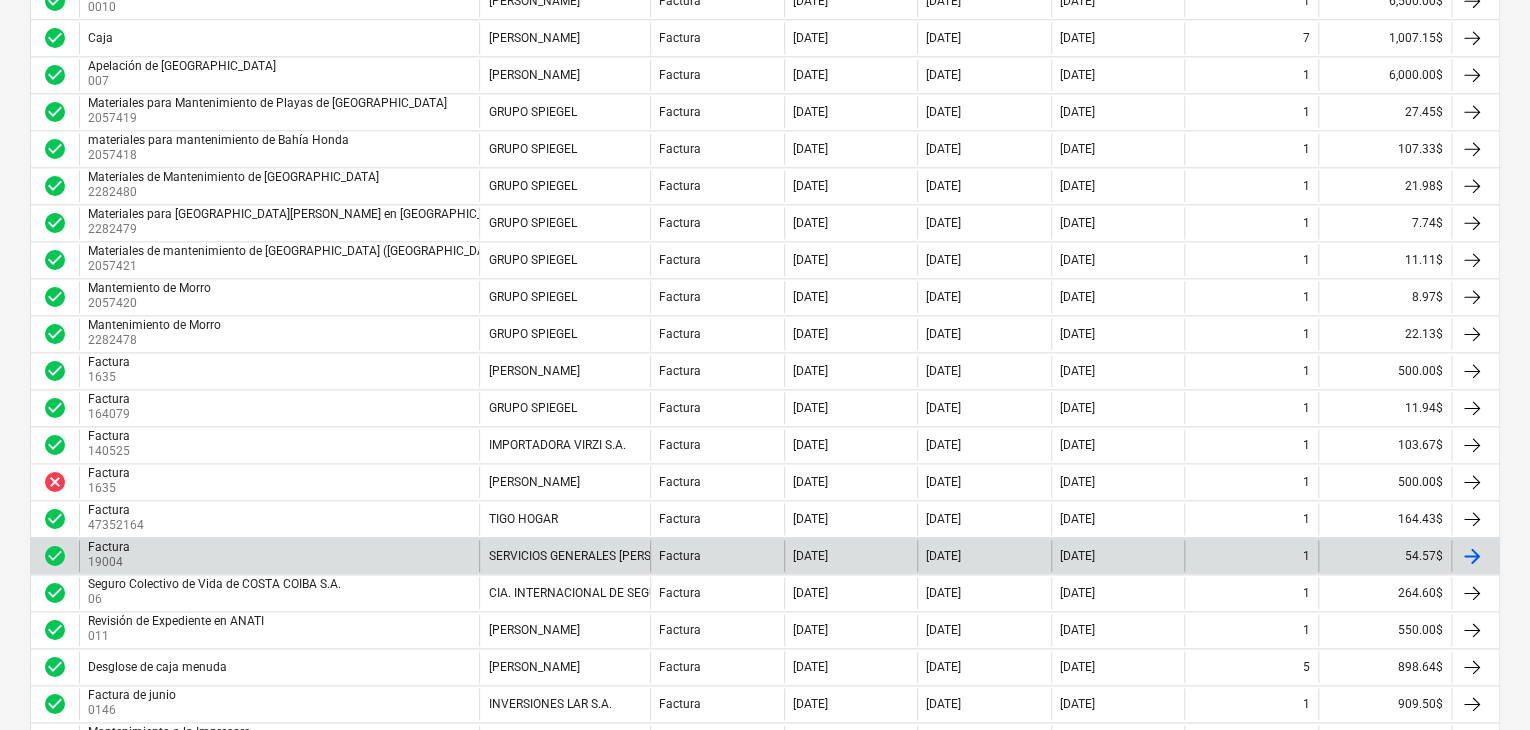 scroll, scrollTop: 1100, scrollLeft: 0, axis: vertical 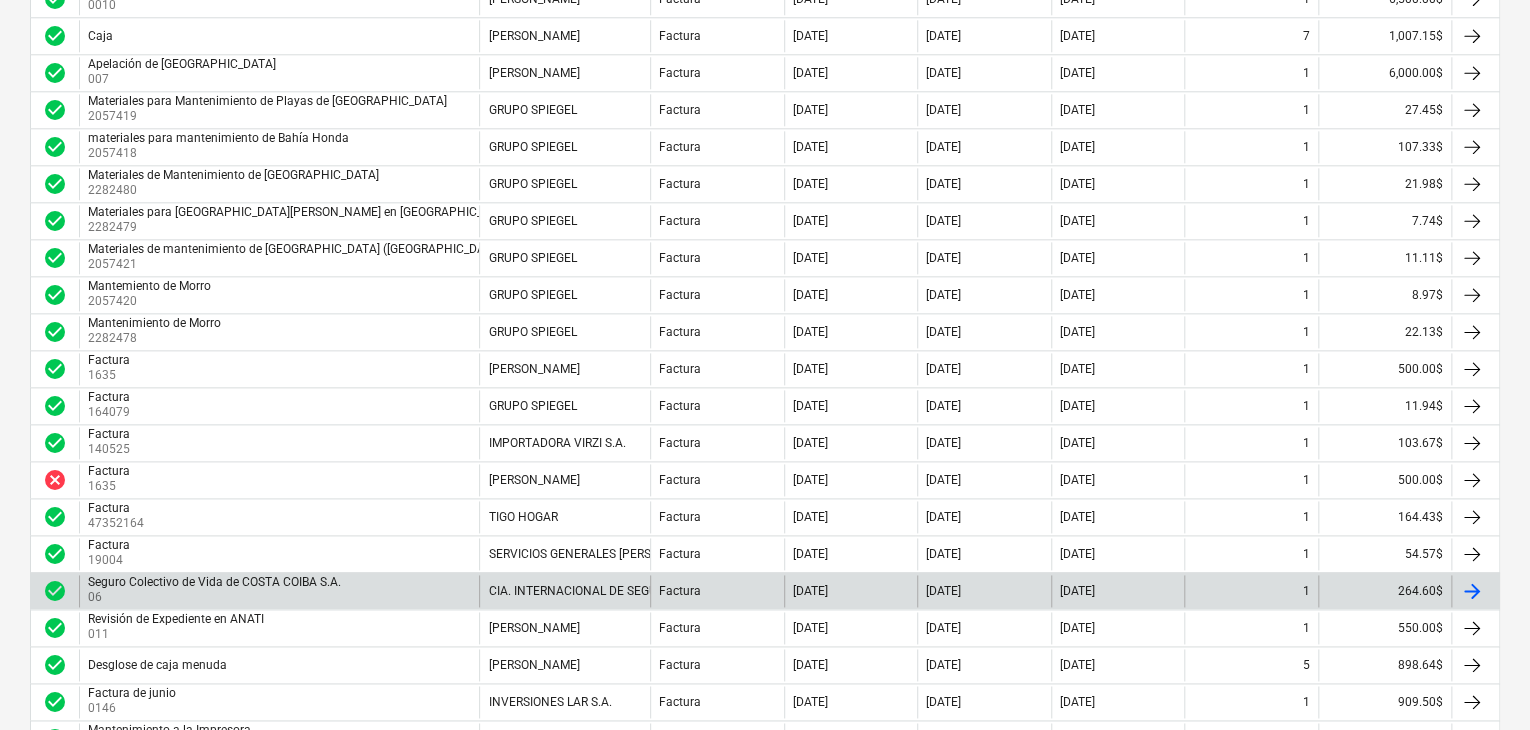 click on "264.60$" at bounding box center [1384, 591] 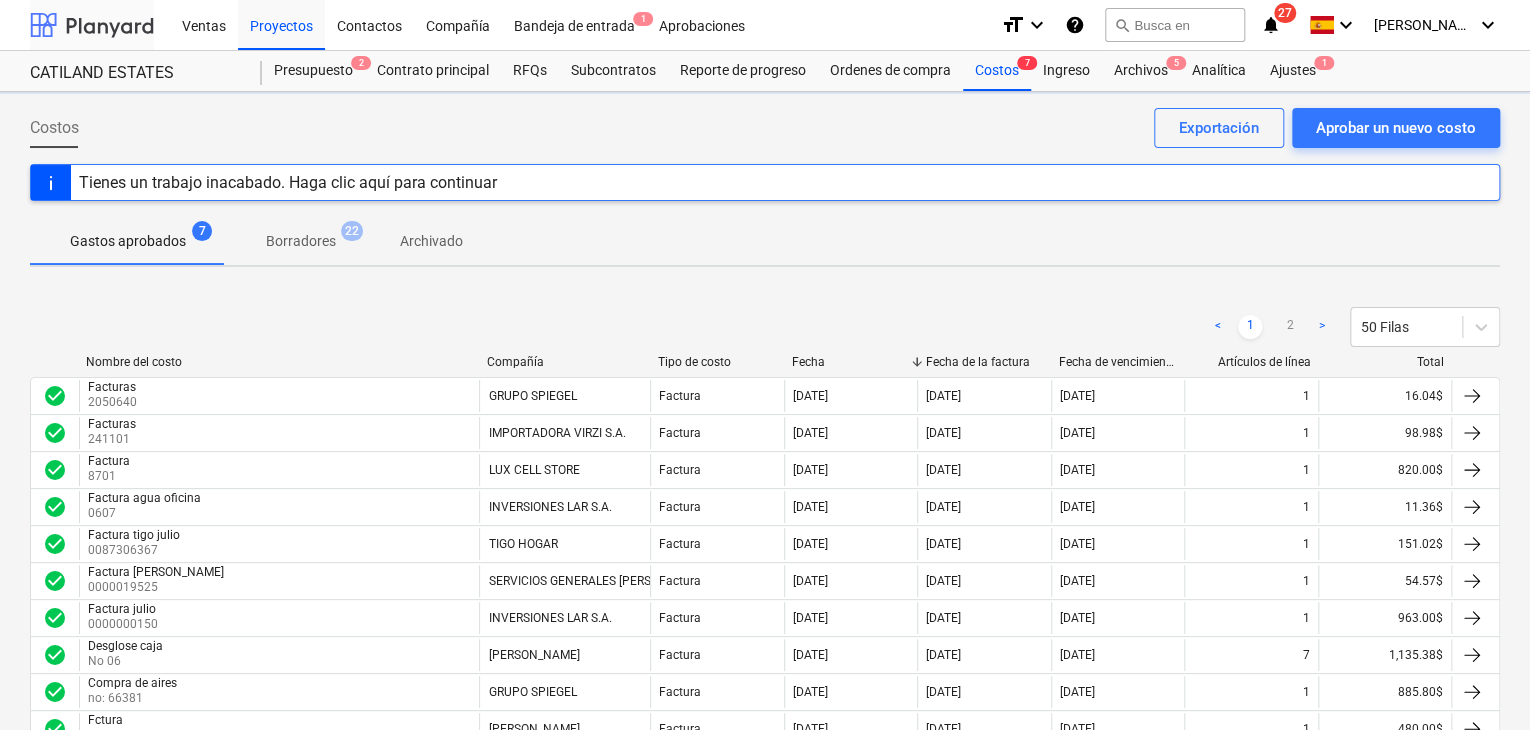 scroll, scrollTop: 1100, scrollLeft: 0, axis: vertical 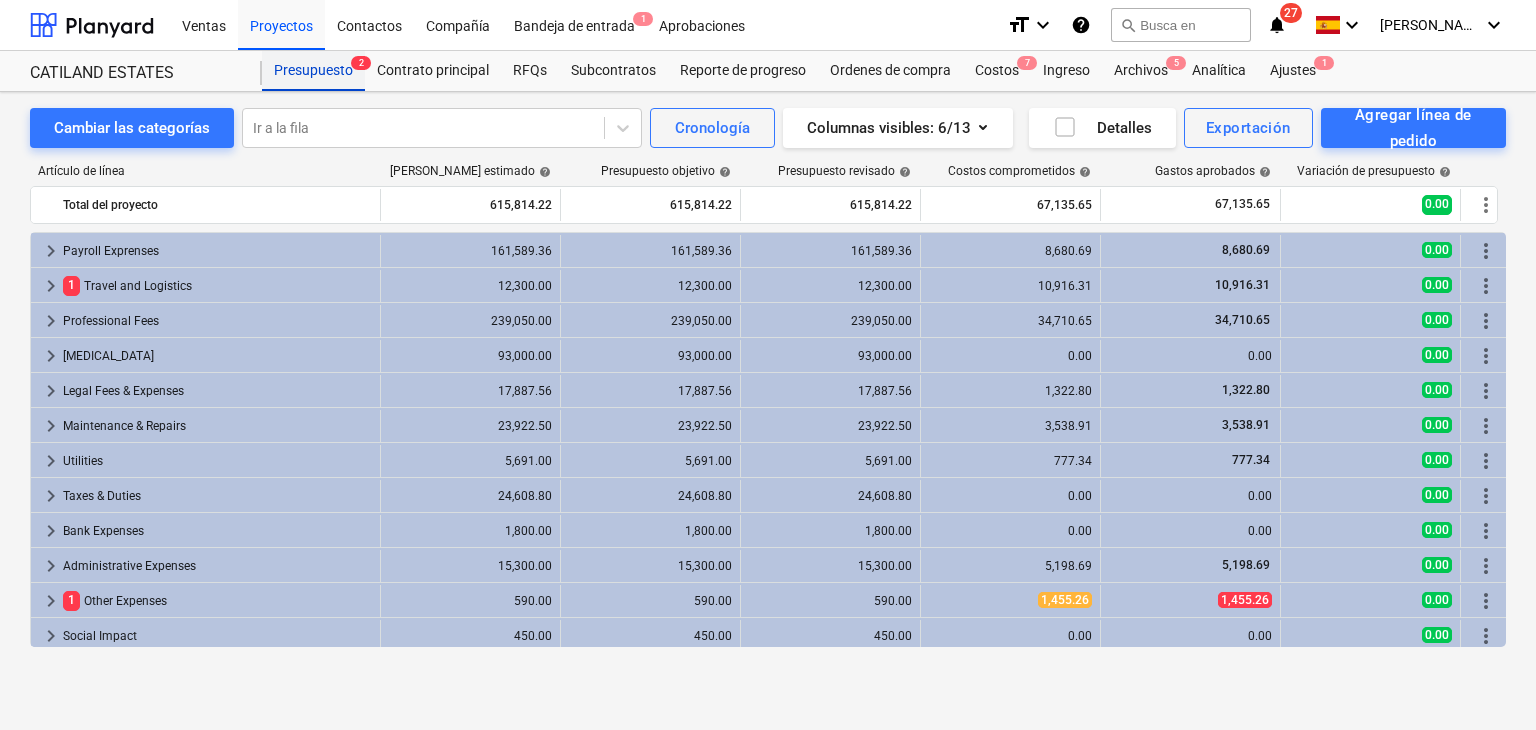 click on "Presupuesto 2" at bounding box center (313, 71) 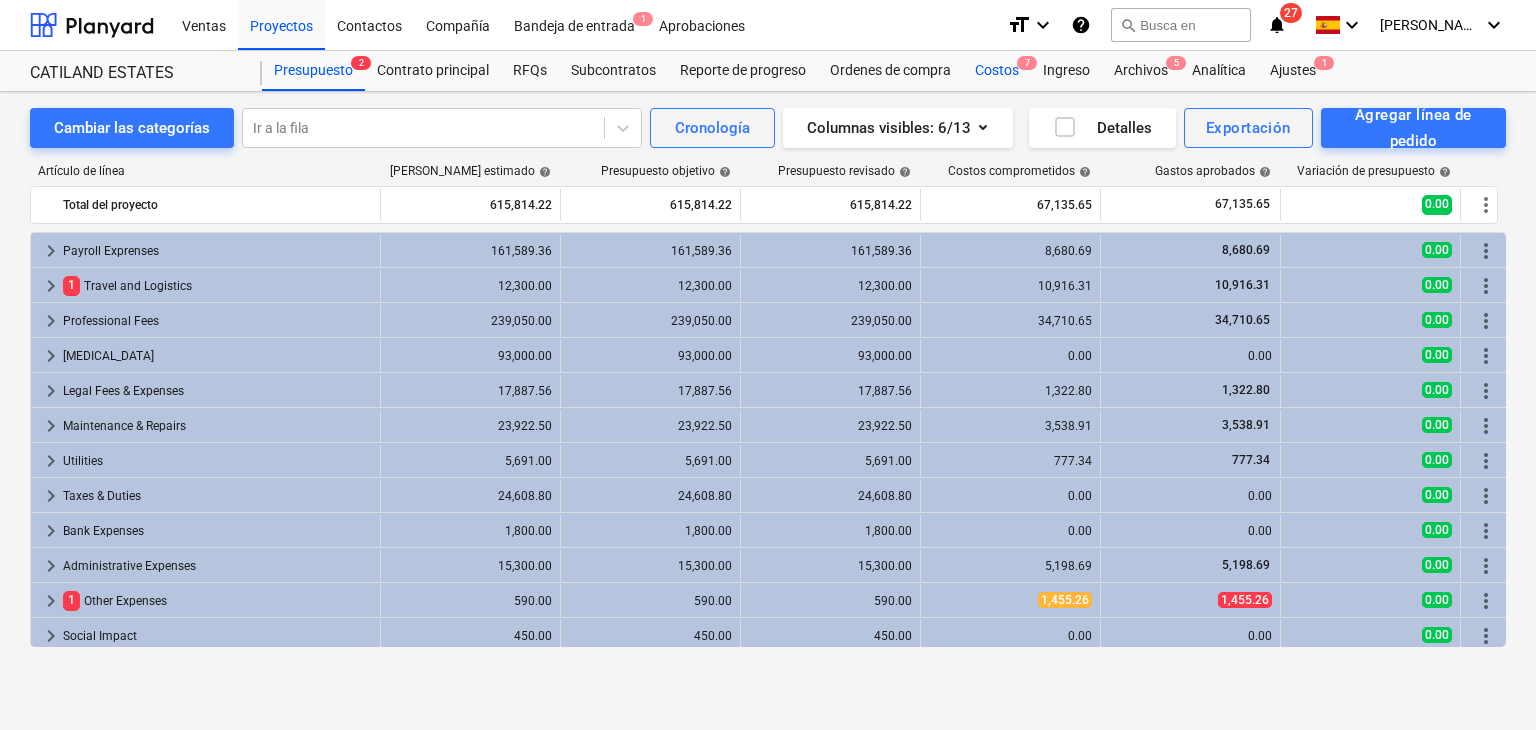 click on "Costos 7" at bounding box center (997, 71) 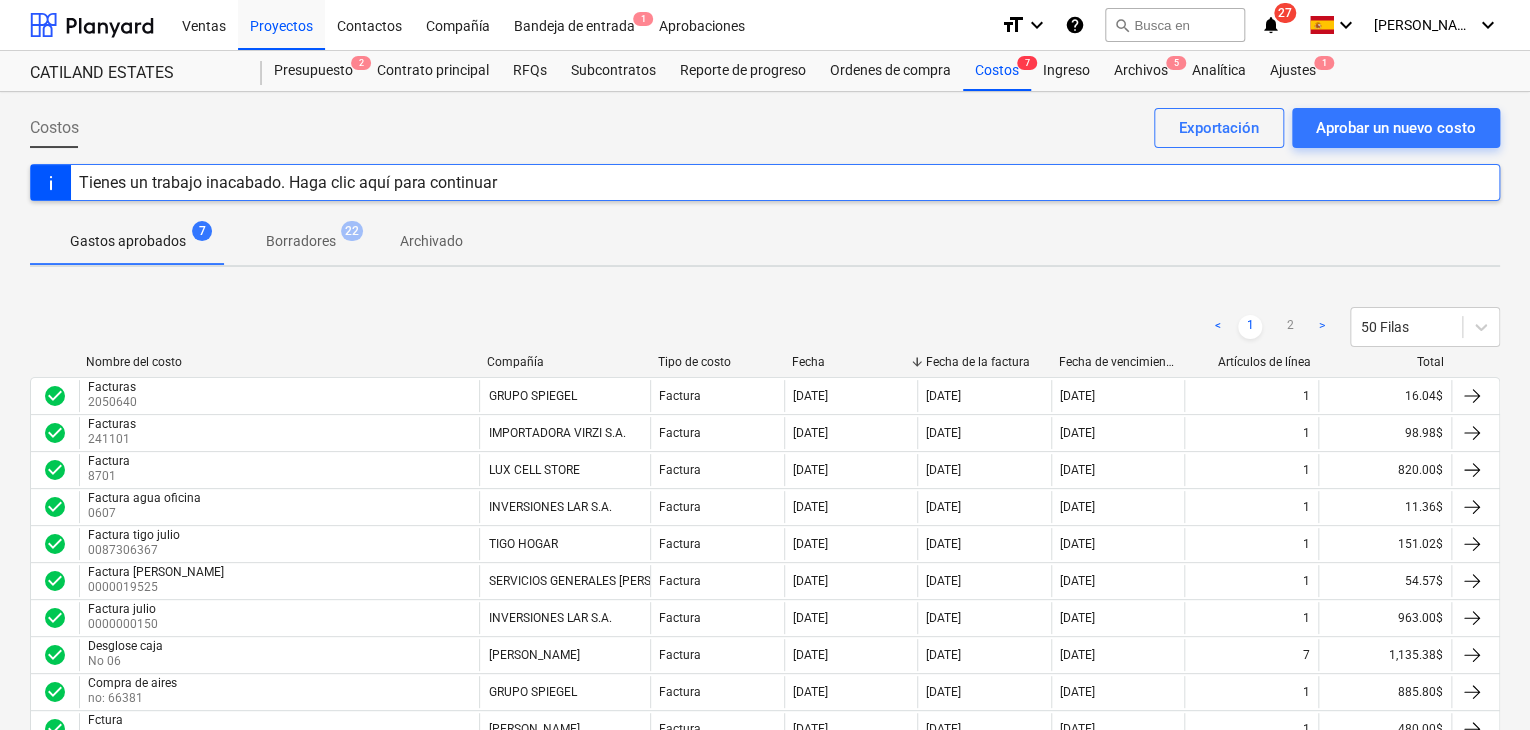 click on "Tienes un trabajo inacabado. Haga clic aquí para continuar" at bounding box center [288, 182] 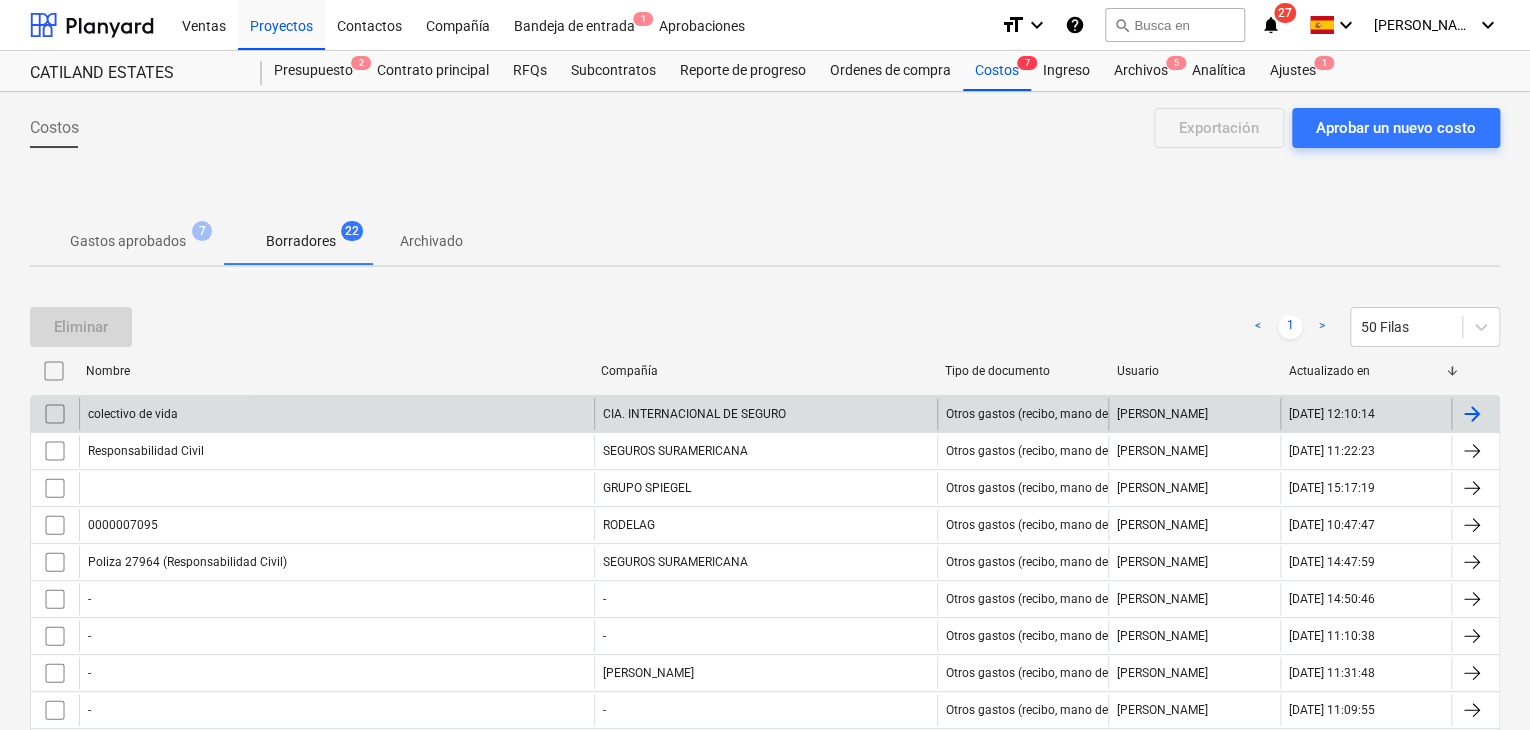 click on "CIA. INTERNACIONAL DE SEGURO" at bounding box center (765, 414) 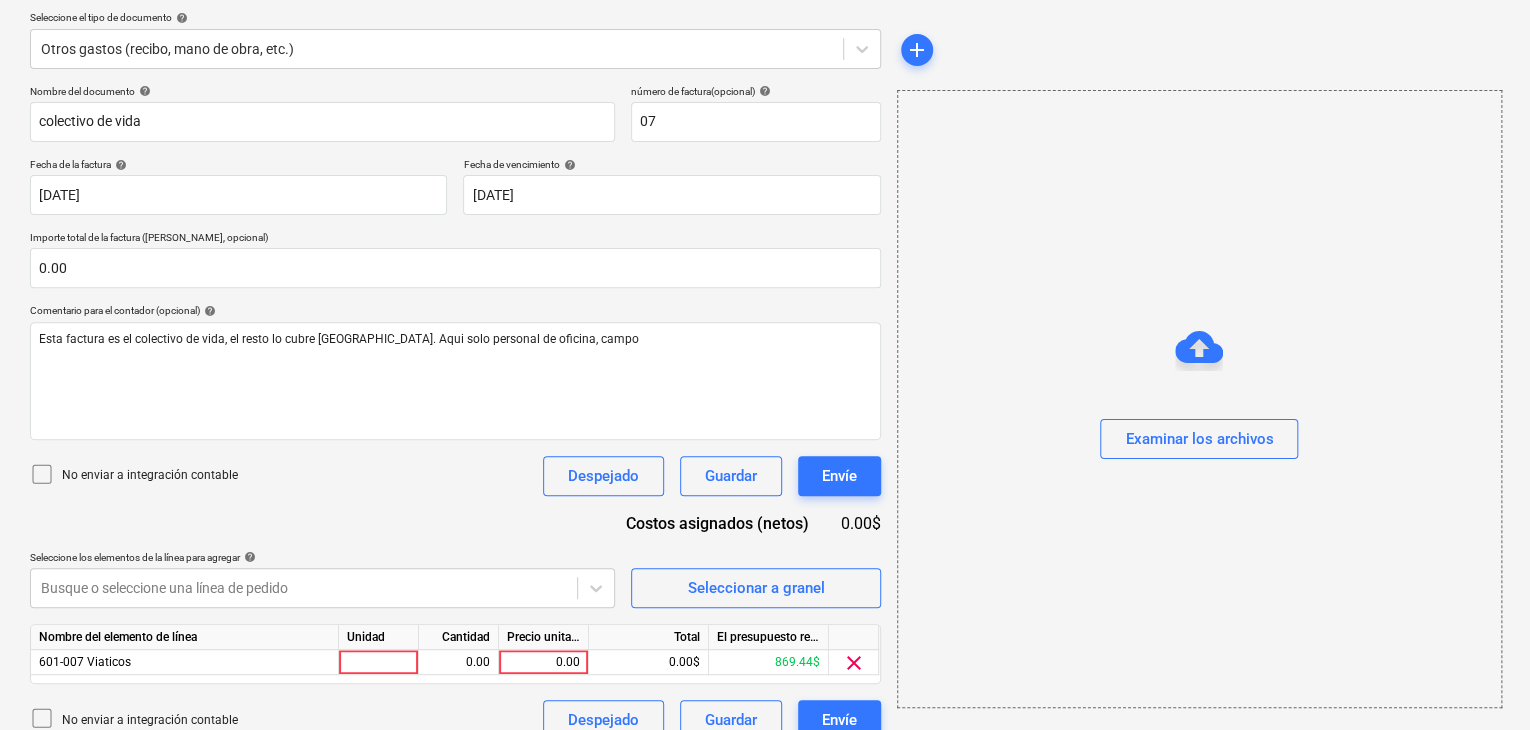 scroll, scrollTop: 252, scrollLeft: 0, axis: vertical 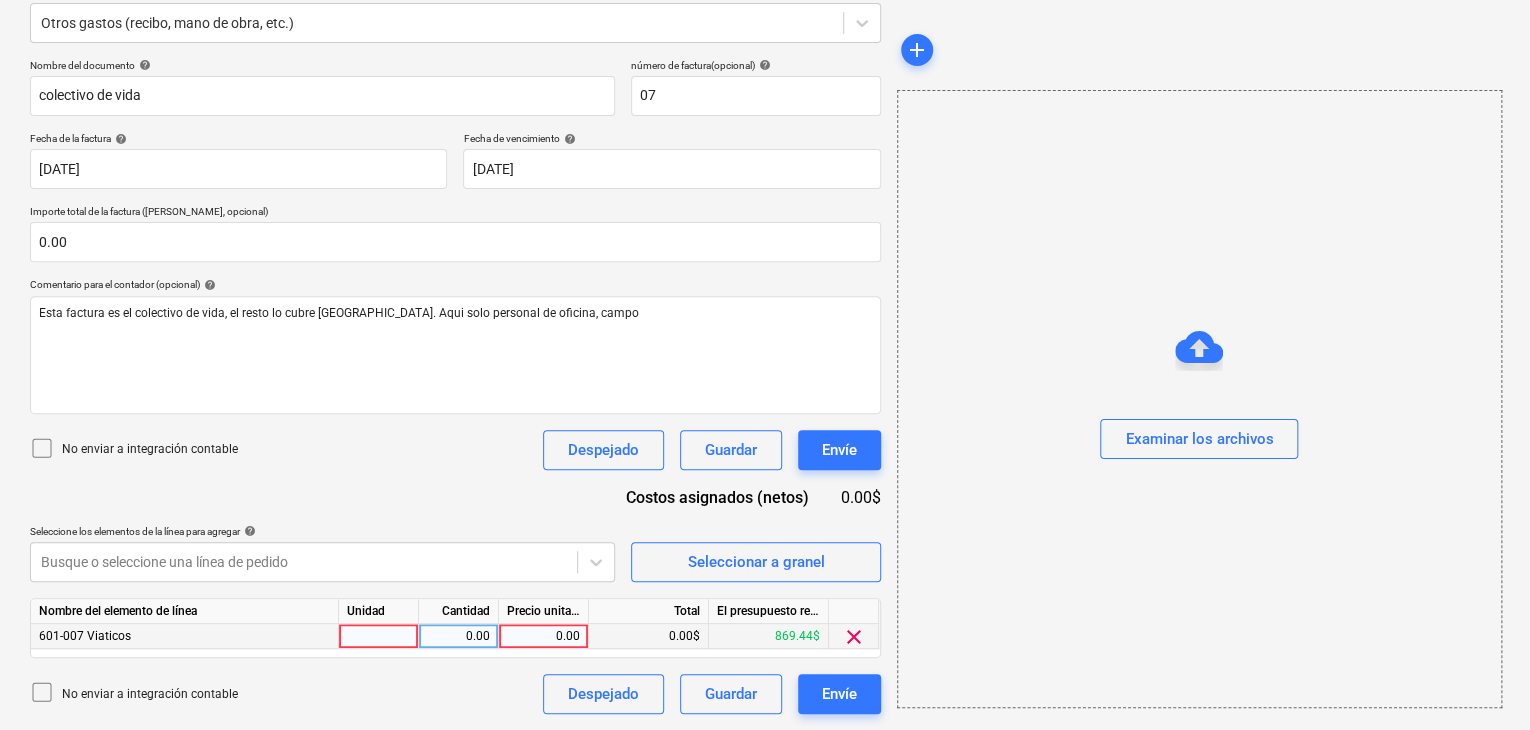click at bounding box center (379, 636) 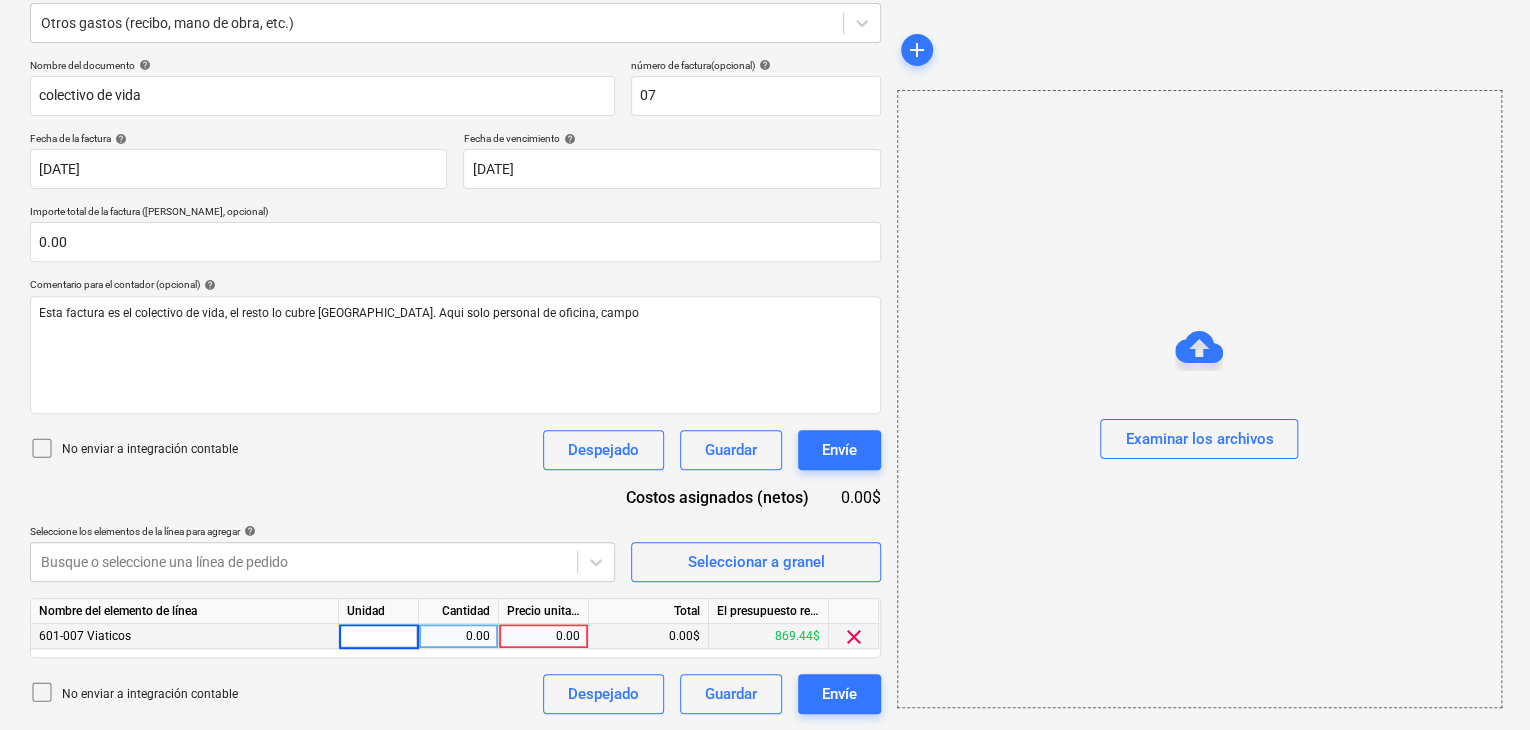 type on "|" 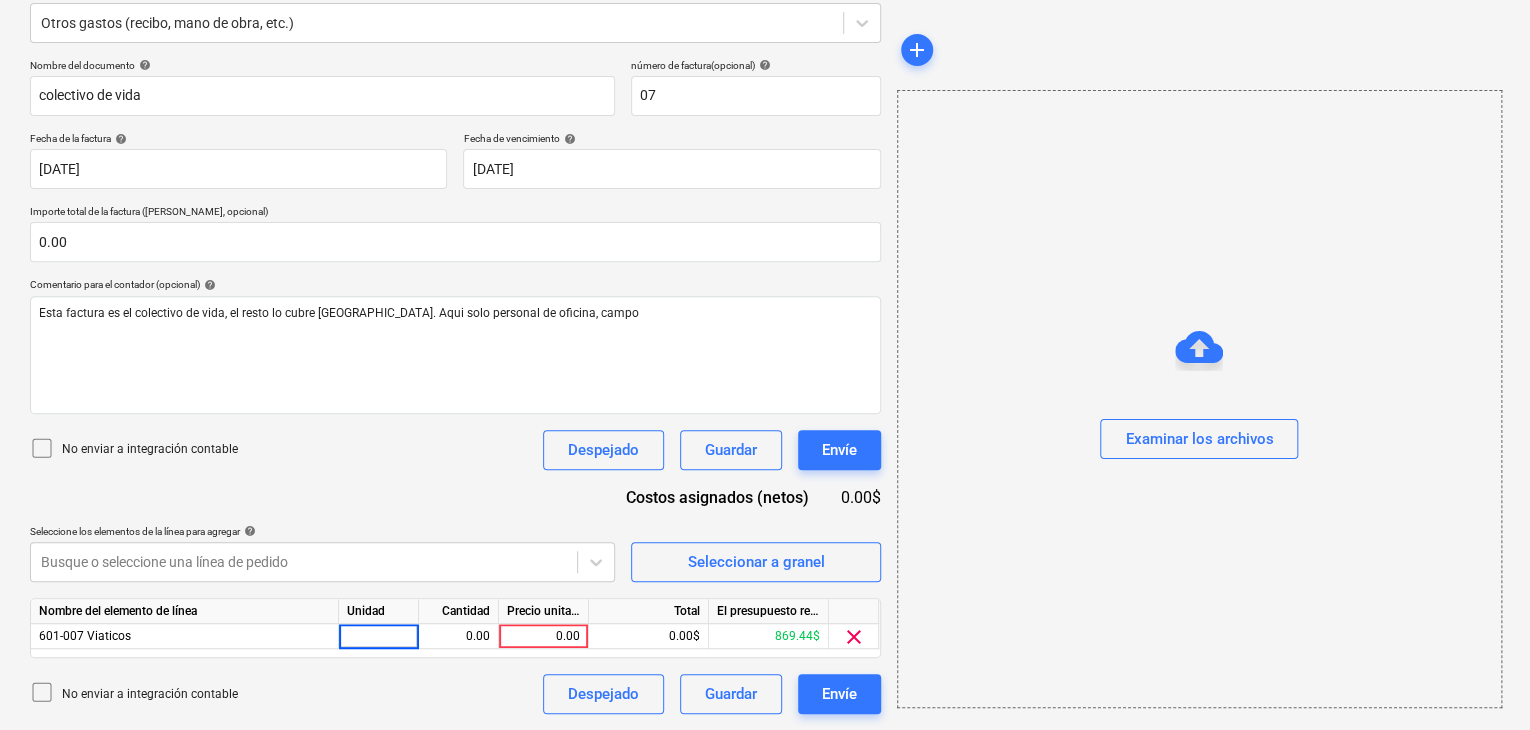 type on "1" 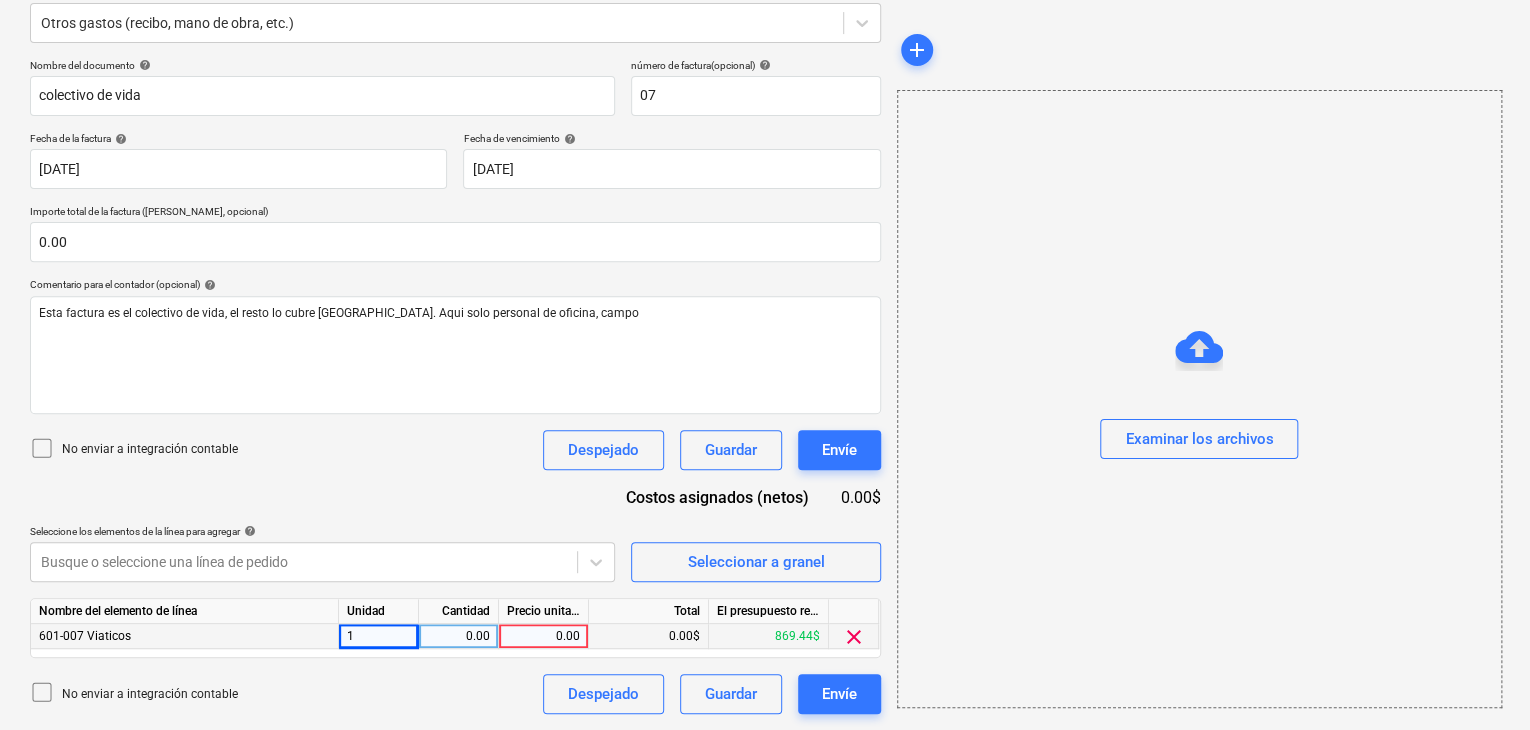 click on "0.00" at bounding box center (458, 636) 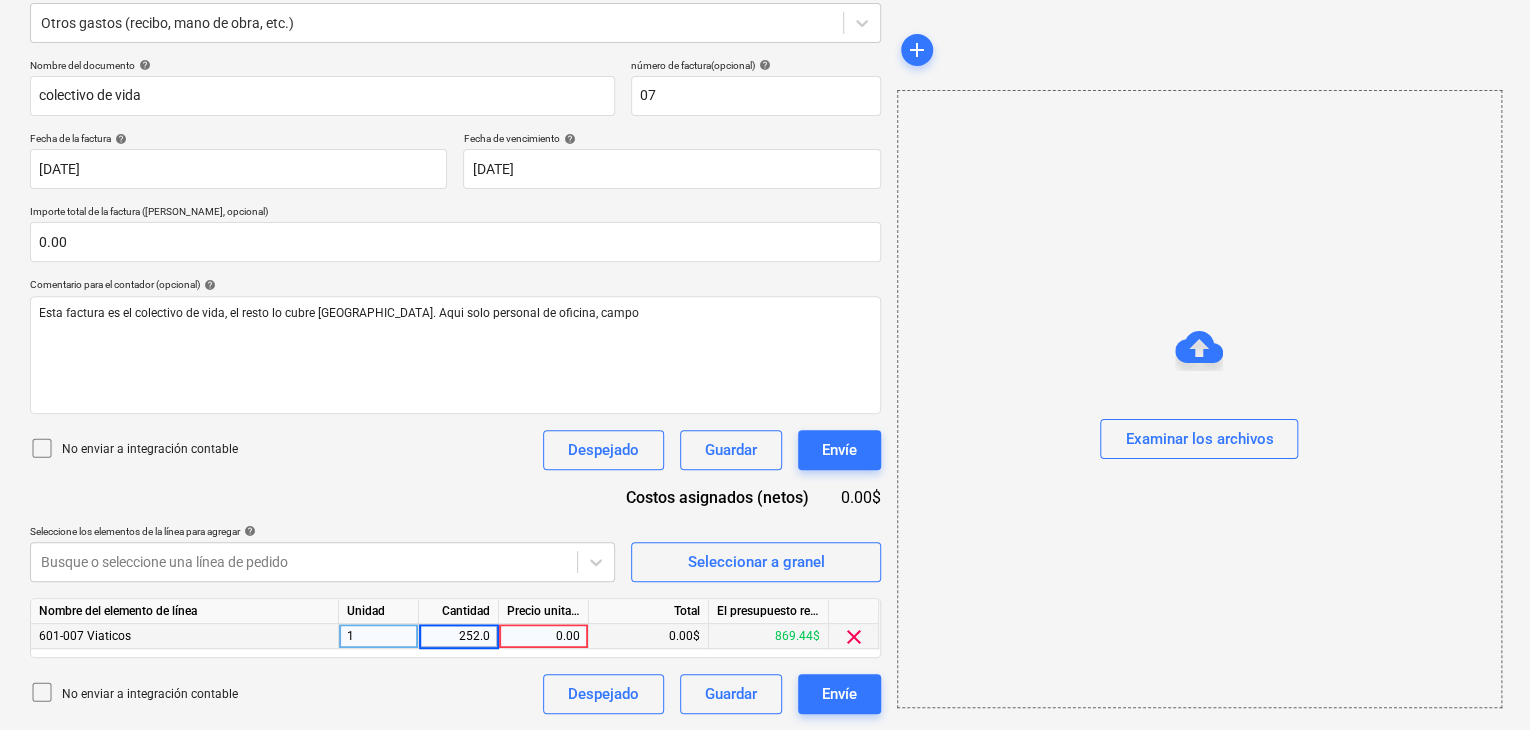 type on "252.00" 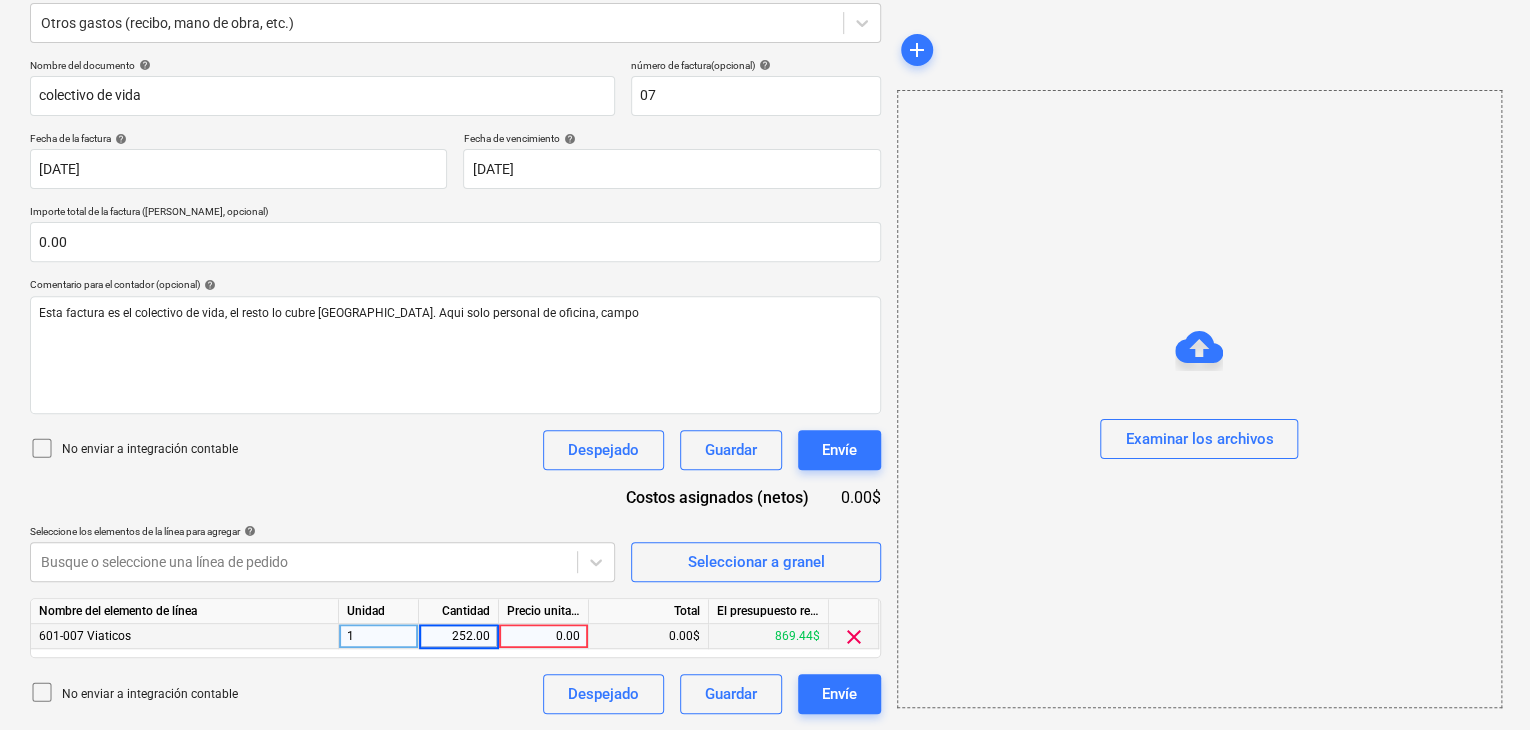 click on "0.00" at bounding box center (543, 636) 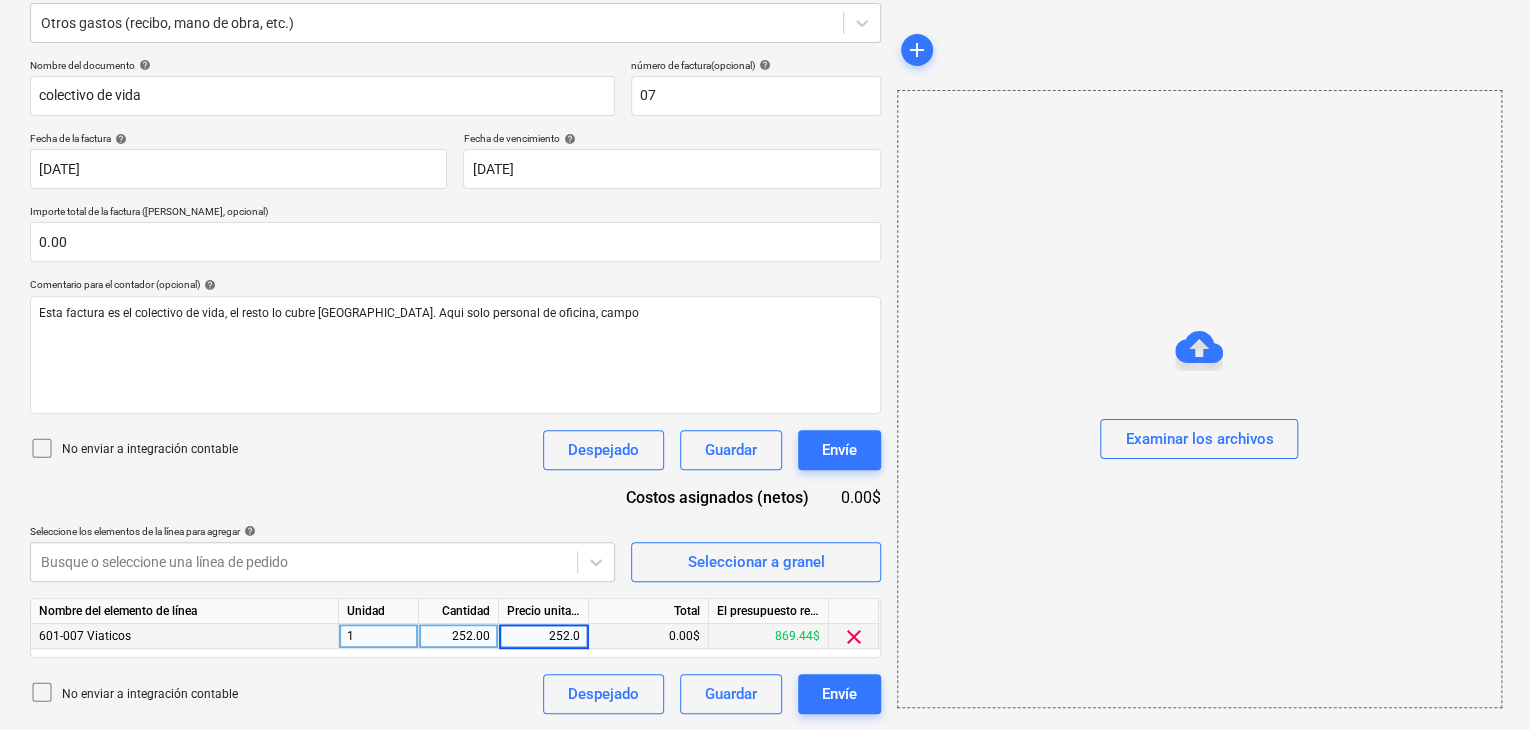 type on "252.00" 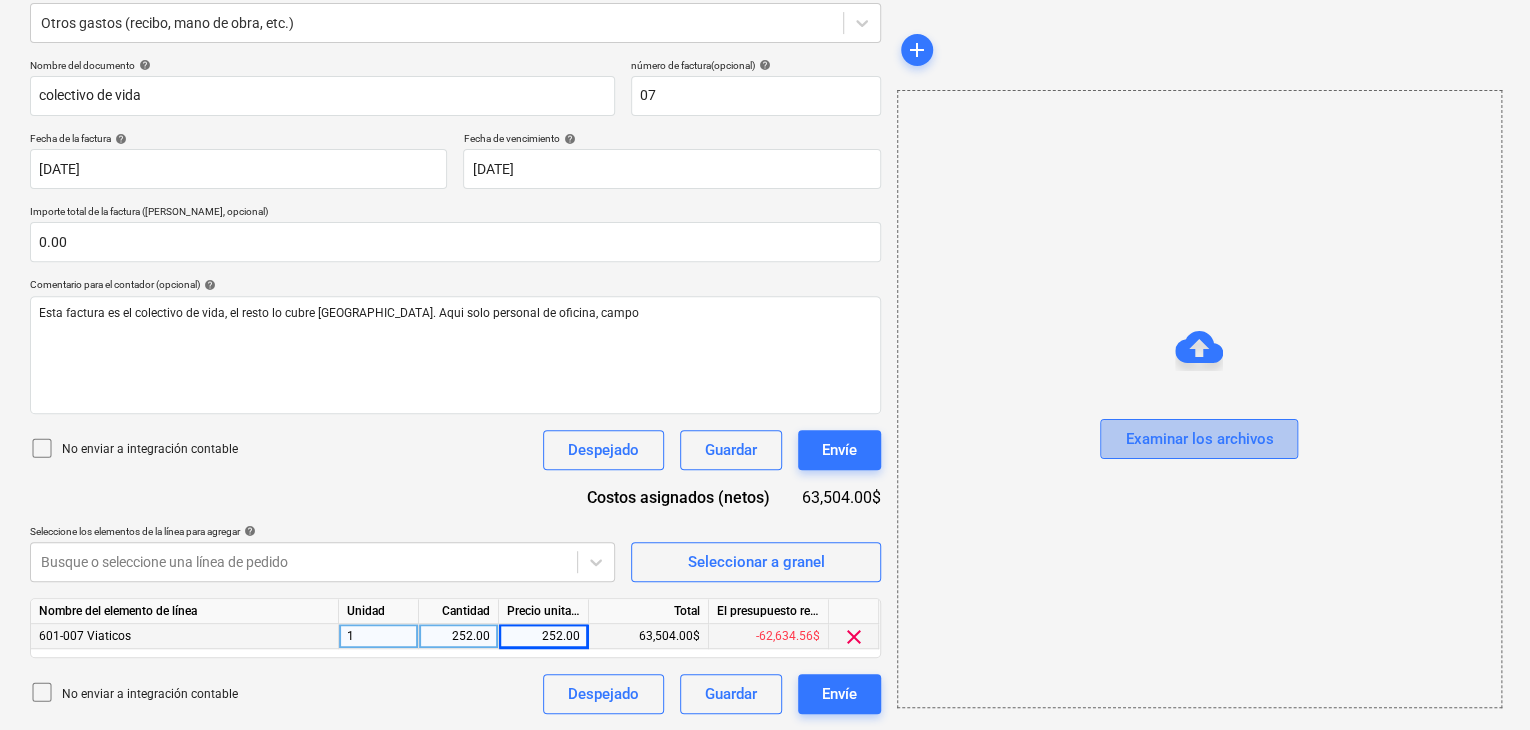 click on "Examinar los archivos" at bounding box center [1199, 439] 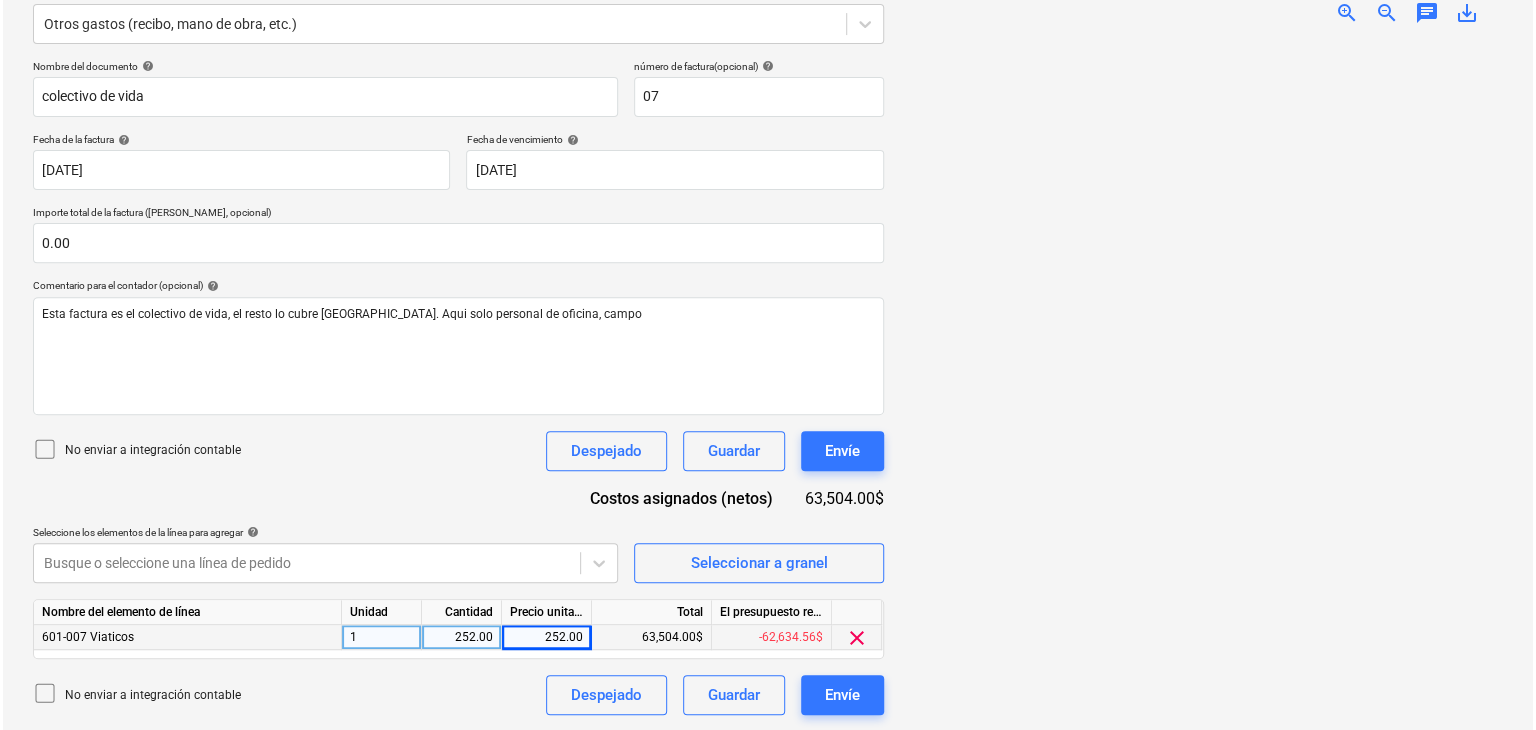 scroll, scrollTop: 252, scrollLeft: 0, axis: vertical 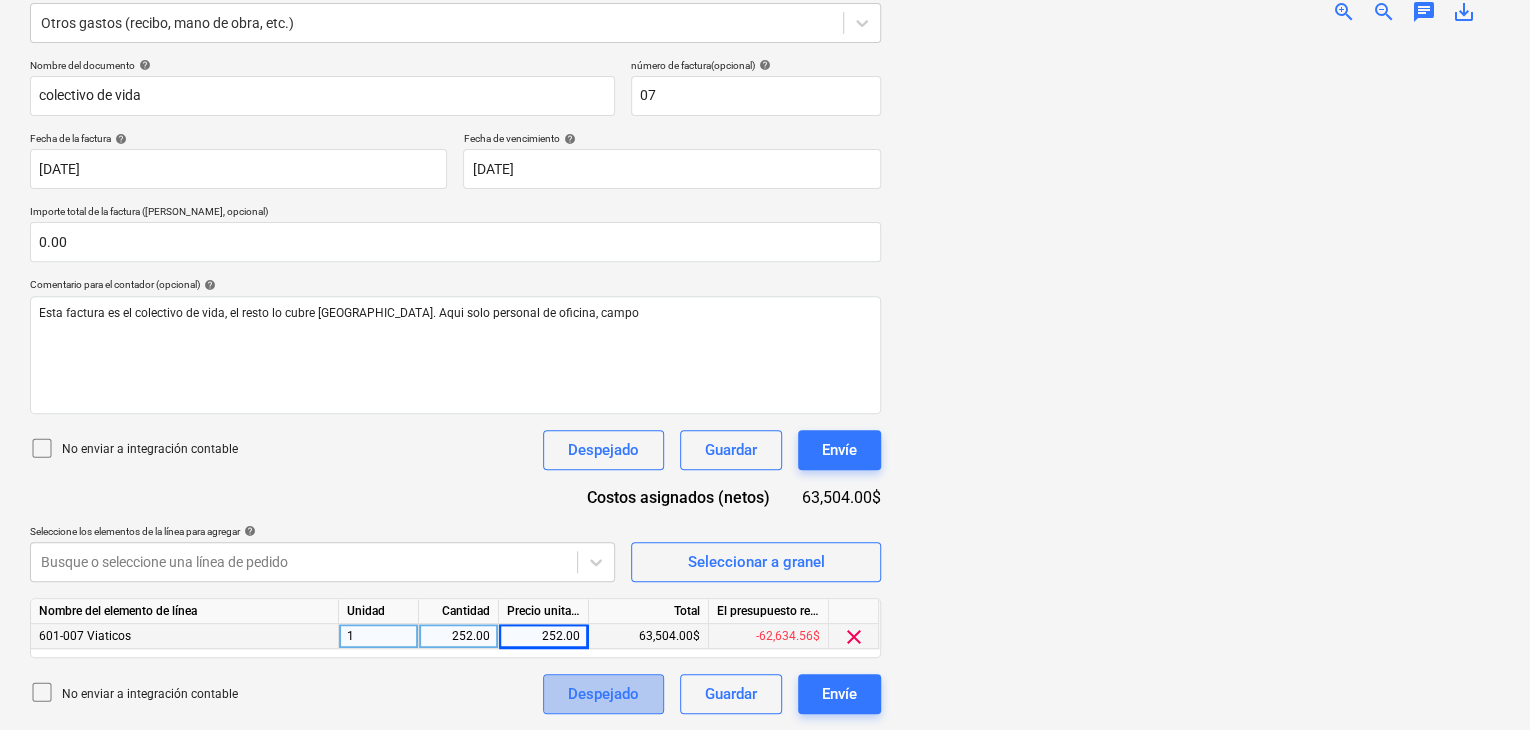 click on "Despejado" at bounding box center [603, 694] 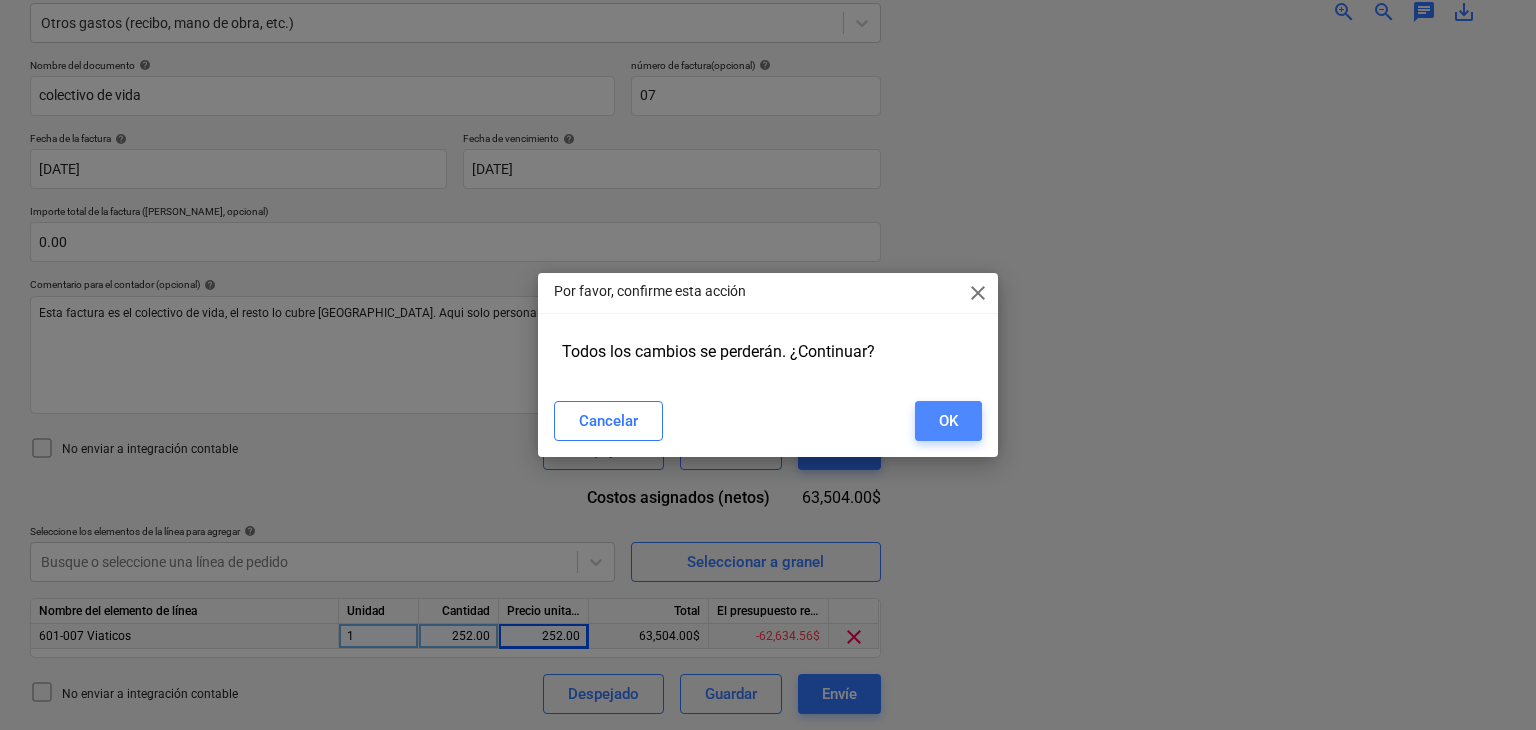 click on "OK" at bounding box center (948, 421) 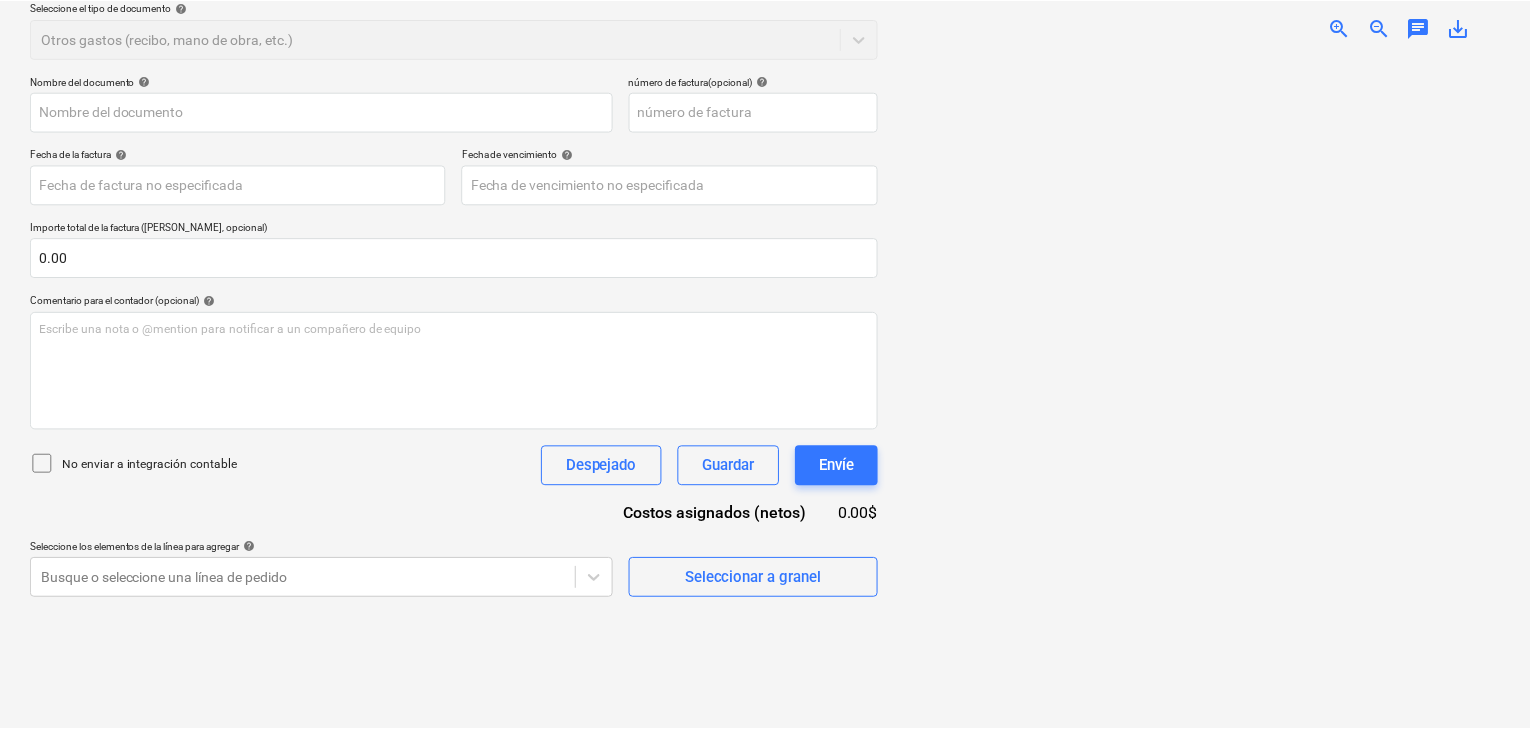 scroll, scrollTop: 236, scrollLeft: 0, axis: vertical 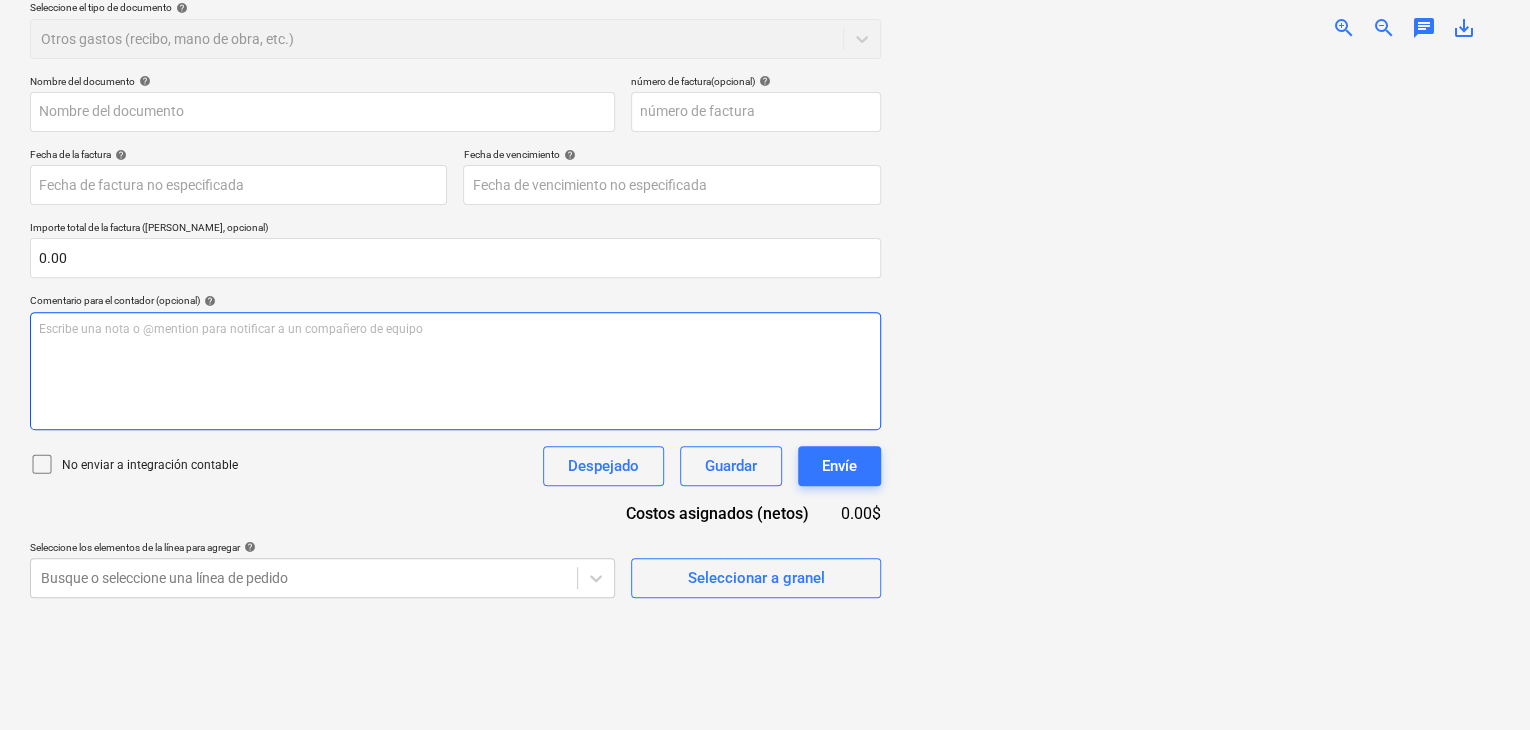 click on "Escribe una nota o @mention para notificar a un compañero de equipo ﻿" at bounding box center (455, 329) 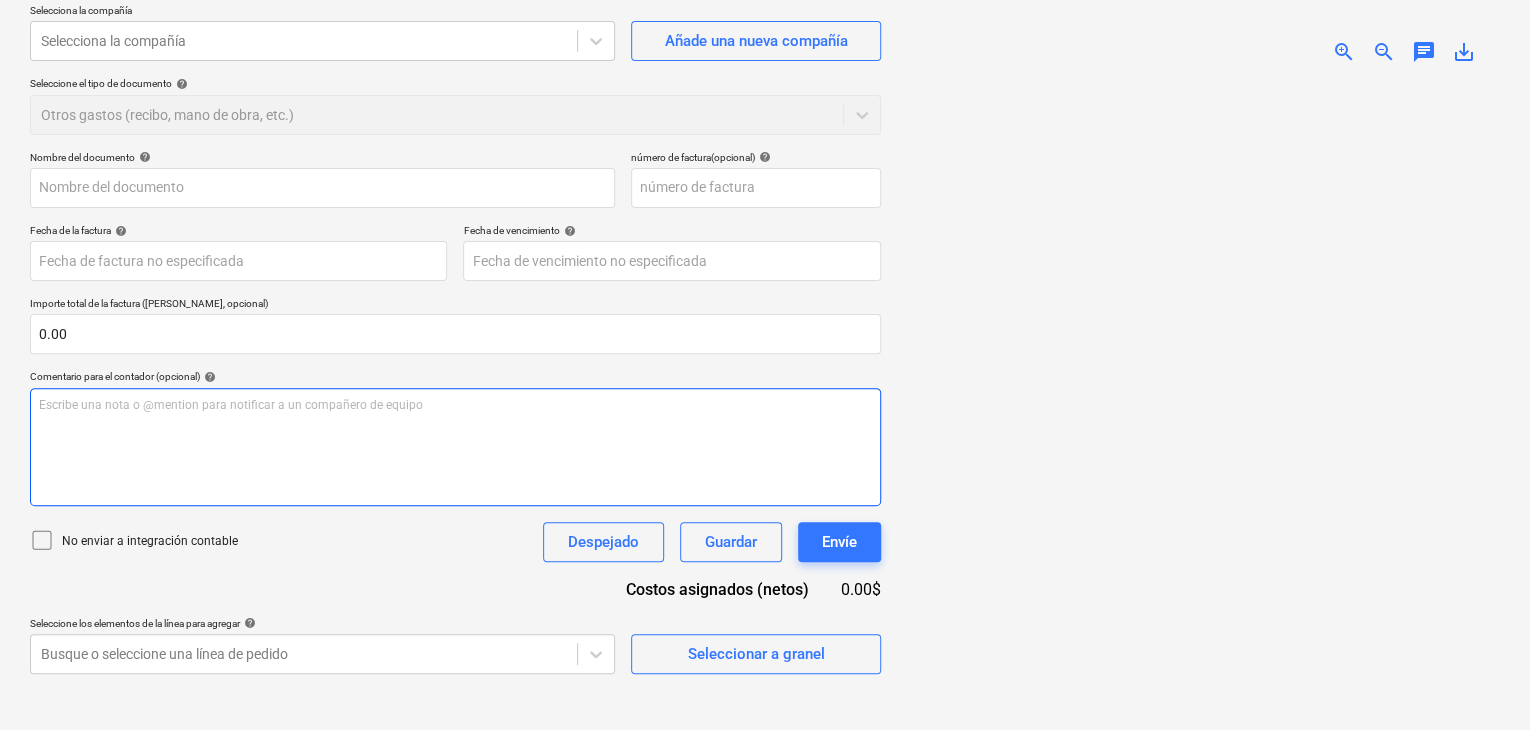 scroll, scrollTop: 1, scrollLeft: 0, axis: vertical 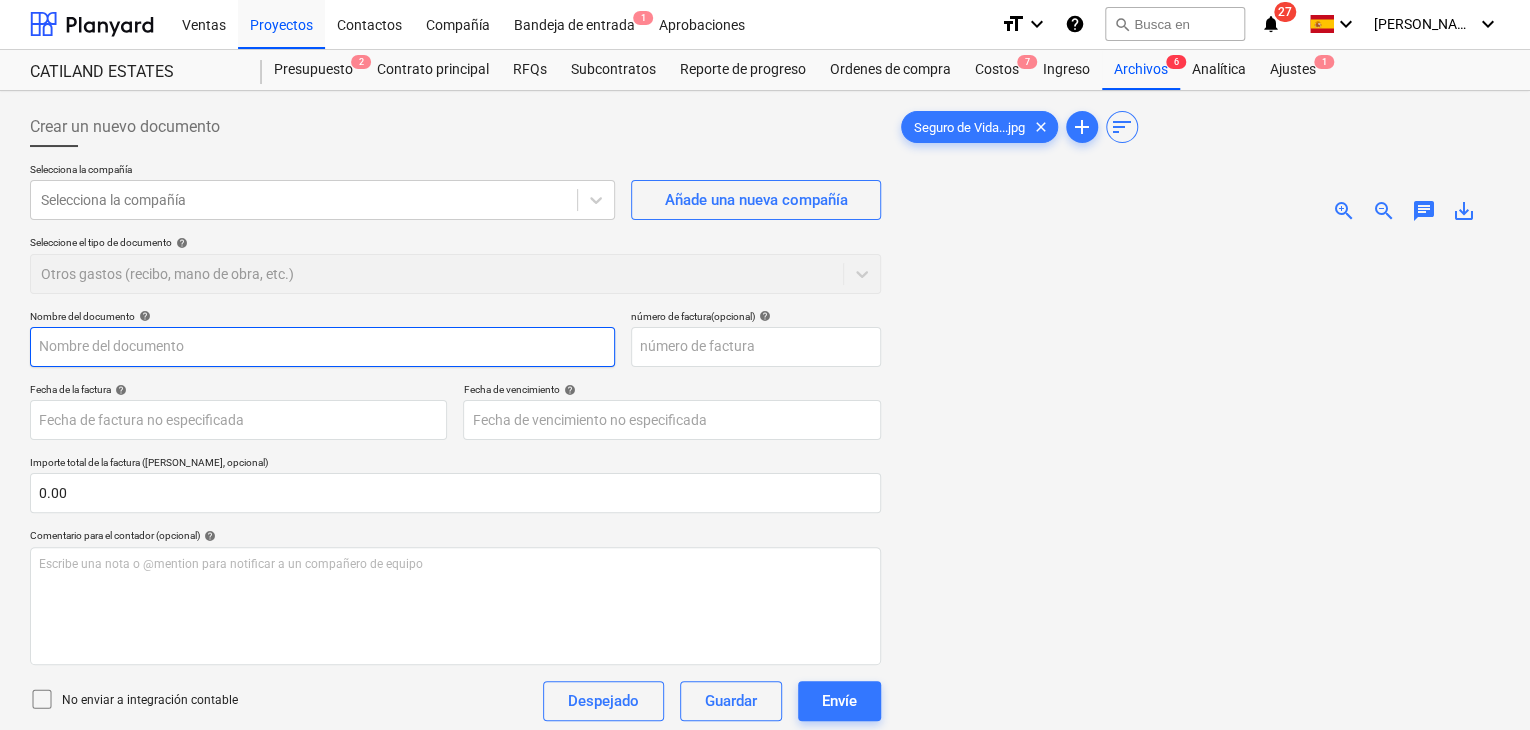click at bounding box center [322, 347] 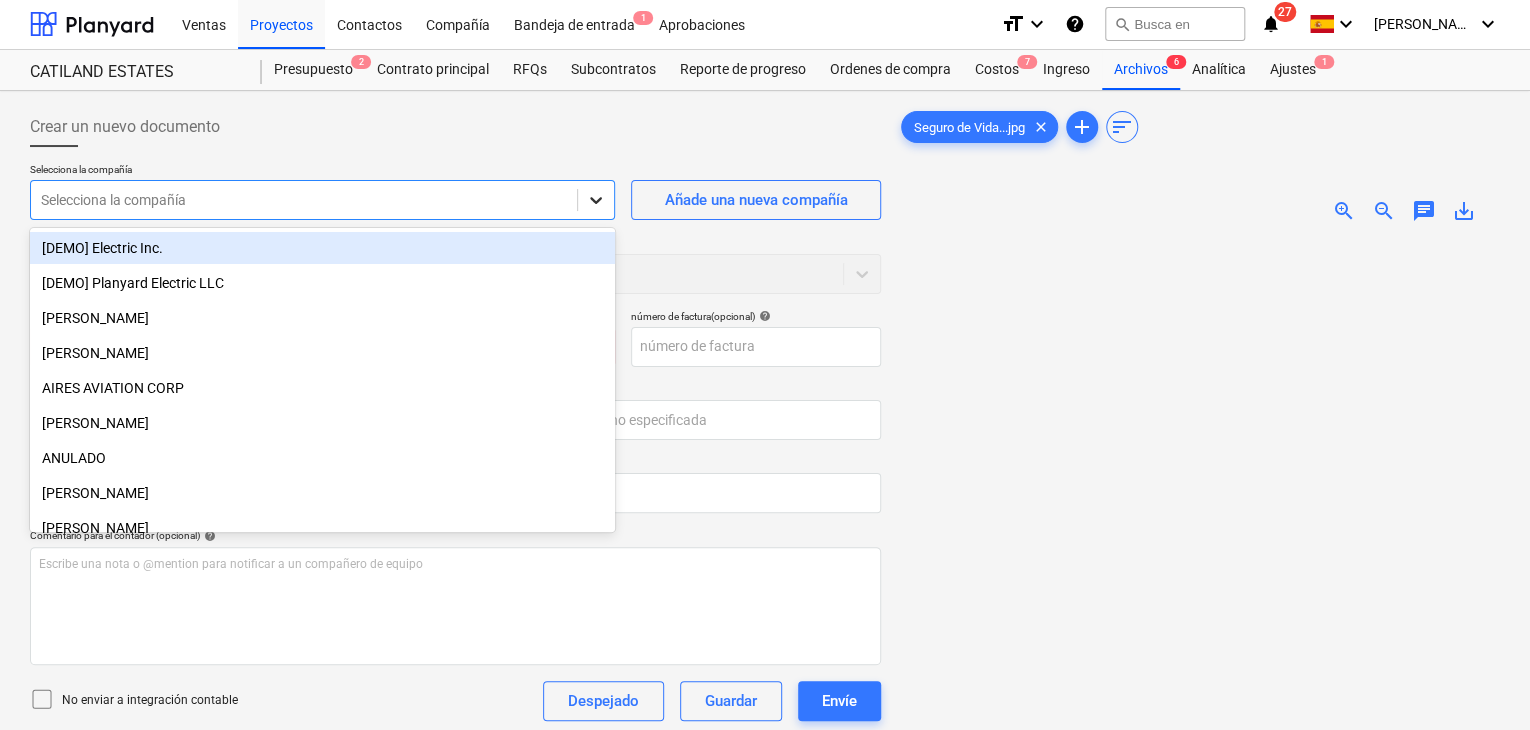 click 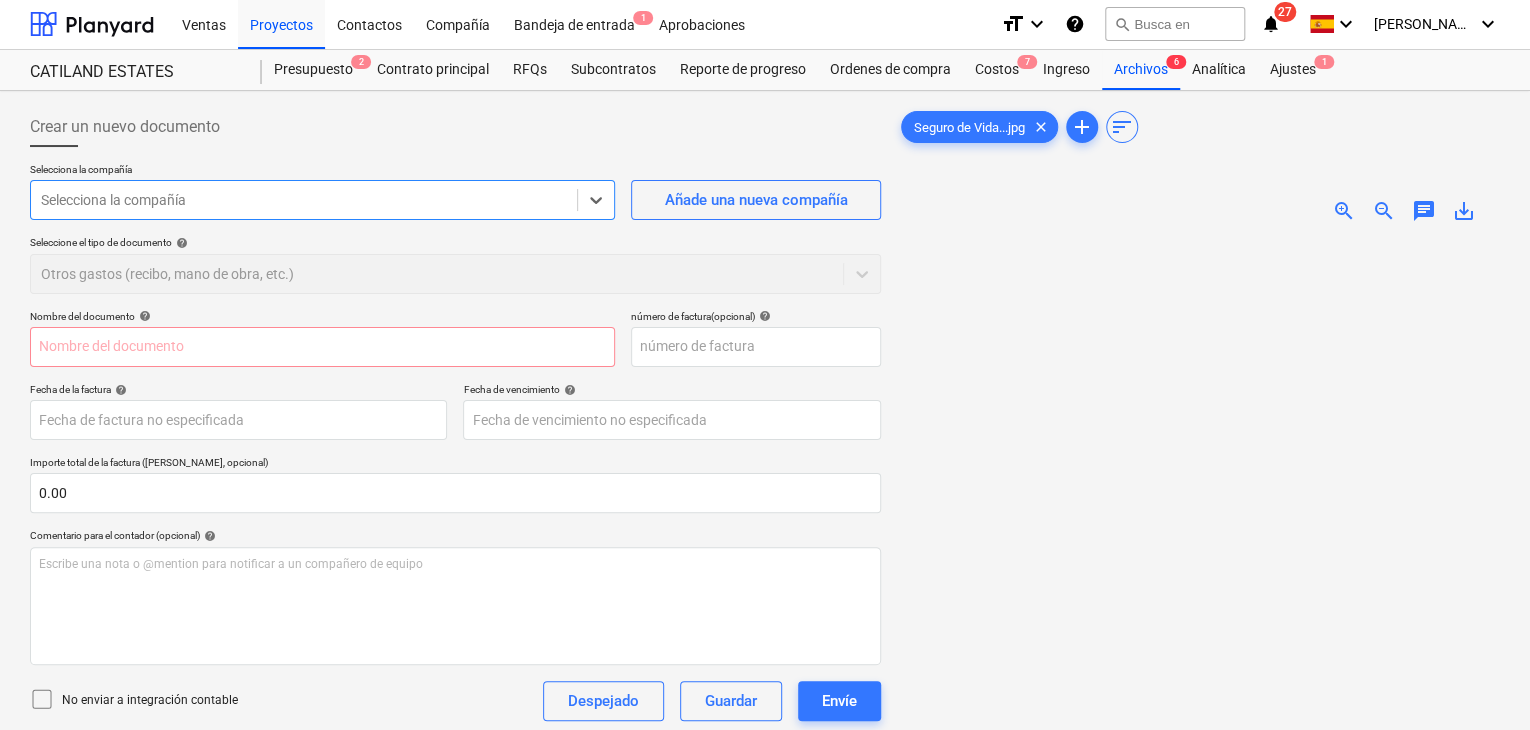 click at bounding box center [304, 200] 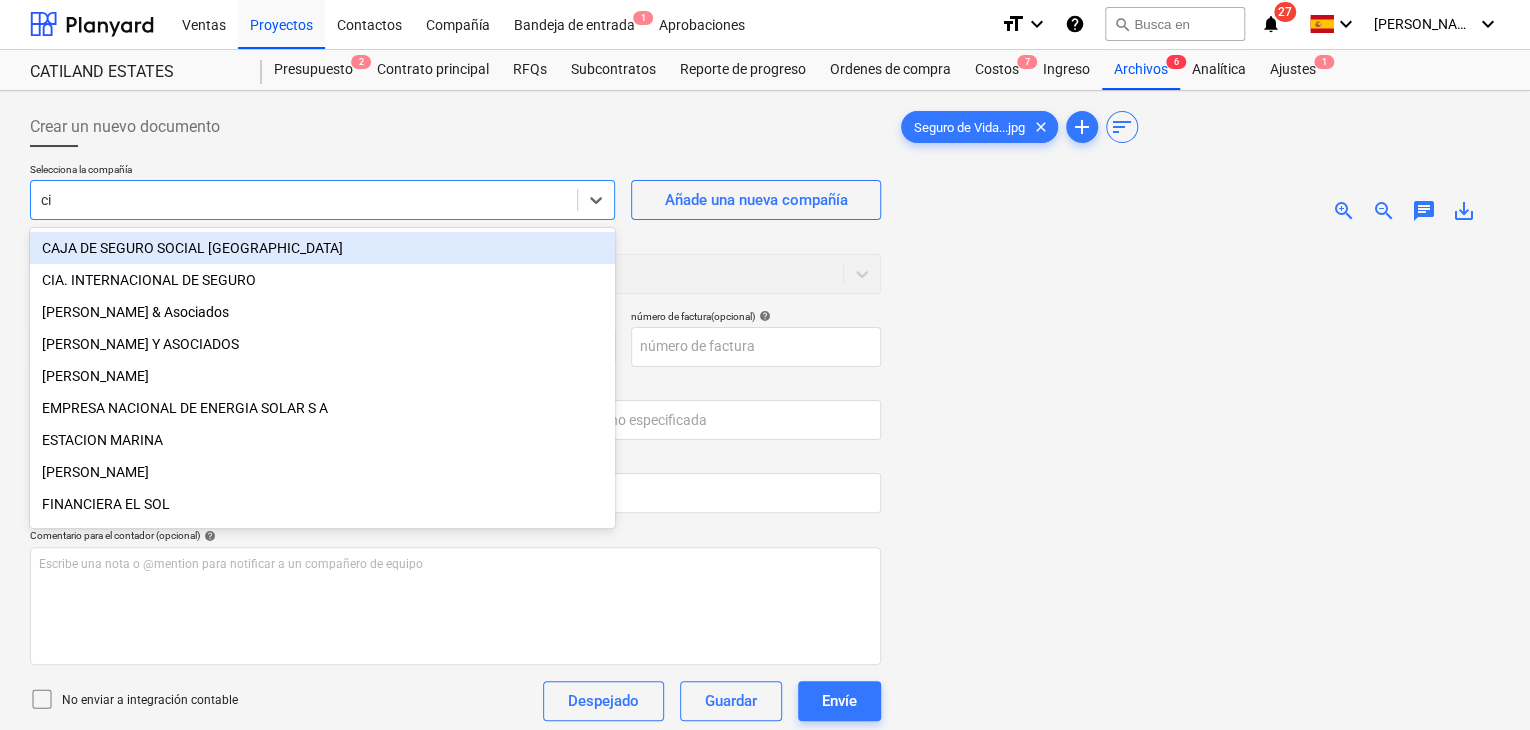 type on "cia" 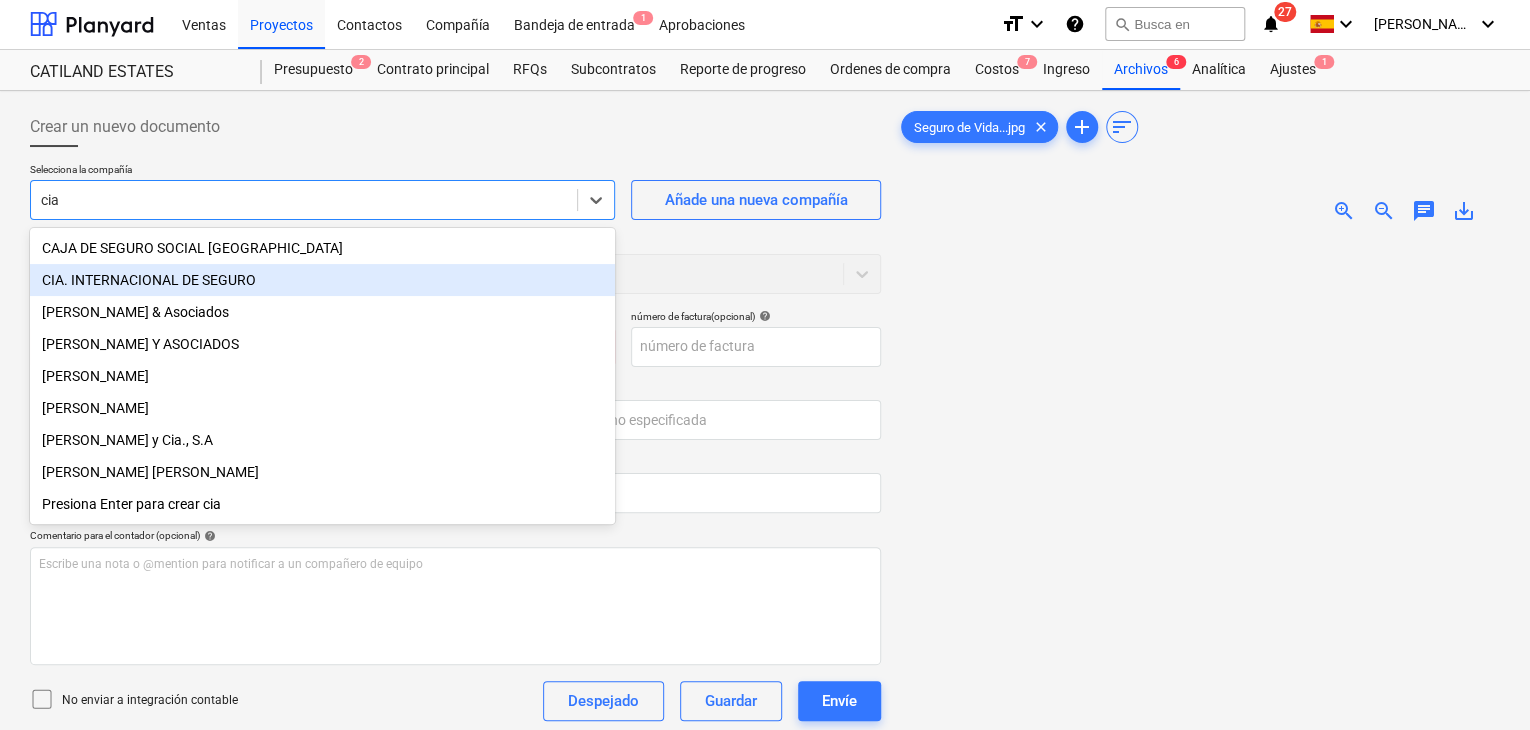 click on "CIA. INTERNACIONAL DE SEGURO" at bounding box center [322, 280] 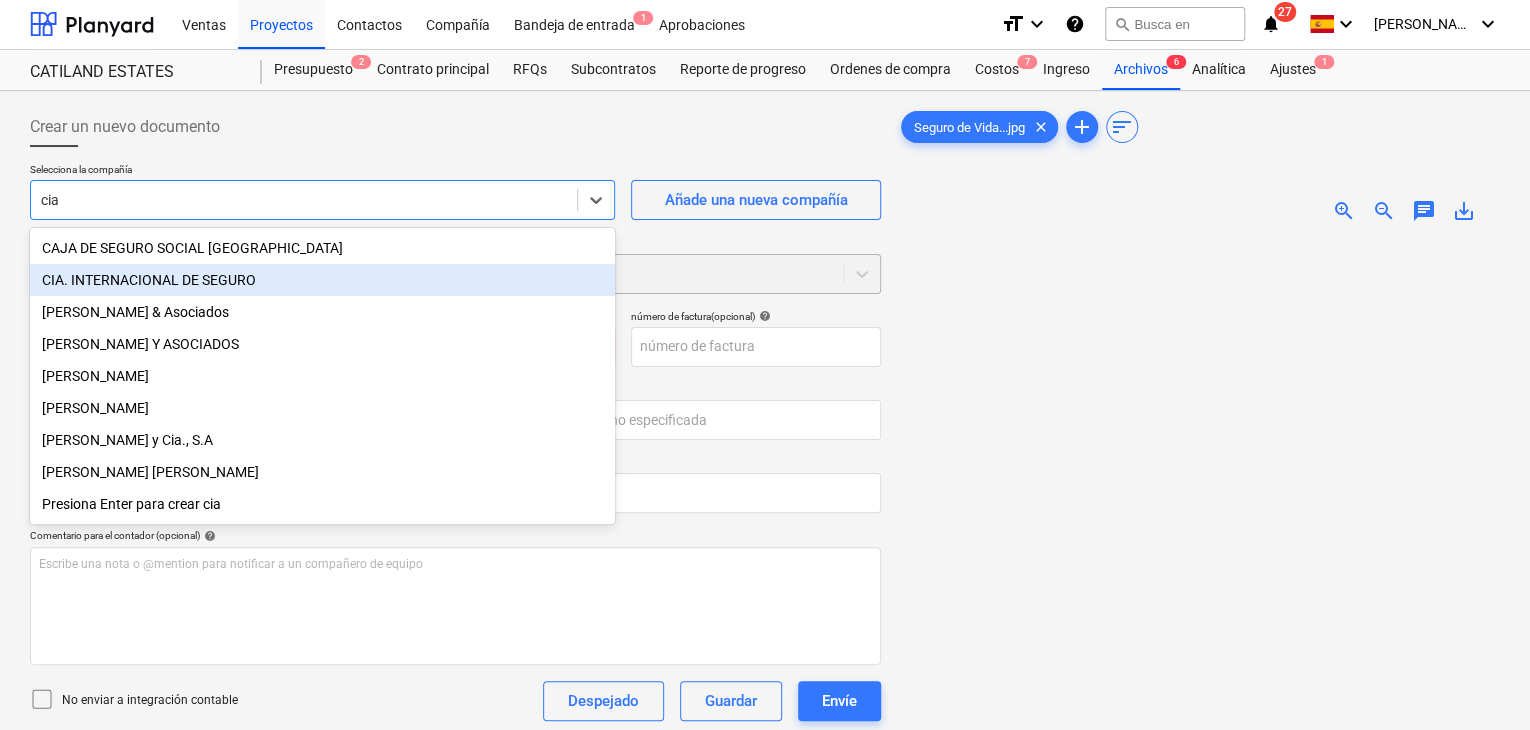 type 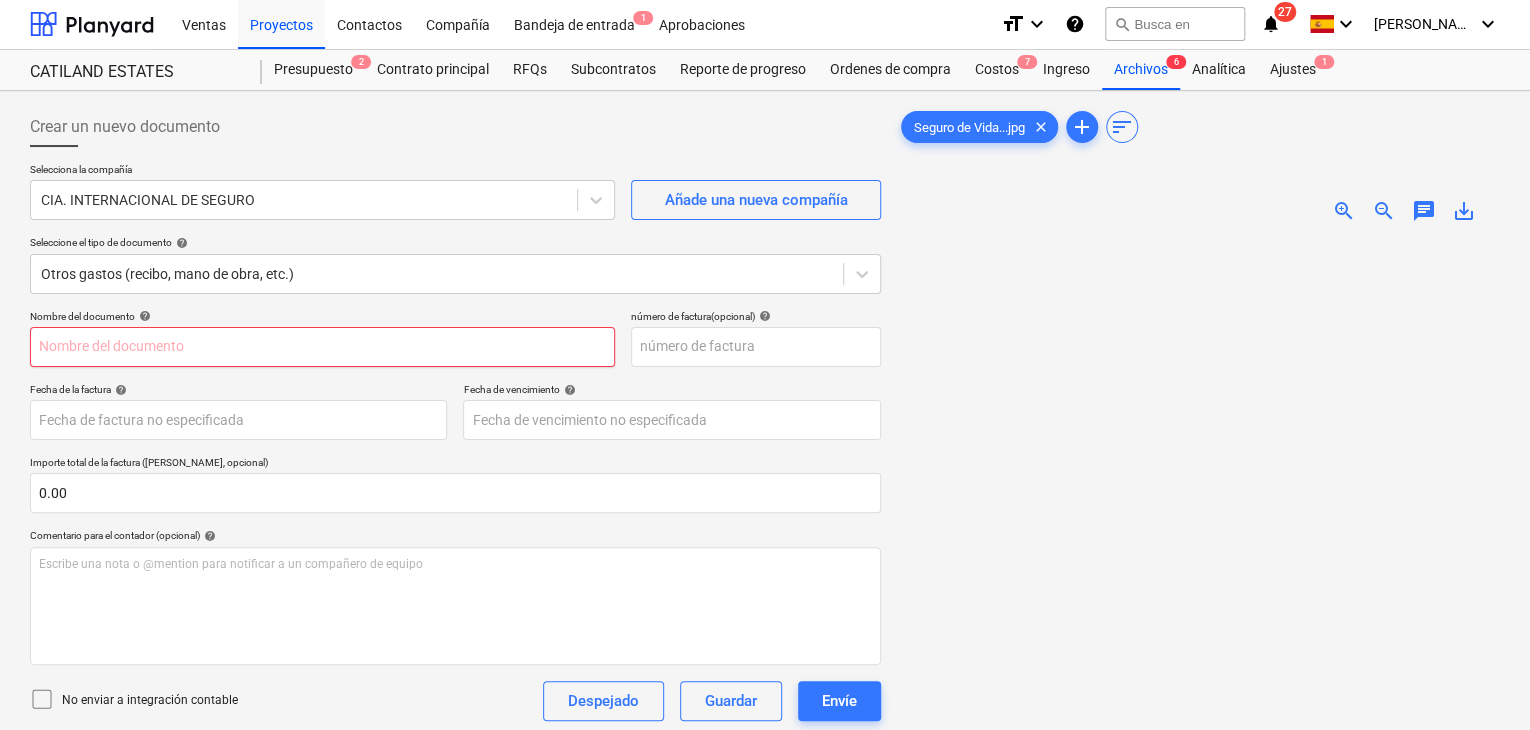 click at bounding box center (322, 347) 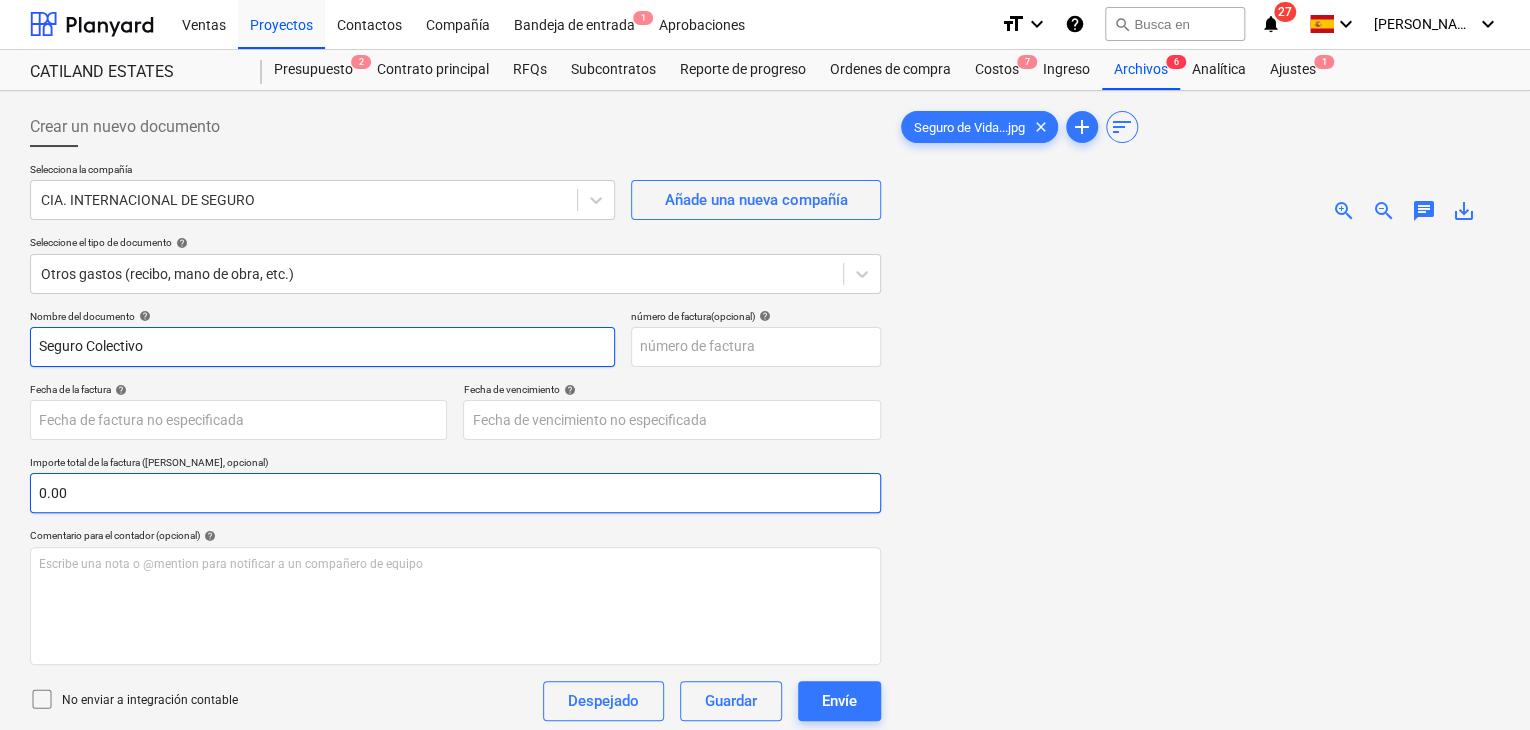 type on "Seguro Colectivo" 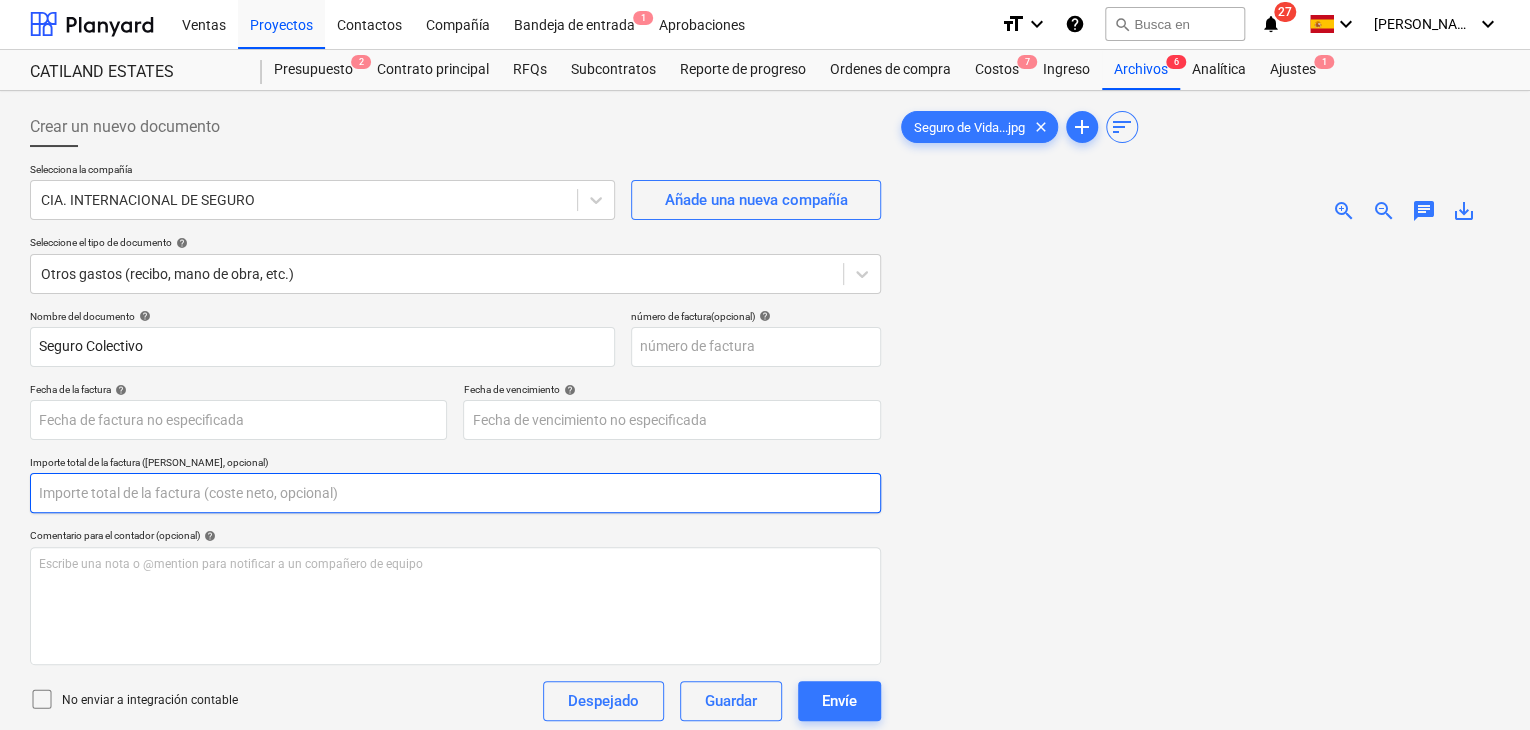 click at bounding box center (455, 493) 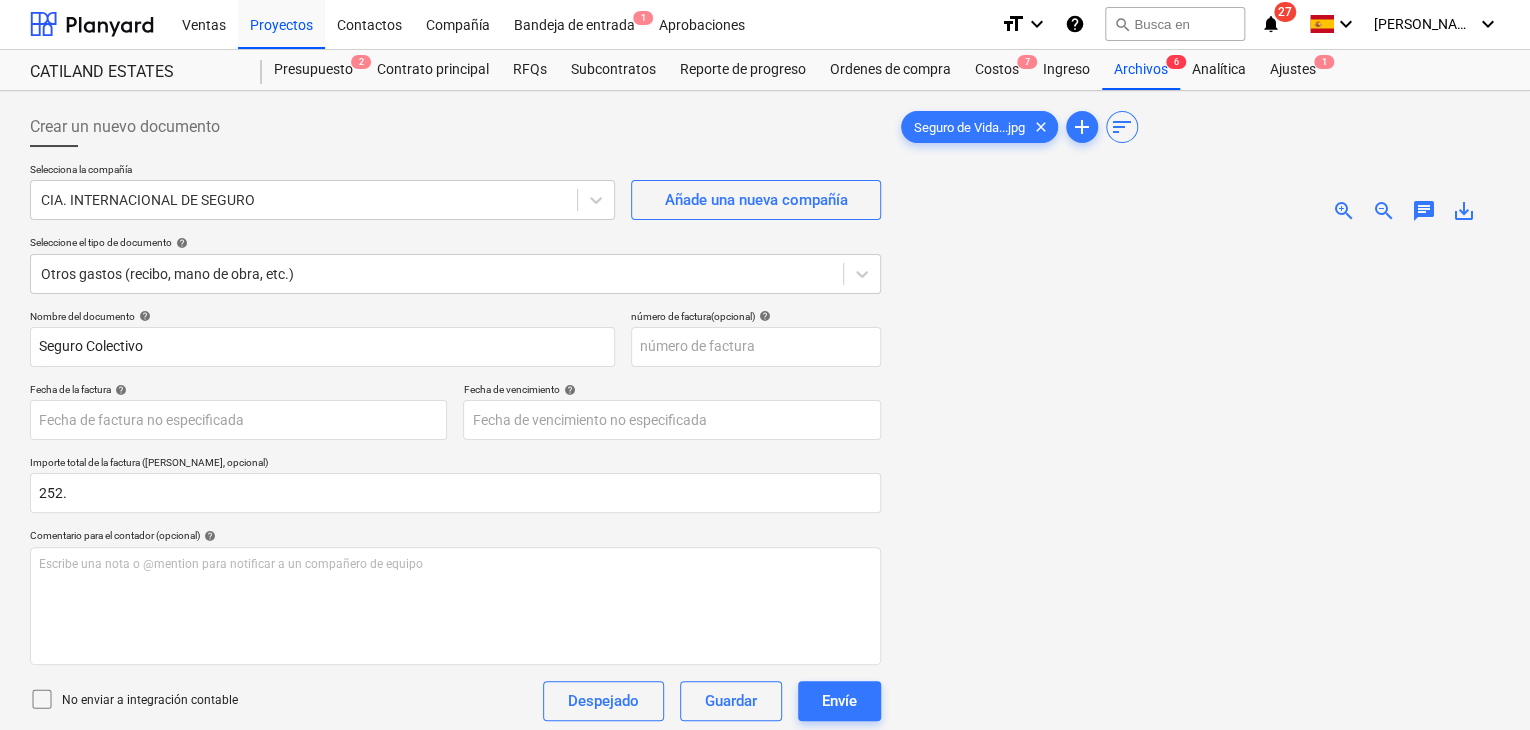 click on "Nombre del documento help Seguro Colectivo número de factura  (opcional) help Fecha de la factura help [DATE] Press the down arrow key to interact with the calendar and
select a date. Press the question mark key to get the keyboard shortcuts for changing dates. Fecha de vencimiento help [DATE] Press the down arrow key to interact with the calendar and
select a date. Press the question mark key to get the keyboard shortcuts for changing dates. Importe total de la factura ([PERSON_NAME], opcional) 252. Comentario para el contador (opcional) help Escribe una nota o @mention para notificar a un compañero de equipo ﻿ No enviar a integración contable Despejado Guardar Envíe Costos asignados (netos) 0.00$ Costos no asignados 252.00$ Total 252.00$ Seleccione los elementos de la línea para agregar help Busque o seleccione una línea de pedido Seleccionar a granel" at bounding box center (455, 596) 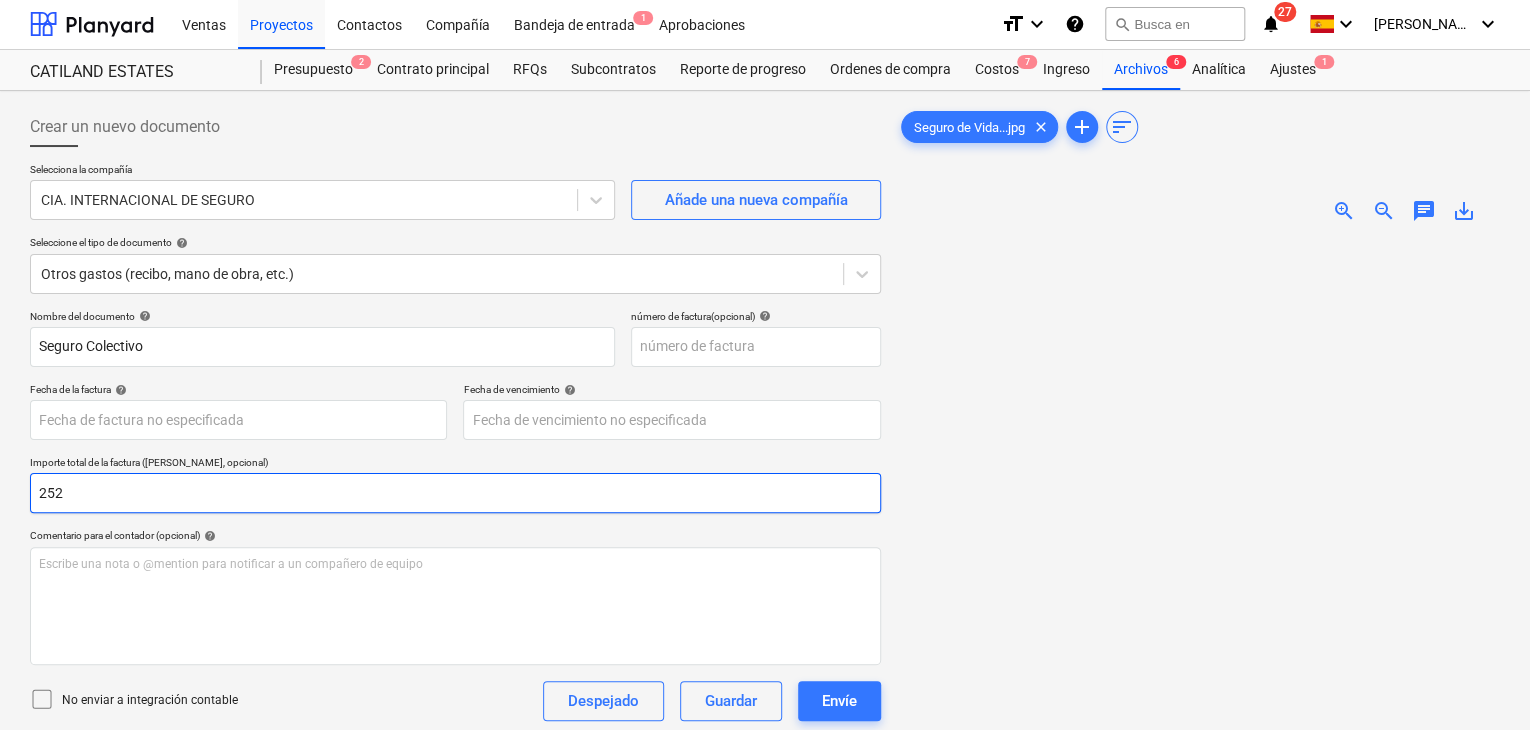 click on "252" at bounding box center (455, 493) 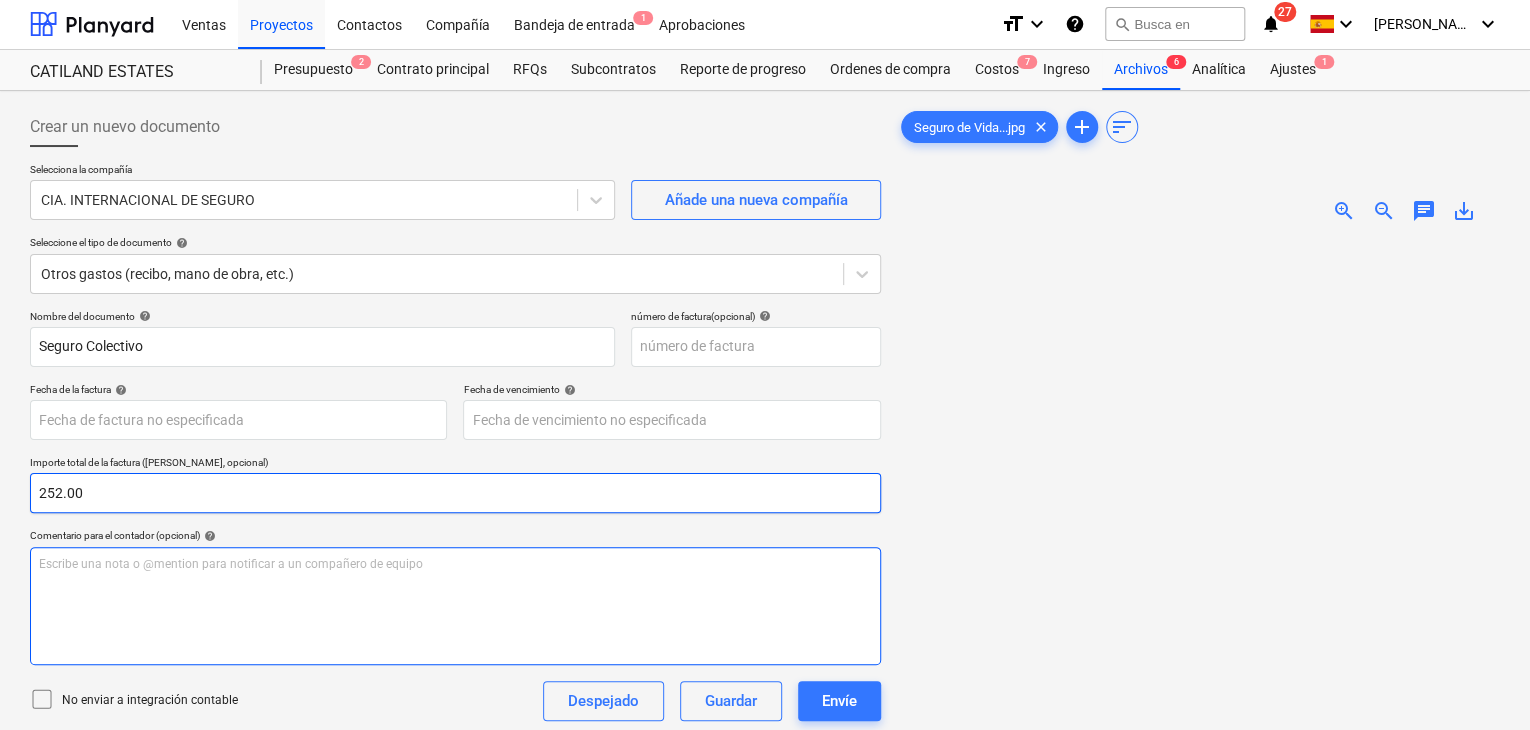 type on "252.00" 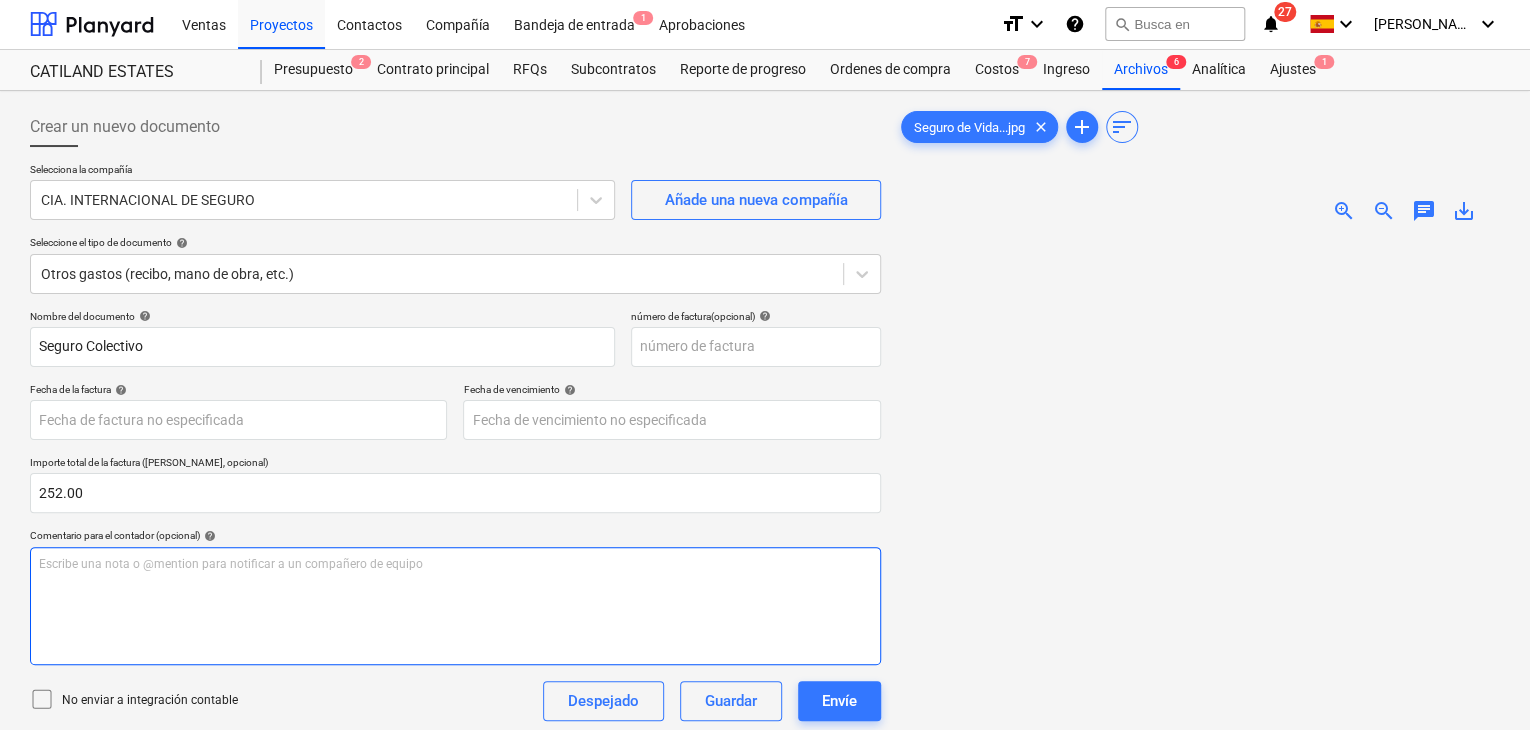 drag, startPoint x: 251, startPoint y: 571, endPoint x: 260, endPoint y: 579, distance: 12.0415945 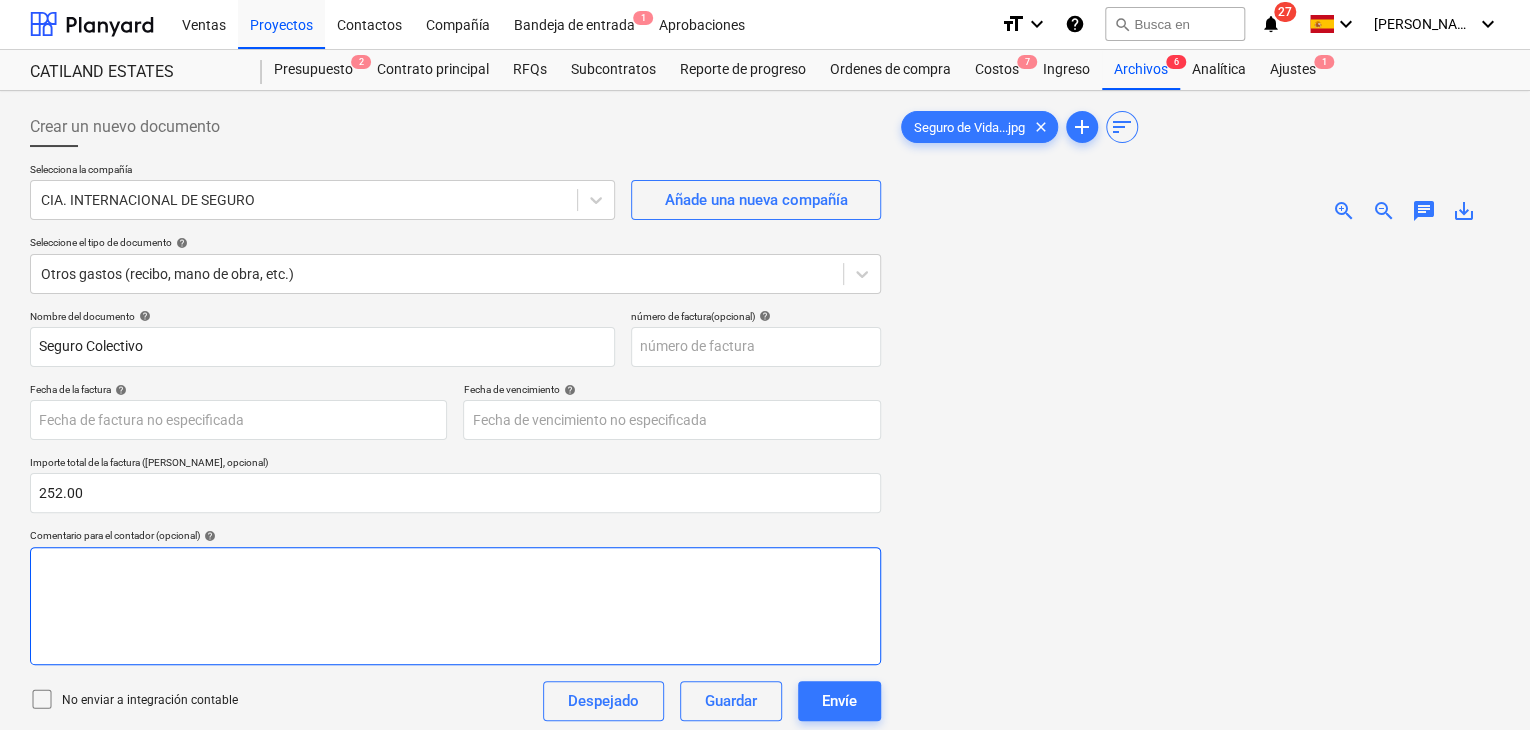 type 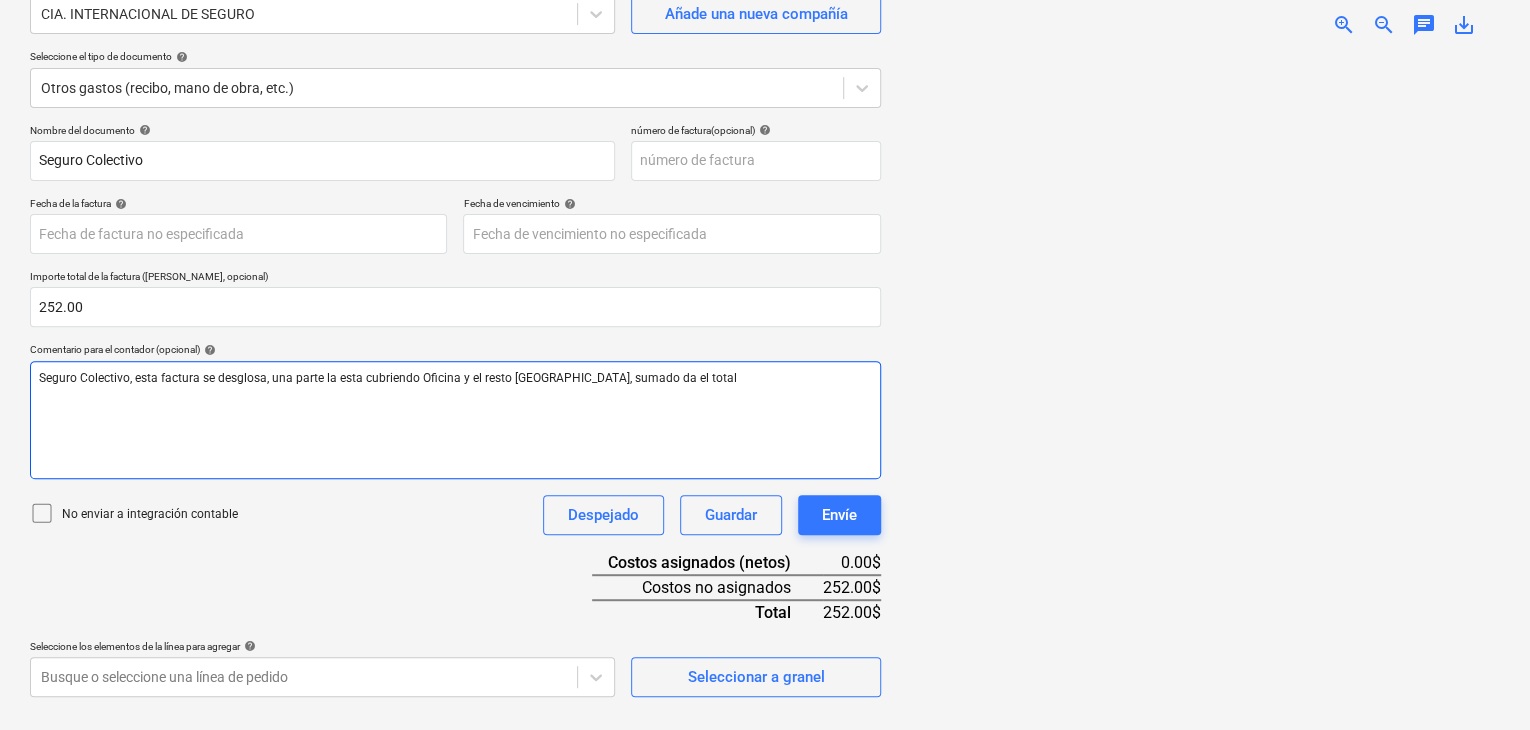 scroll, scrollTop: 200, scrollLeft: 0, axis: vertical 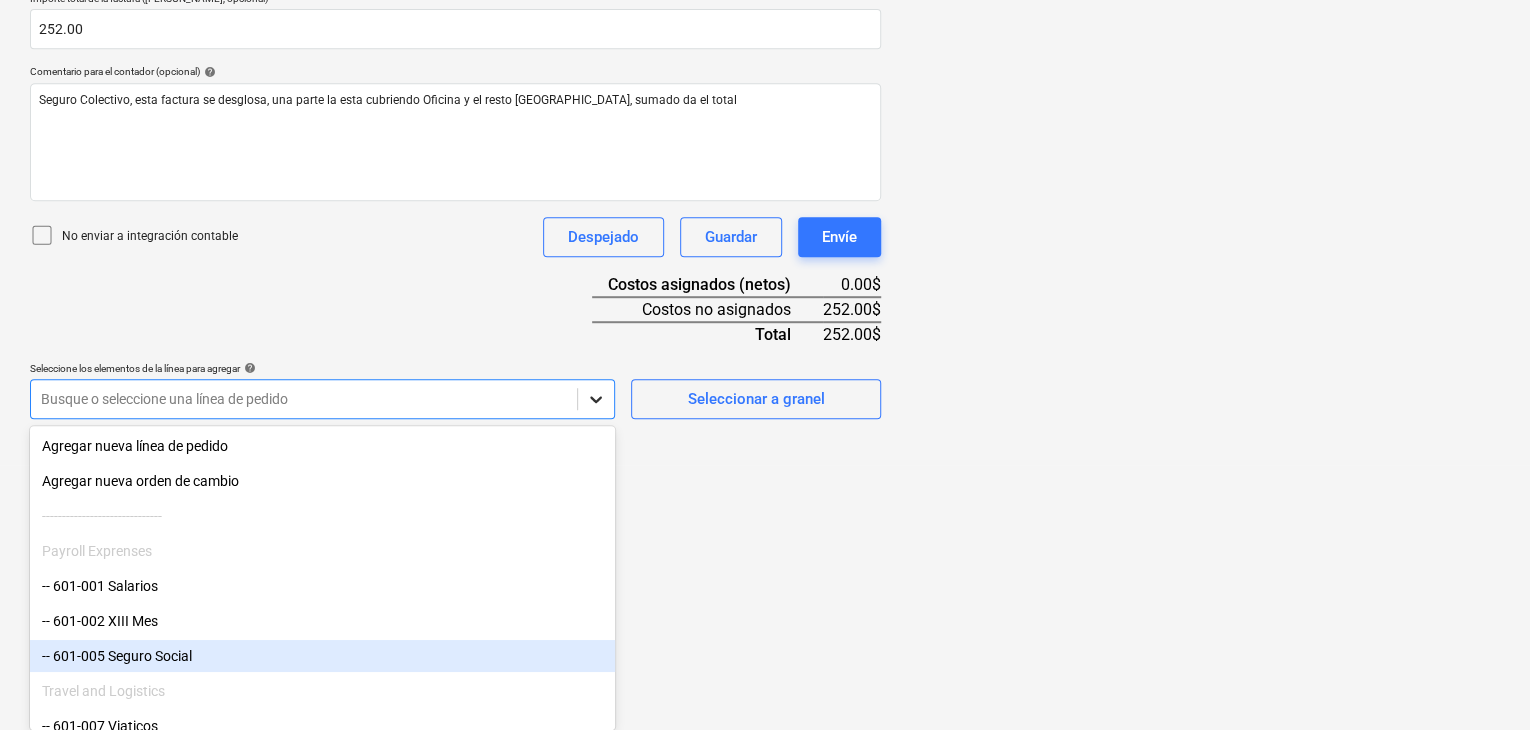 click on "Ventas Proyectos Contactos Compañía Bandeja de entrada 1 Aprobaciones format_size keyboard_arrow_down help search Busca en notifications 27 keyboard_arrow_down [PERSON_NAME] keyboard_arrow_down CATILAND ESTATES [GEOGRAPHIC_DATA] ESTATES Presupuesto 2 Contrato principal RFQs Subcontratos Reporte de progreso Ordenes de compra Costos 7 Ingreso Archivos 6 Analítica Ajustes 1 Crear un nuevo documento Selecciona la compañía CIA. INTERNACIONAL DE SEGURO   Añade una nueva compañía Seleccione el tipo de documento help Otros gastos (recibo, mano de obra, etc.) Nombre del documento help Seguro Colectivo número de factura  (opcional) help Fecha de la factura help [DATE] Press the down arrow key to interact with the calendar and
select a date. Press the question mark key to get the keyboard shortcuts for changing dates. Fecha de vencimiento help [DATE] Press the down arrow key to interact with the calendar and
select a date. Press the question mark key to get the keyboard shortcuts for changing dates. help" at bounding box center [765, -100] 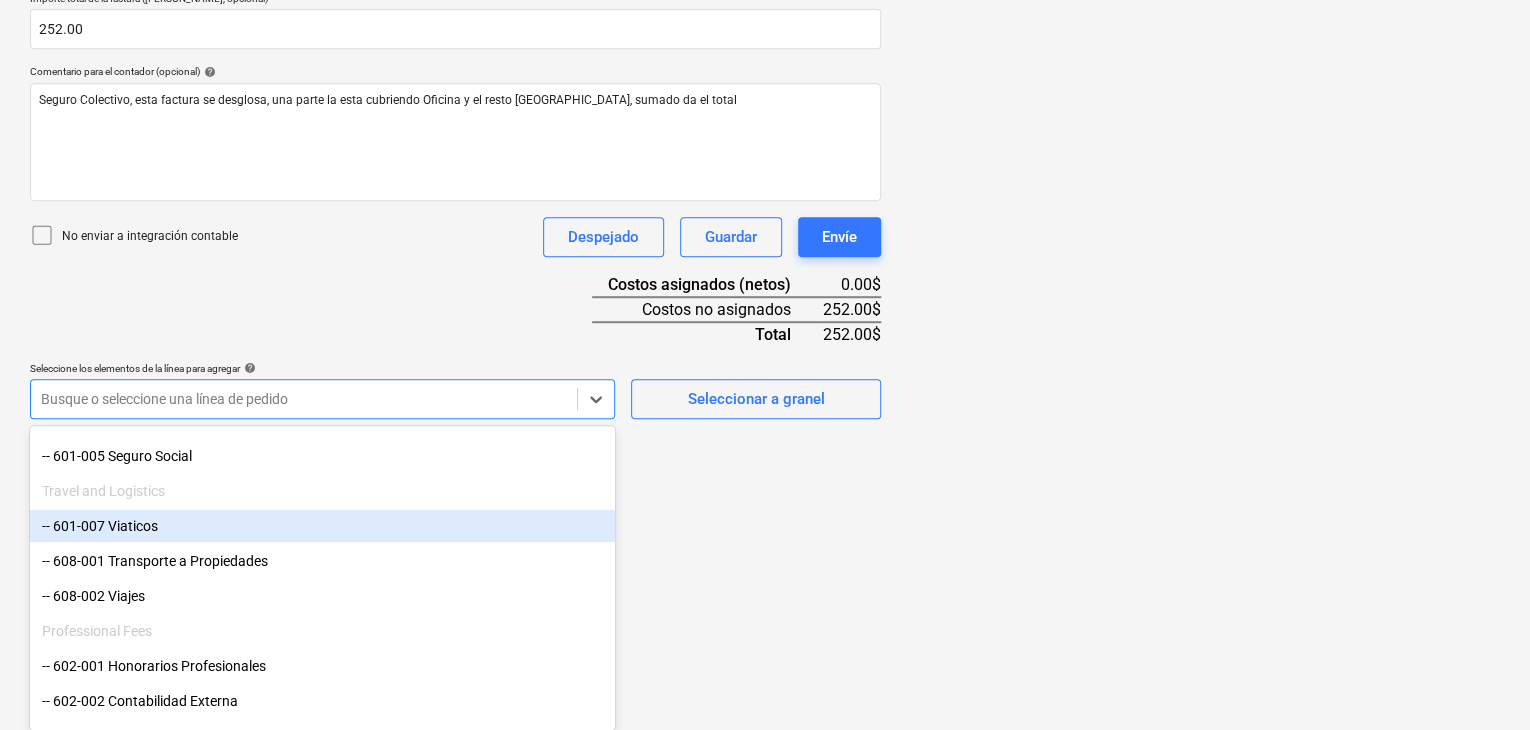 click on "--  601-007 Viaticos" at bounding box center [322, 526] 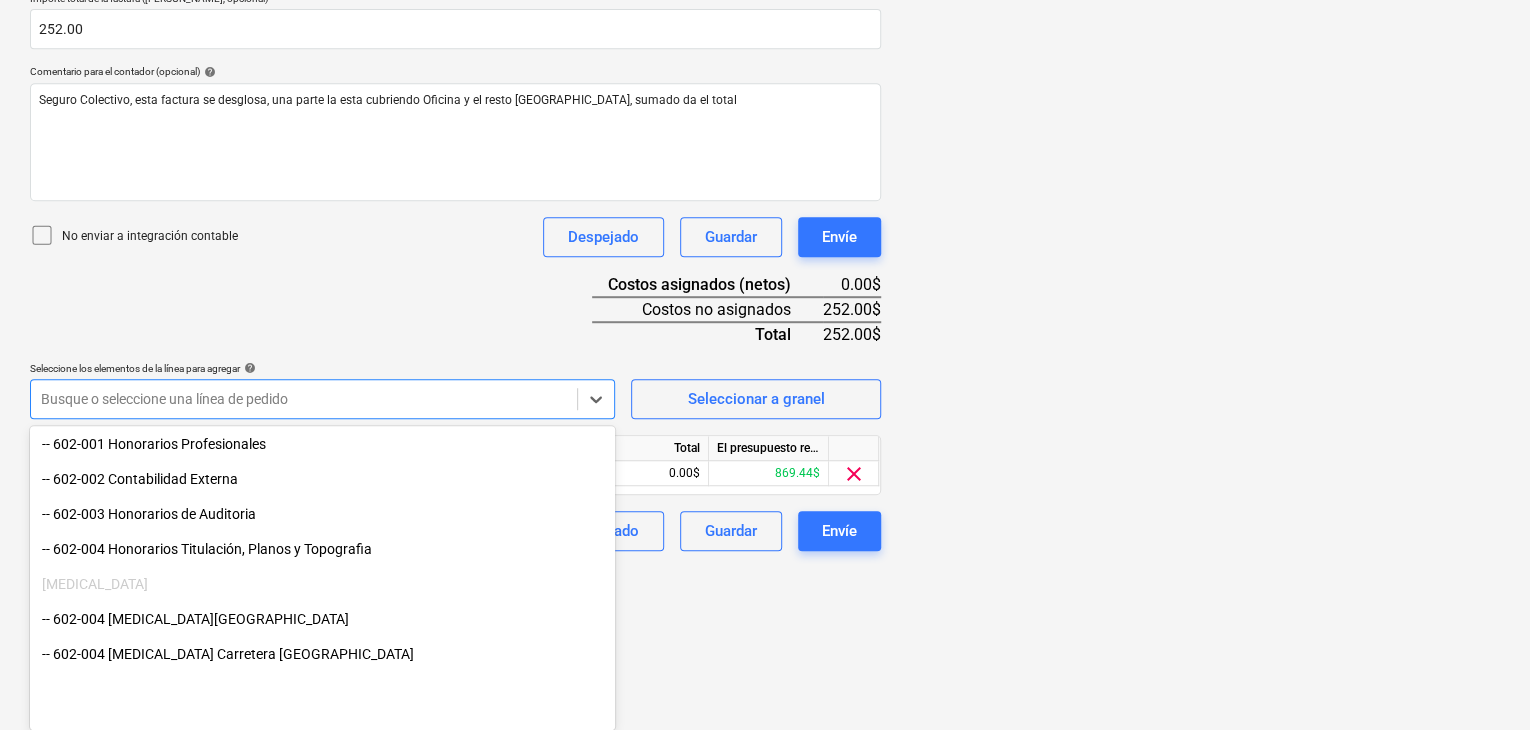 scroll, scrollTop: 400, scrollLeft: 0, axis: vertical 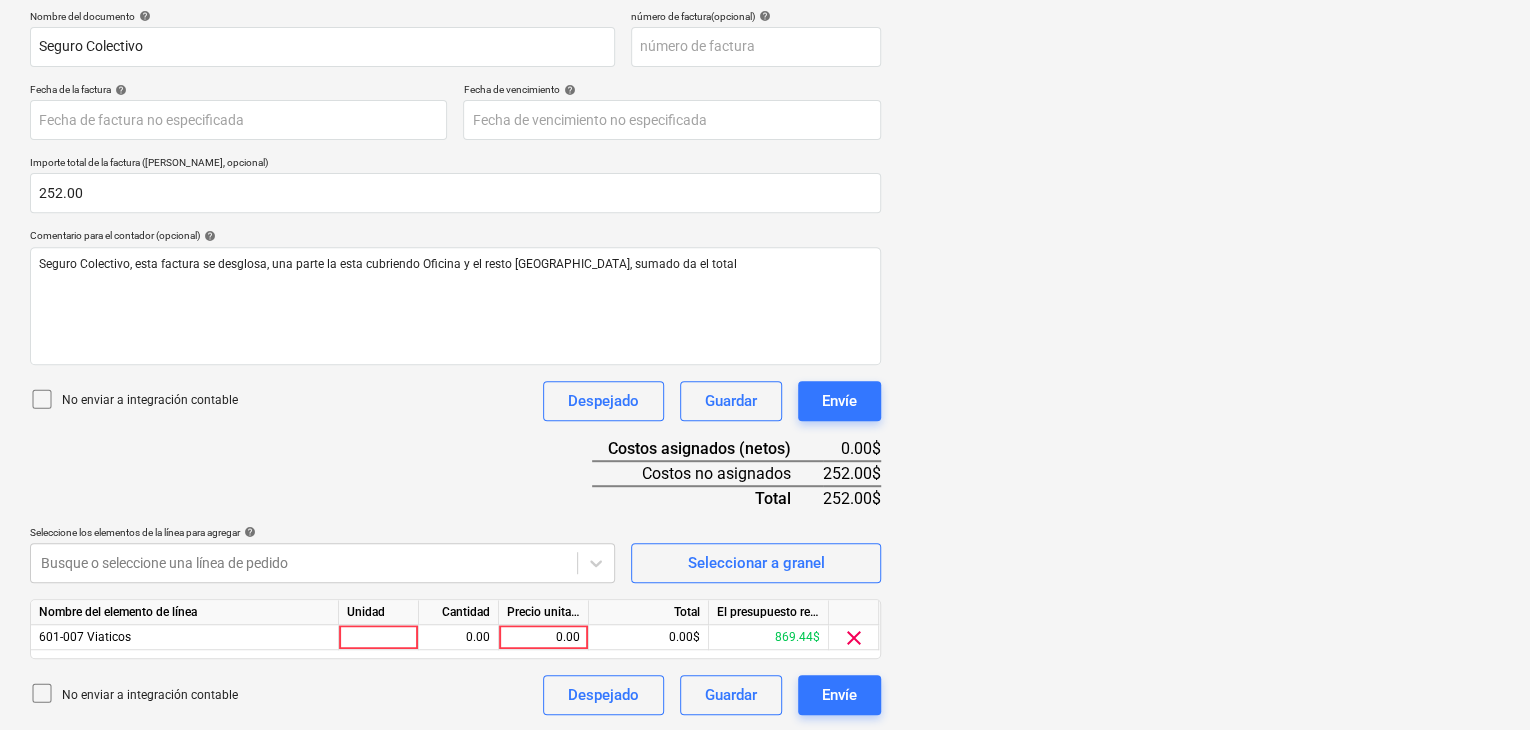 click on "Ventas Proyectos Contactos Compañía Bandeja de entrada 1 Aprobaciones format_size keyboard_arrow_down help search Busca en notifications 27 keyboard_arrow_down [PERSON_NAME] keyboard_arrow_down CATILAND ESTATES [GEOGRAPHIC_DATA] ESTATES Presupuesto 2 Contrato principal RFQs Subcontratos Reporte de progreso Ordenes de compra Costos 7 Ingreso Archivos 6 Analítica Ajustes 1 Crear un nuevo documento Selecciona la compañía CIA. INTERNACIONAL DE SEGURO   Añade una nueva compañía Seleccione el tipo de documento help Otros gastos (recibo, mano de obra, etc.) Nombre del documento help Seguro Colectivo número de factura  (opcional) help Fecha de la factura help [DATE] Press the down arrow key to interact with the calendar and
select a date. Press the question mark key to get the keyboard shortcuts for changing dates. Fecha de vencimiento help [DATE] Press the down arrow key to interact with the calendar and
select a date. Press the question mark key to get the keyboard shortcuts for changing dates." at bounding box center (765, 64) 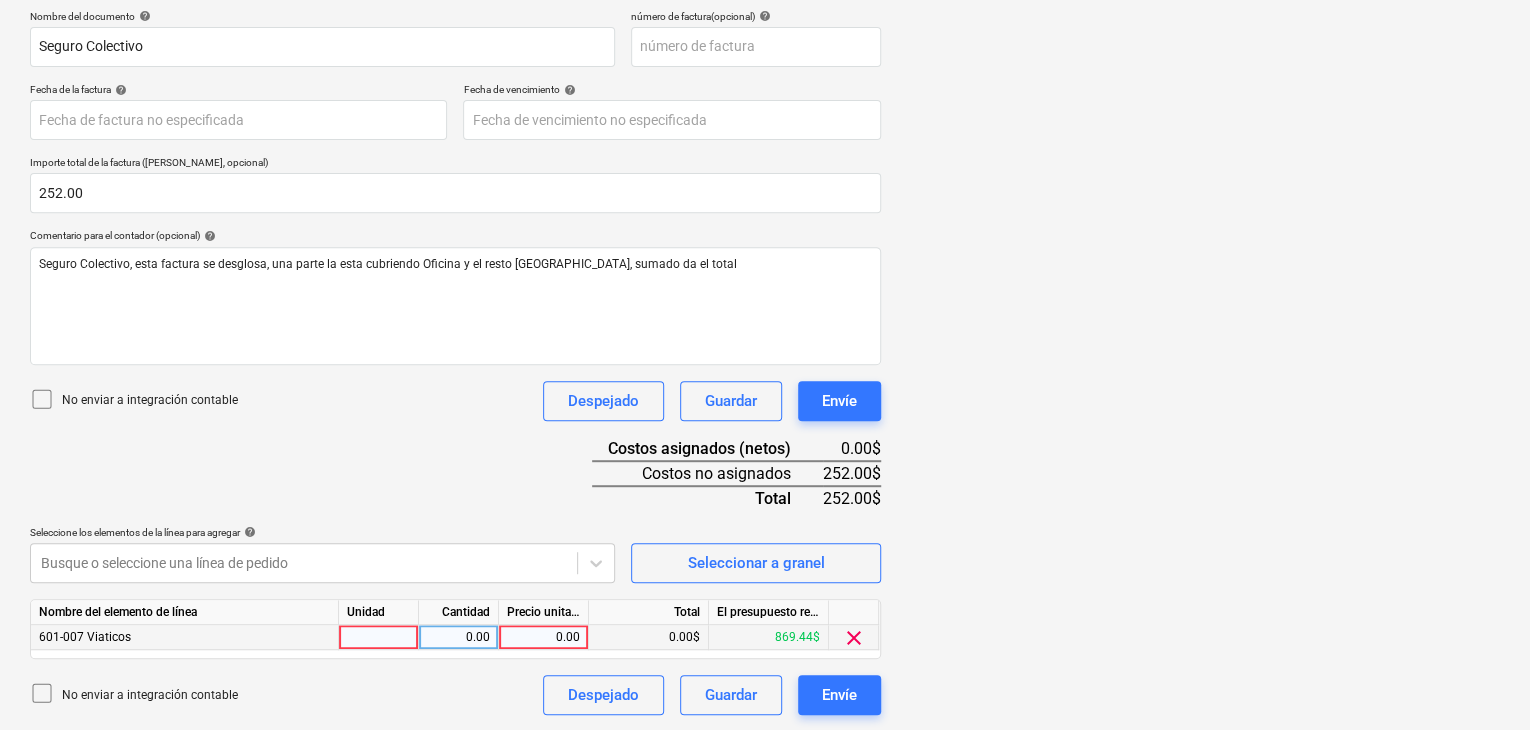 click at bounding box center [379, 637] 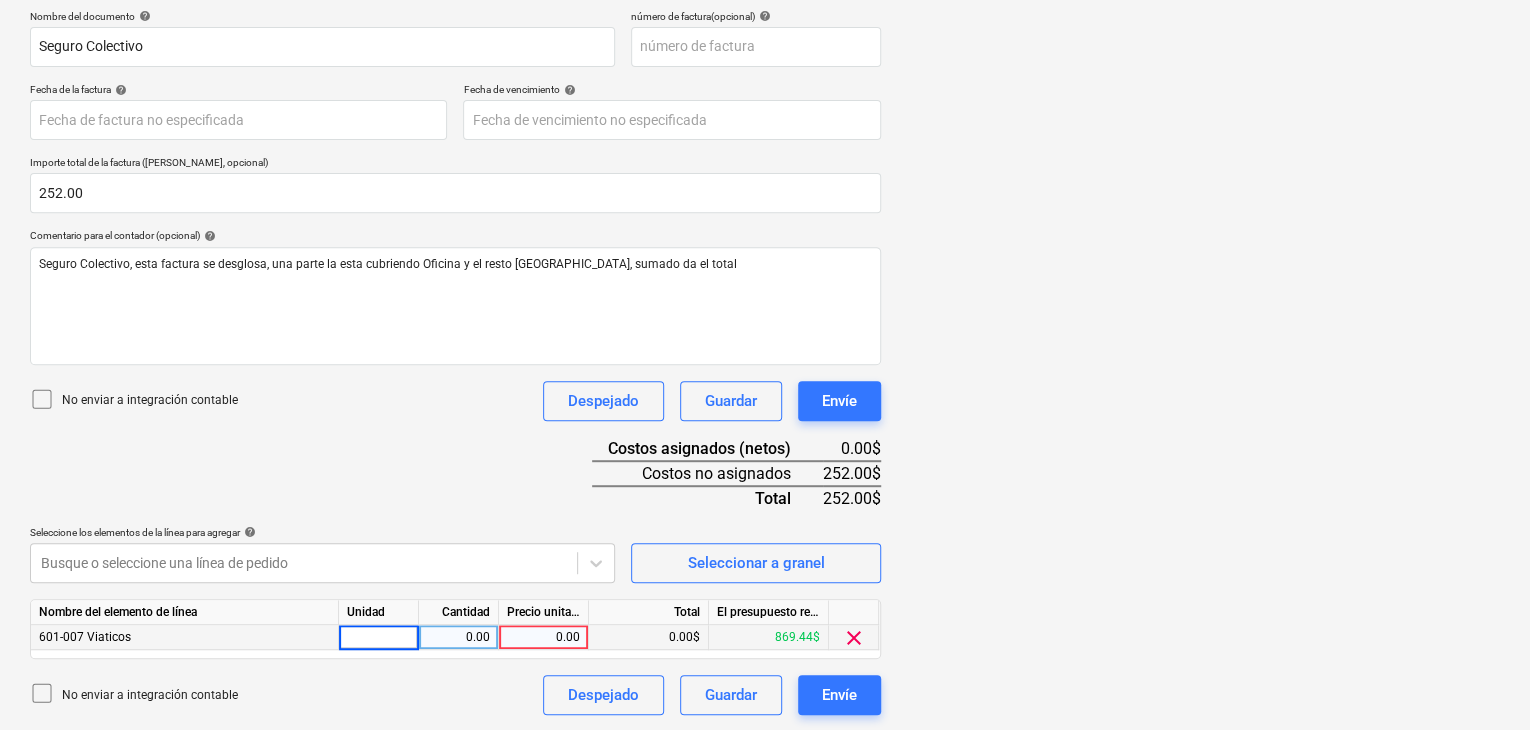 type on "1" 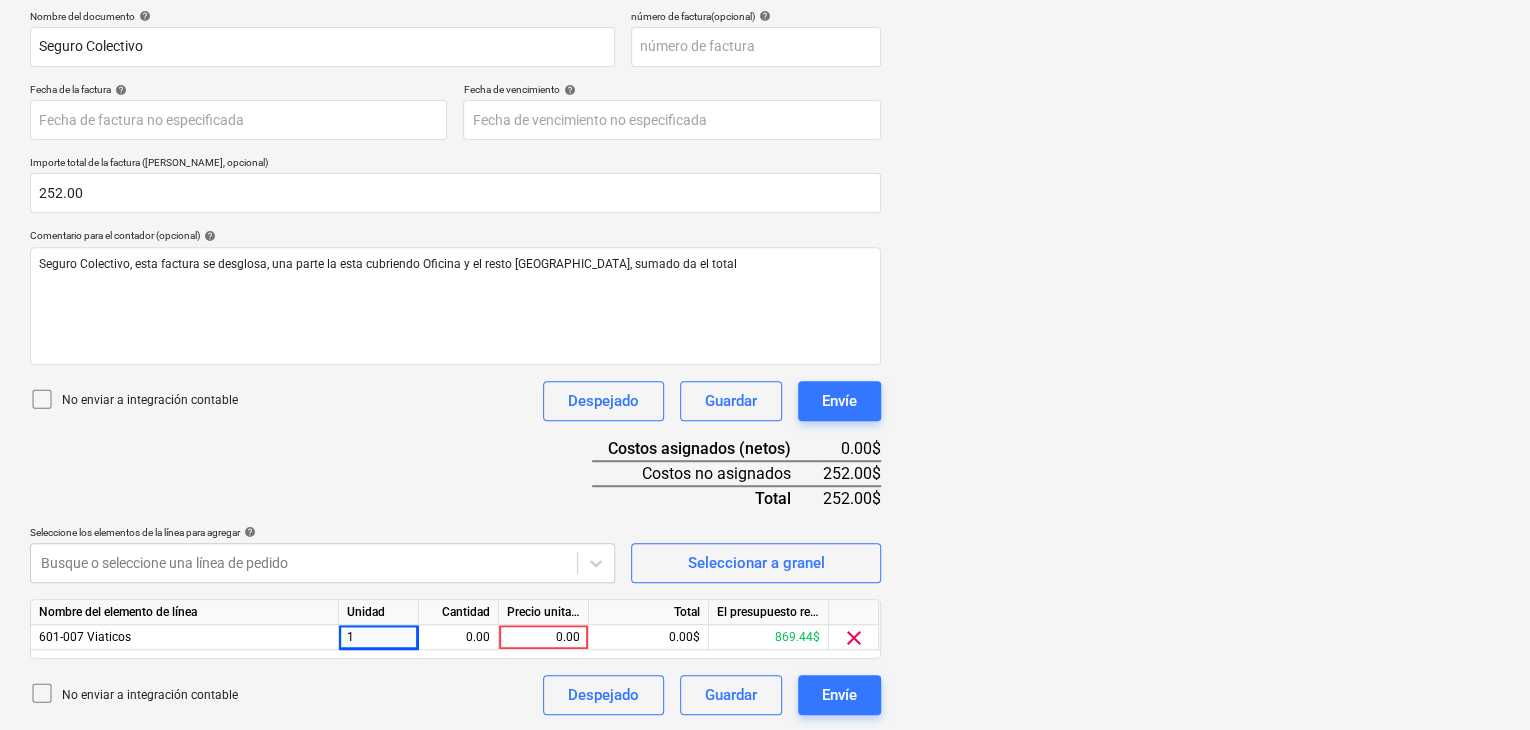 click on "Cantidad" at bounding box center [459, 612] 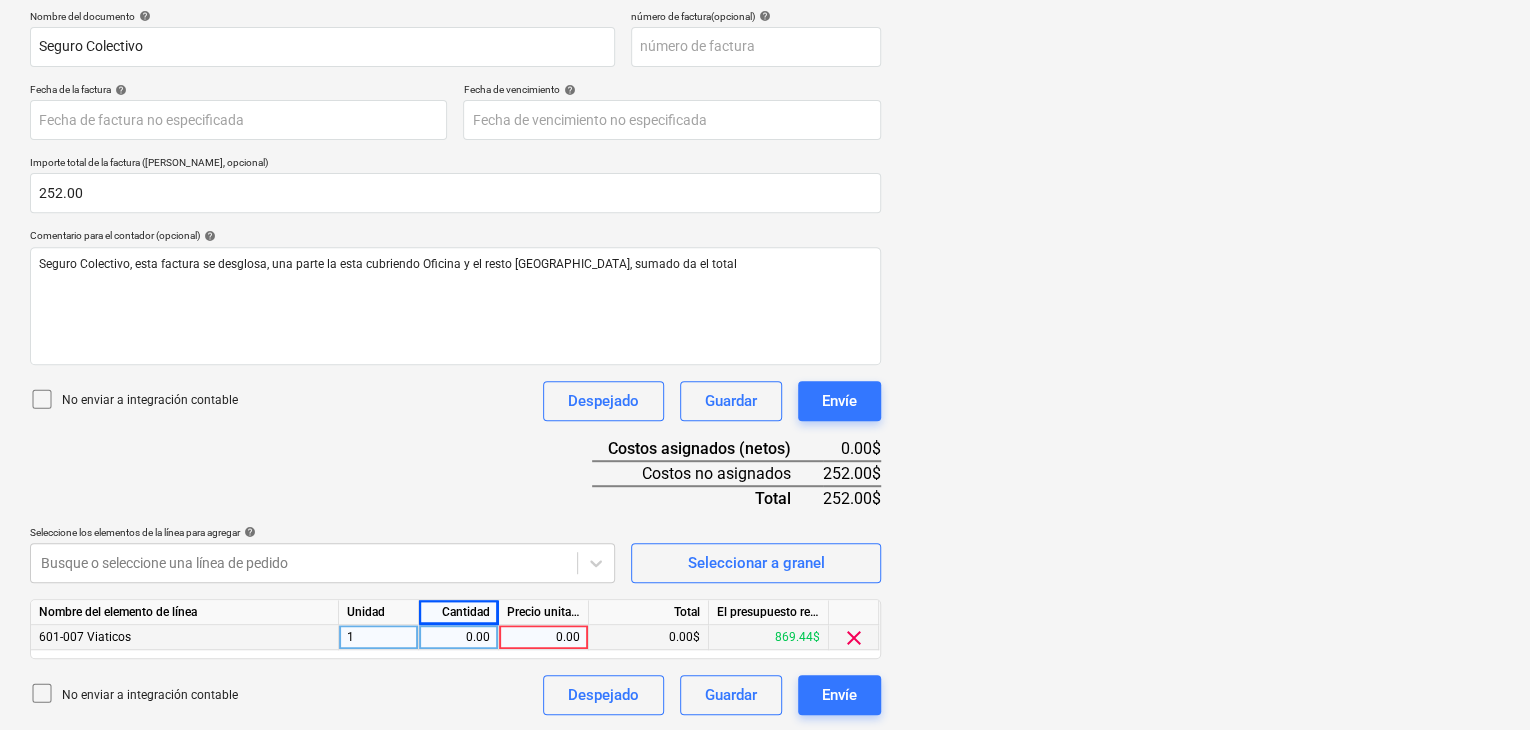click on "0.00" at bounding box center (458, 637) 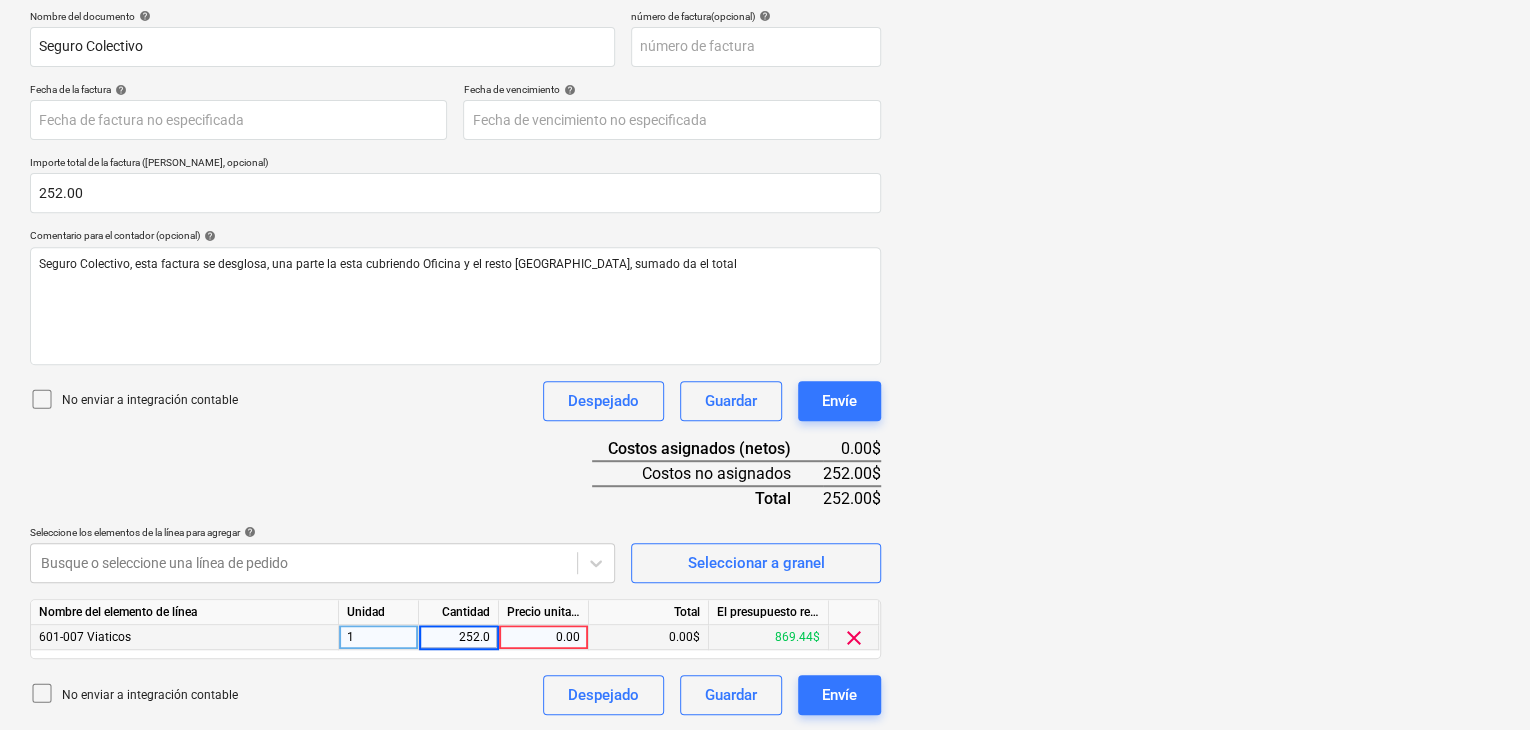 type on "252.00" 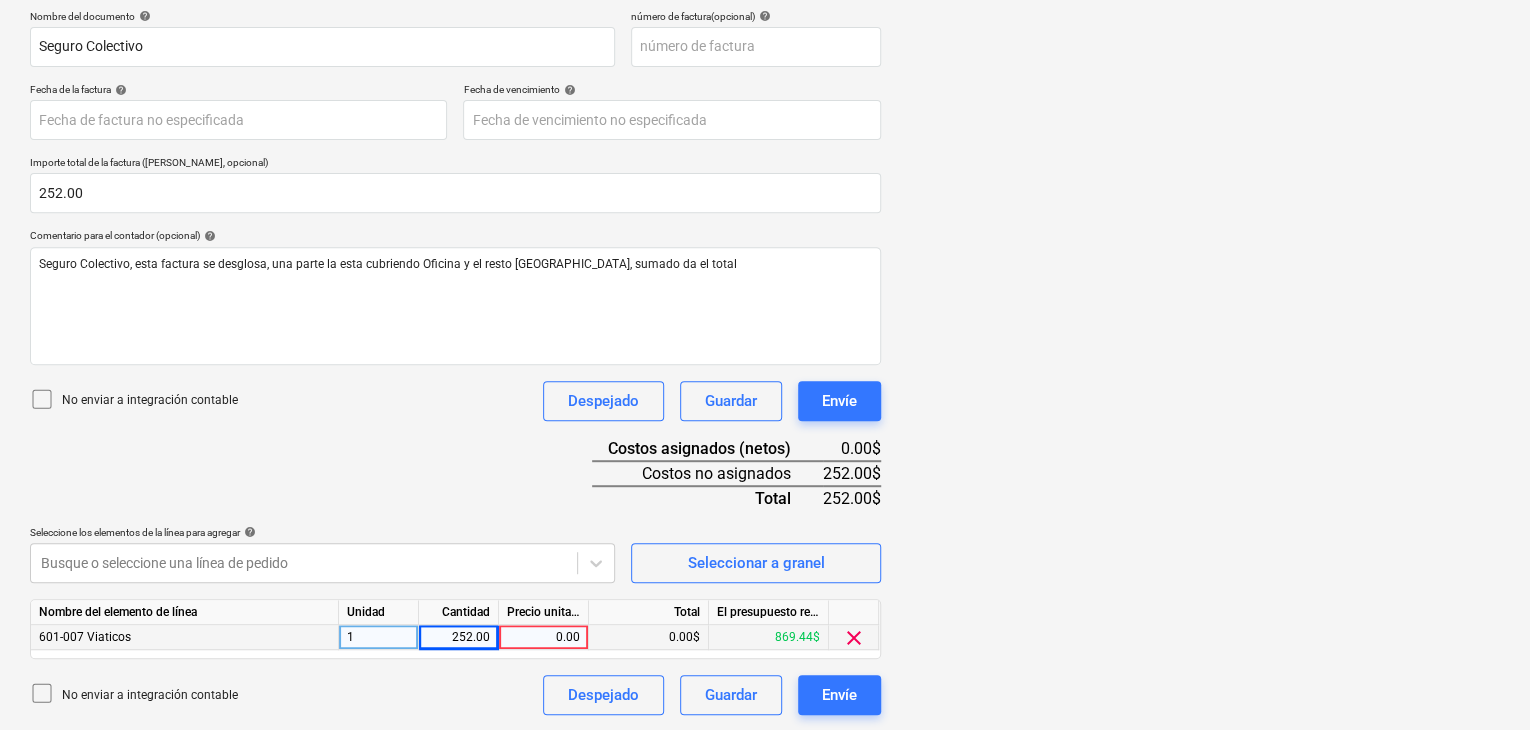 click on "0.00" at bounding box center [543, 637] 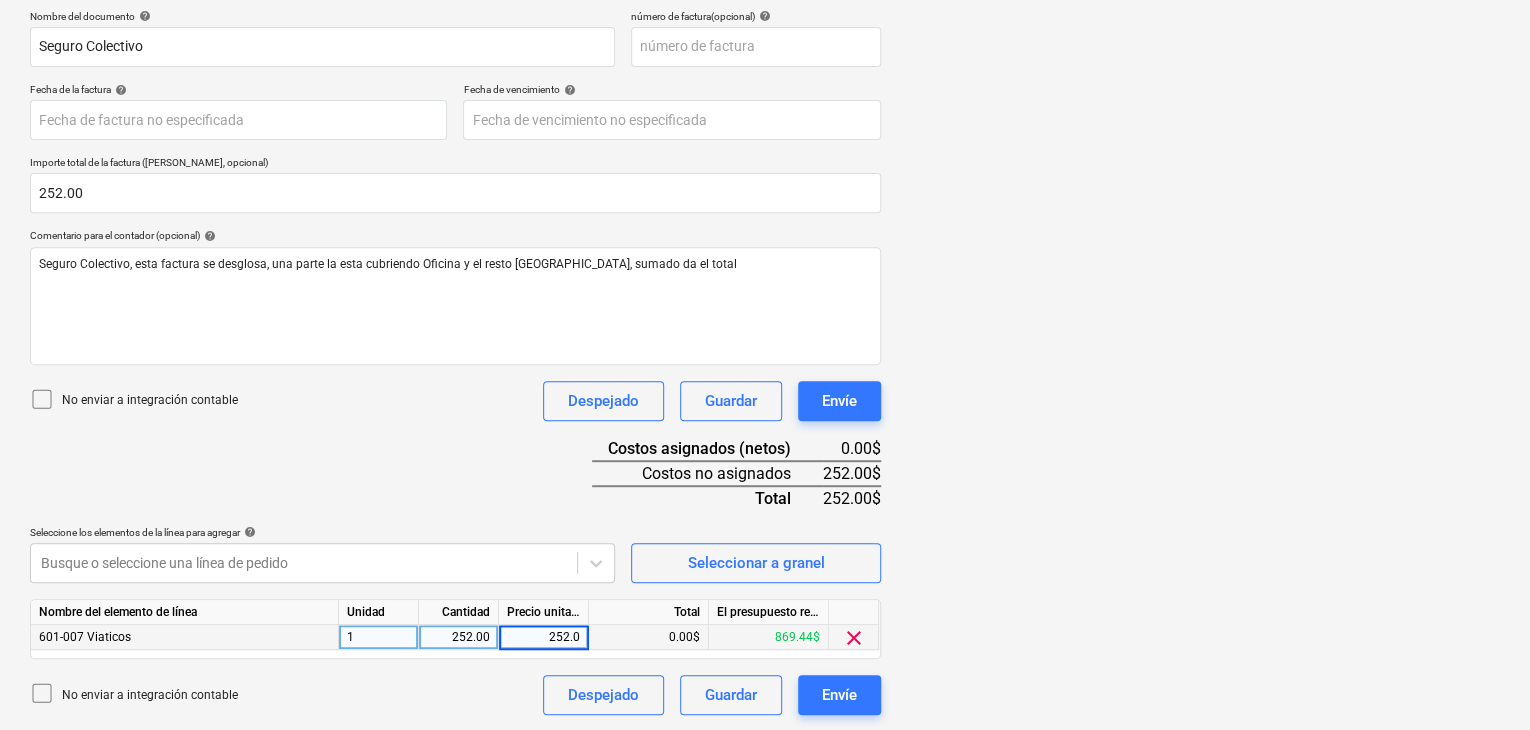 type on "252.00" 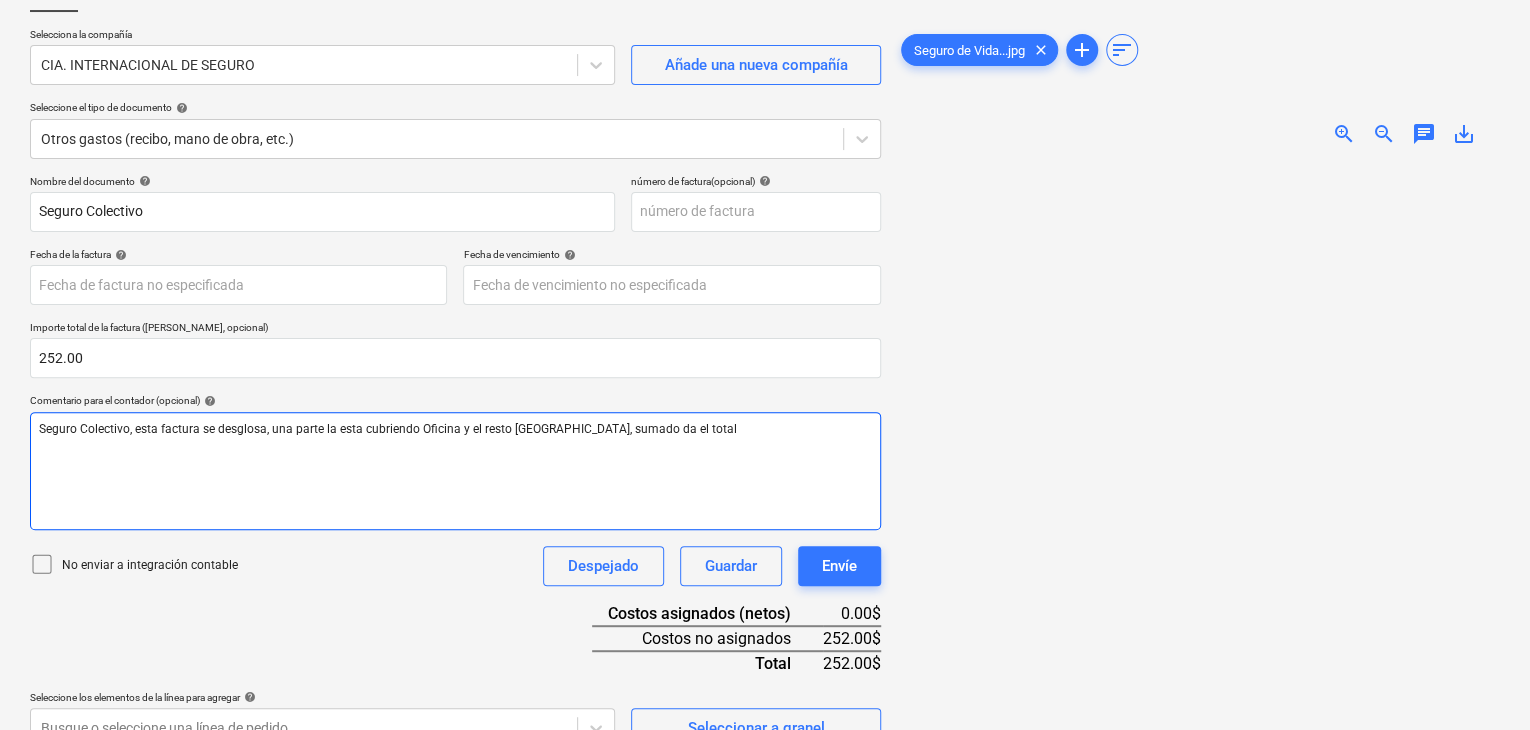 scroll, scrollTop: 101, scrollLeft: 0, axis: vertical 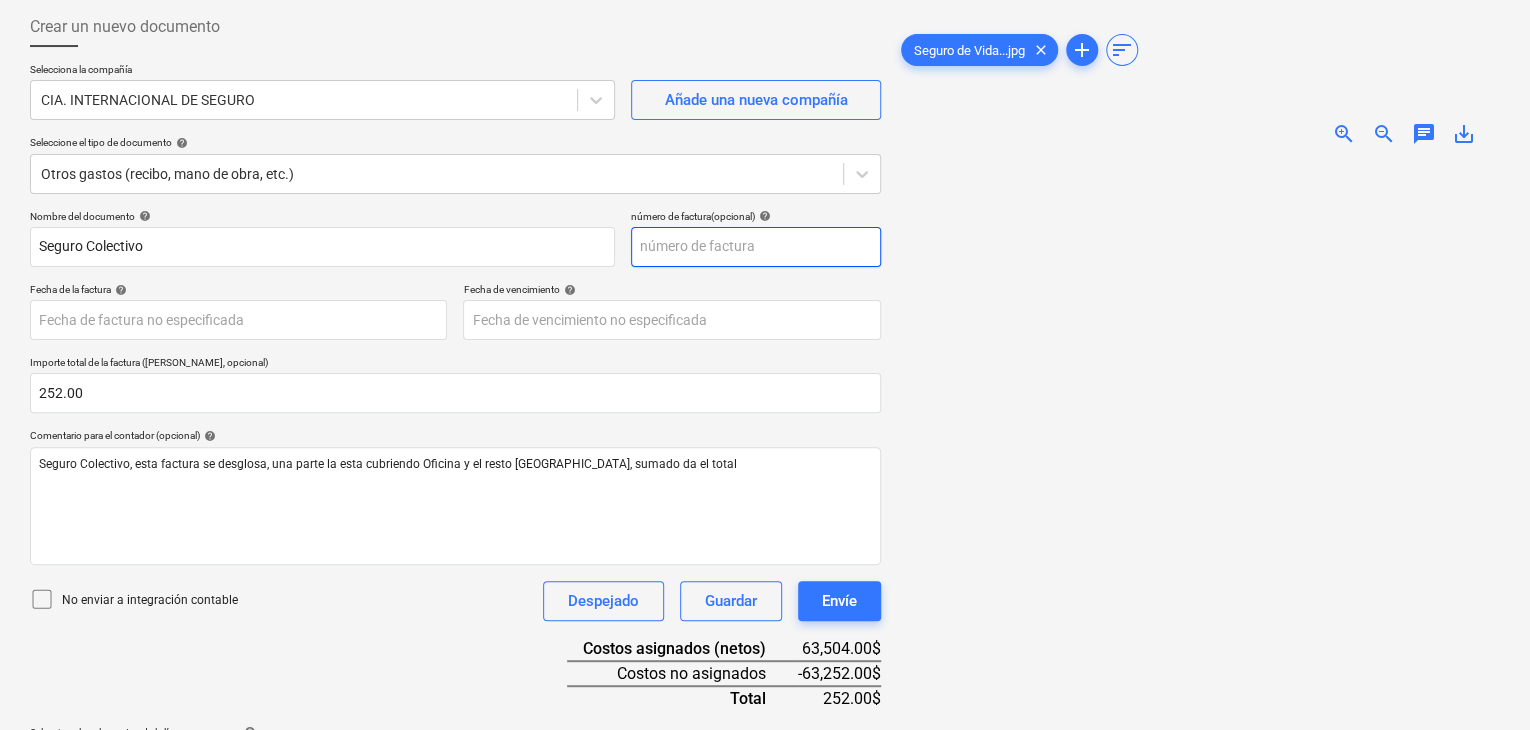 click at bounding box center (756, 247) 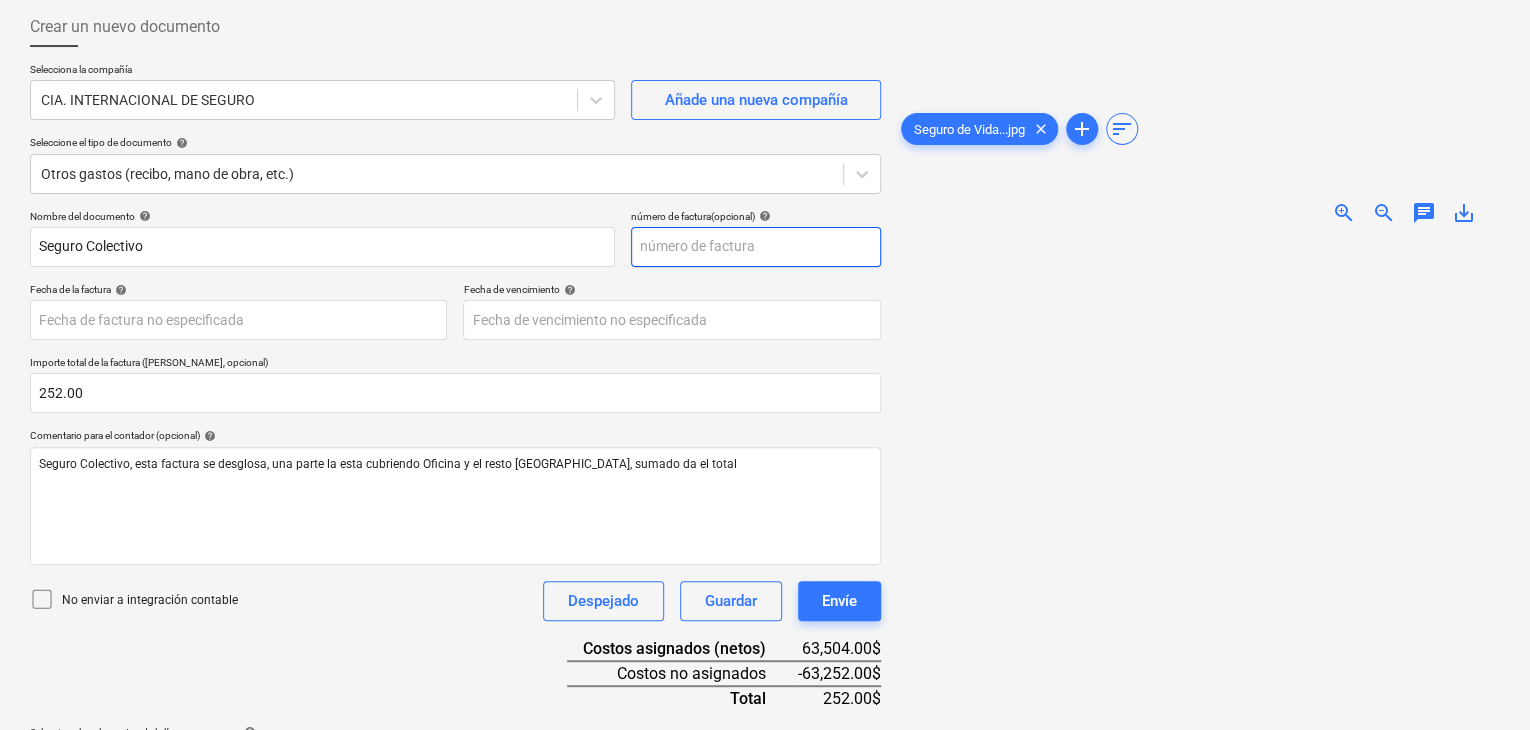 scroll, scrollTop: 301, scrollLeft: 0, axis: vertical 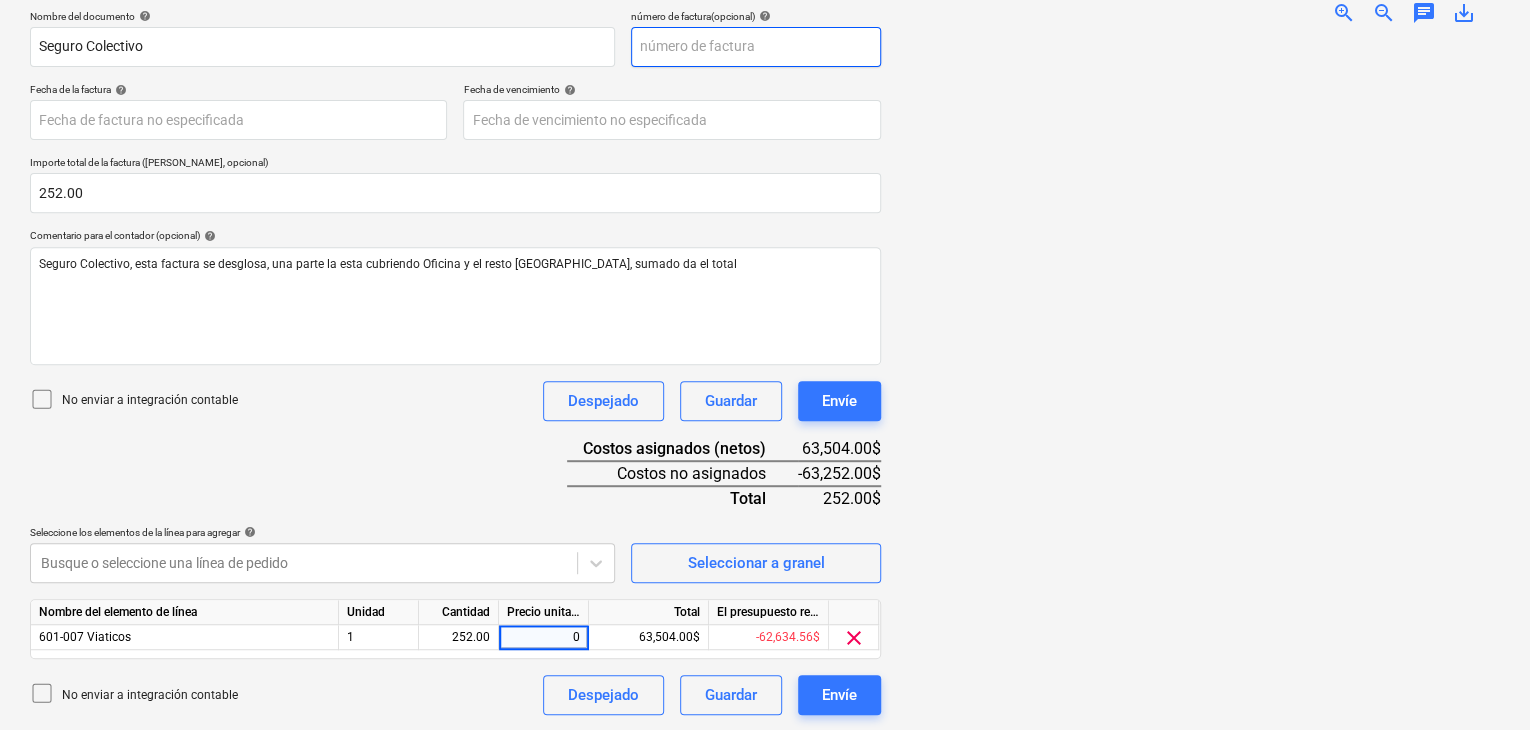 type on "07" 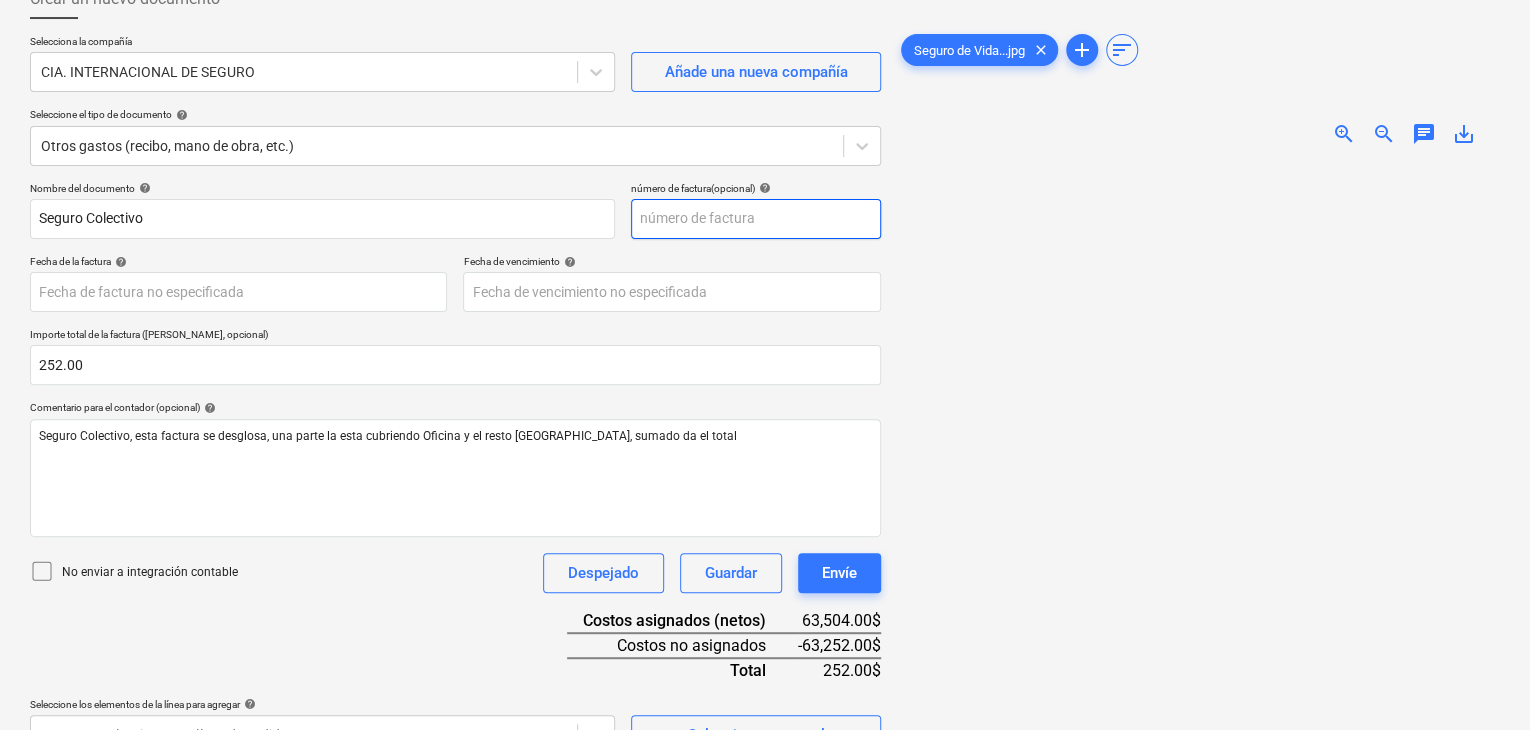 scroll, scrollTop: 101, scrollLeft: 0, axis: vertical 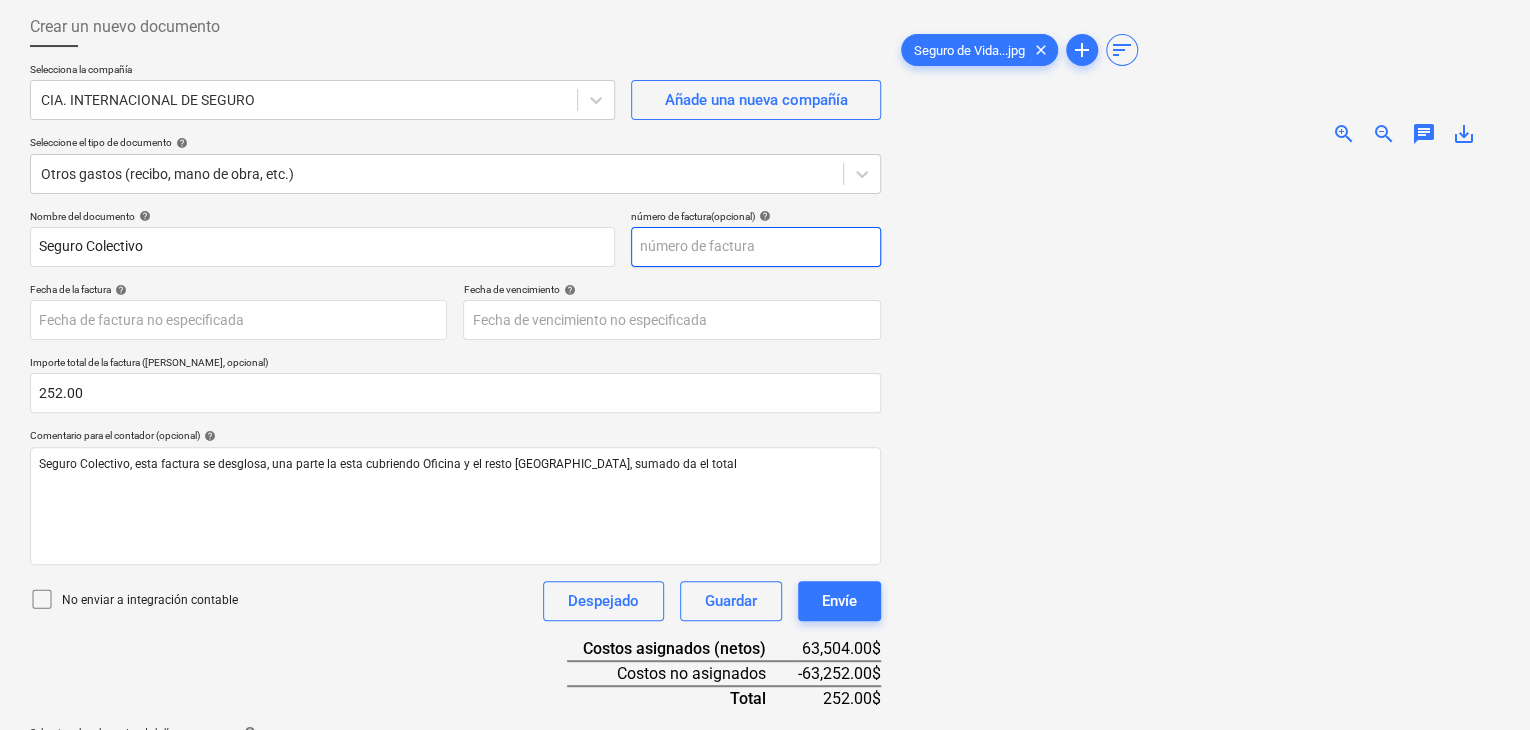 click at bounding box center (756, 247) 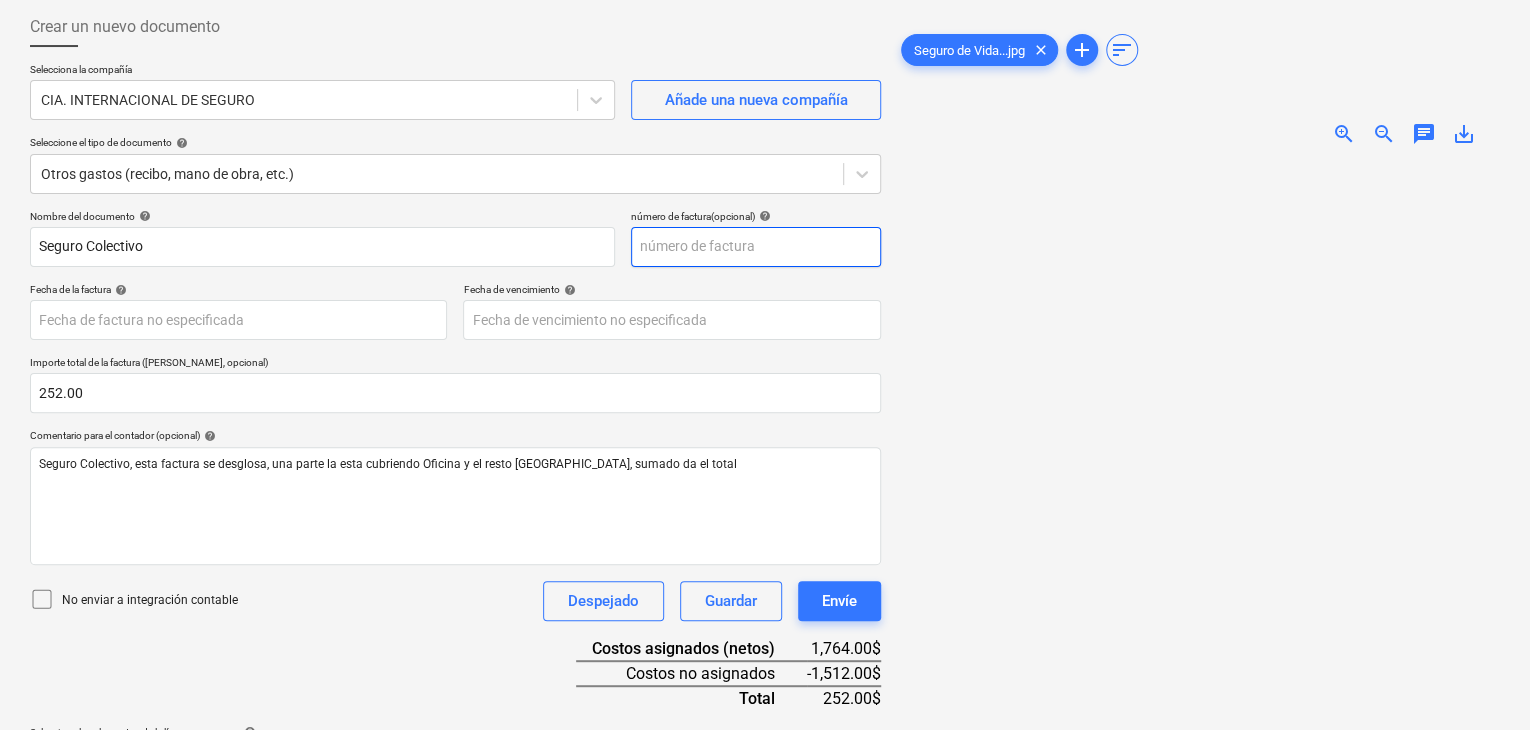 click at bounding box center (756, 247) 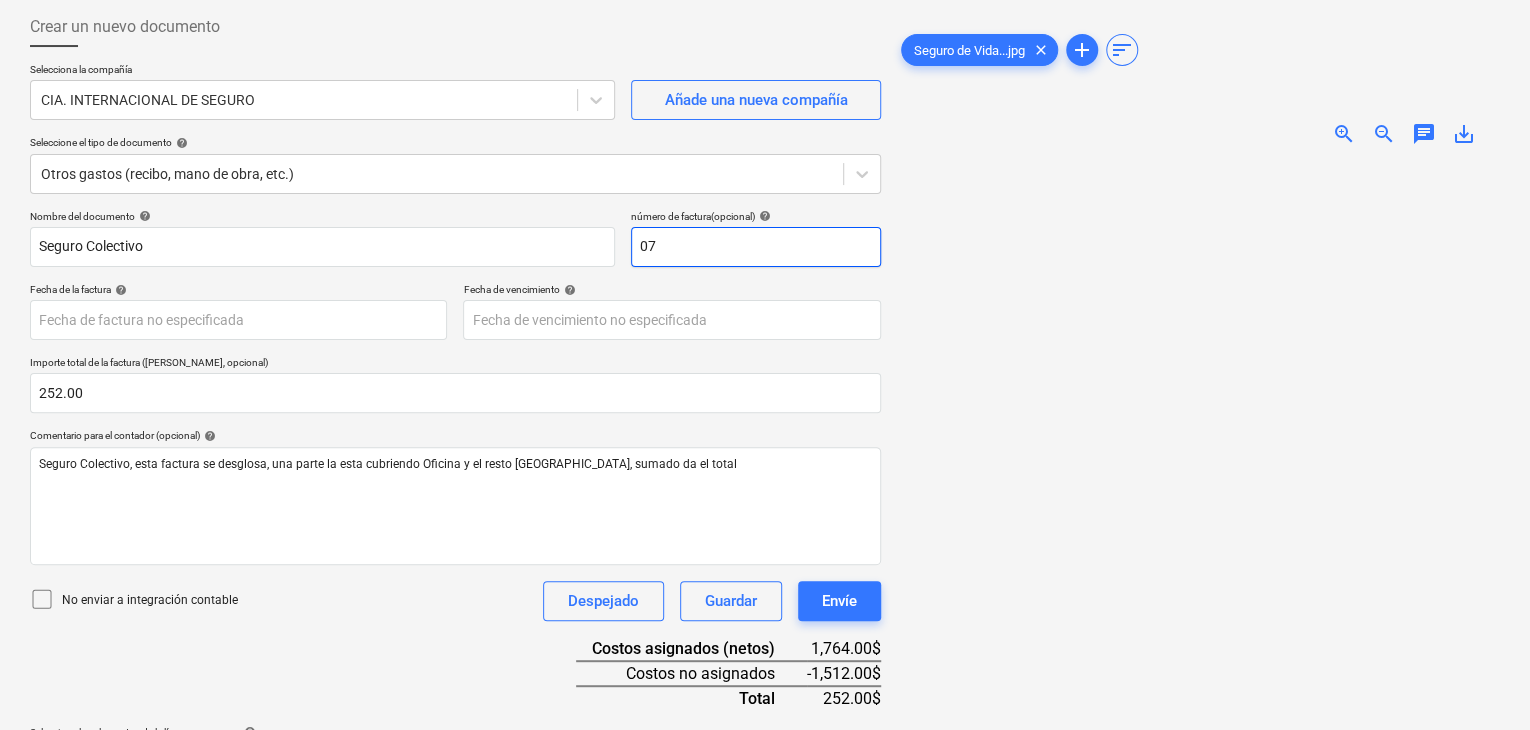 type on "07" 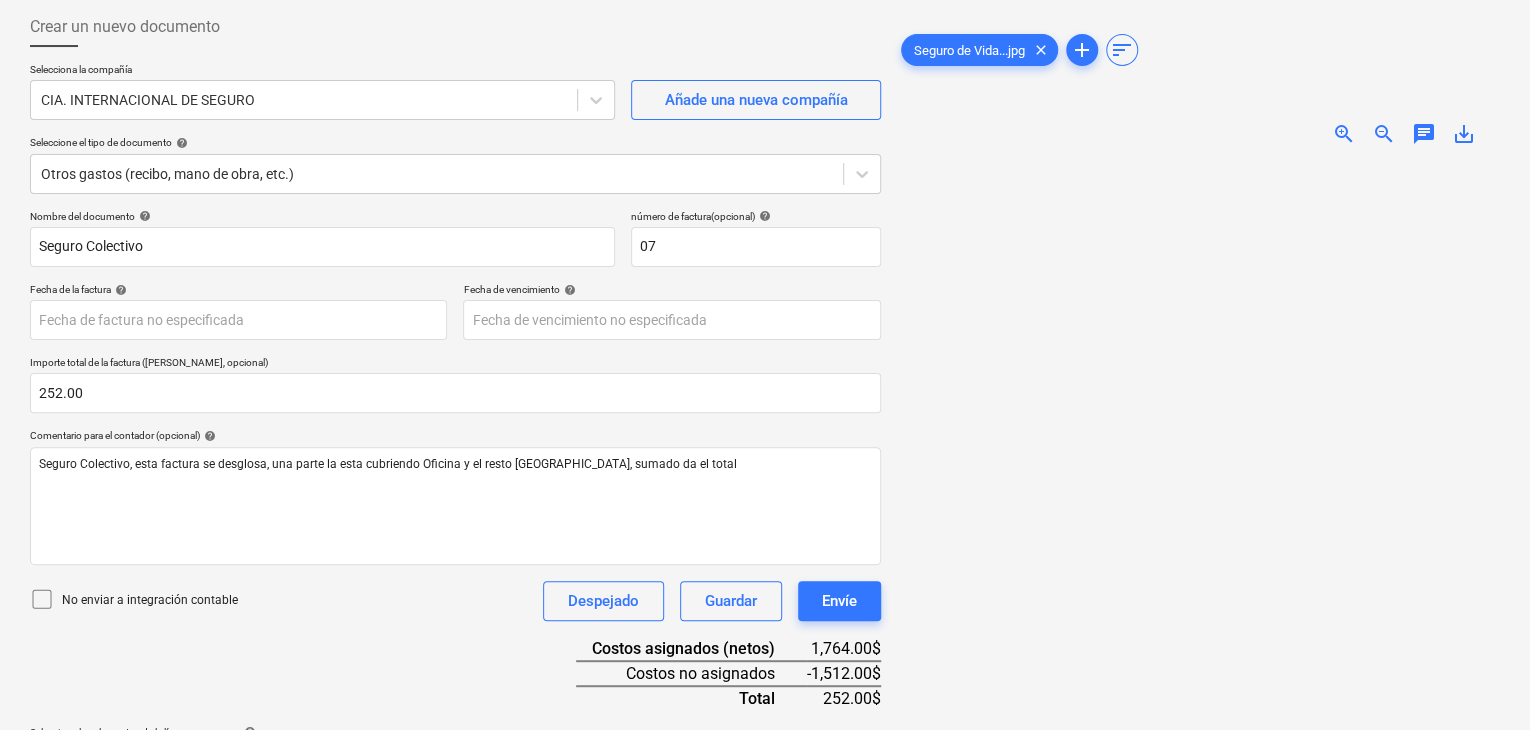click on "Importe total de la factura ([PERSON_NAME], opcional)" at bounding box center [455, 364] 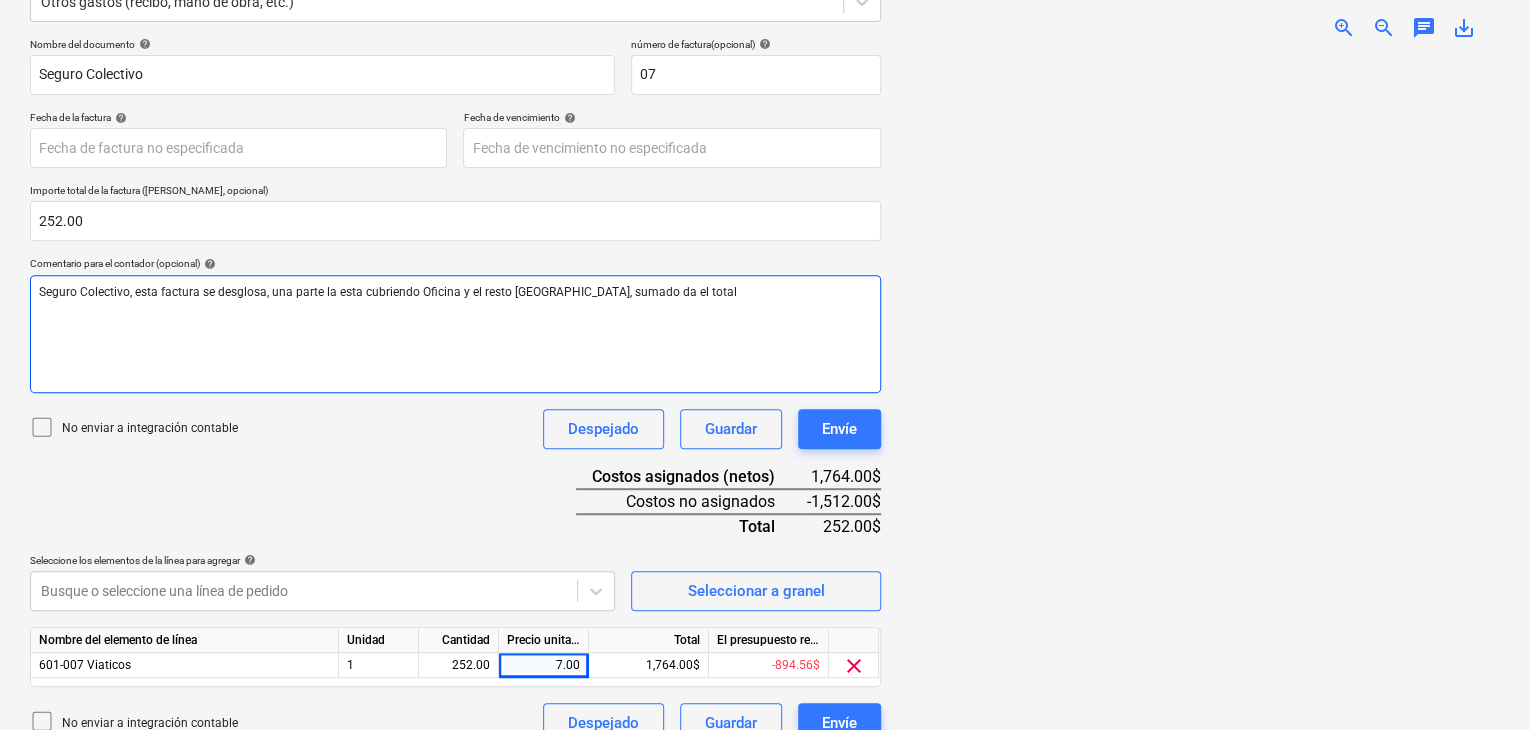 scroll, scrollTop: 301, scrollLeft: 0, axis: vertical 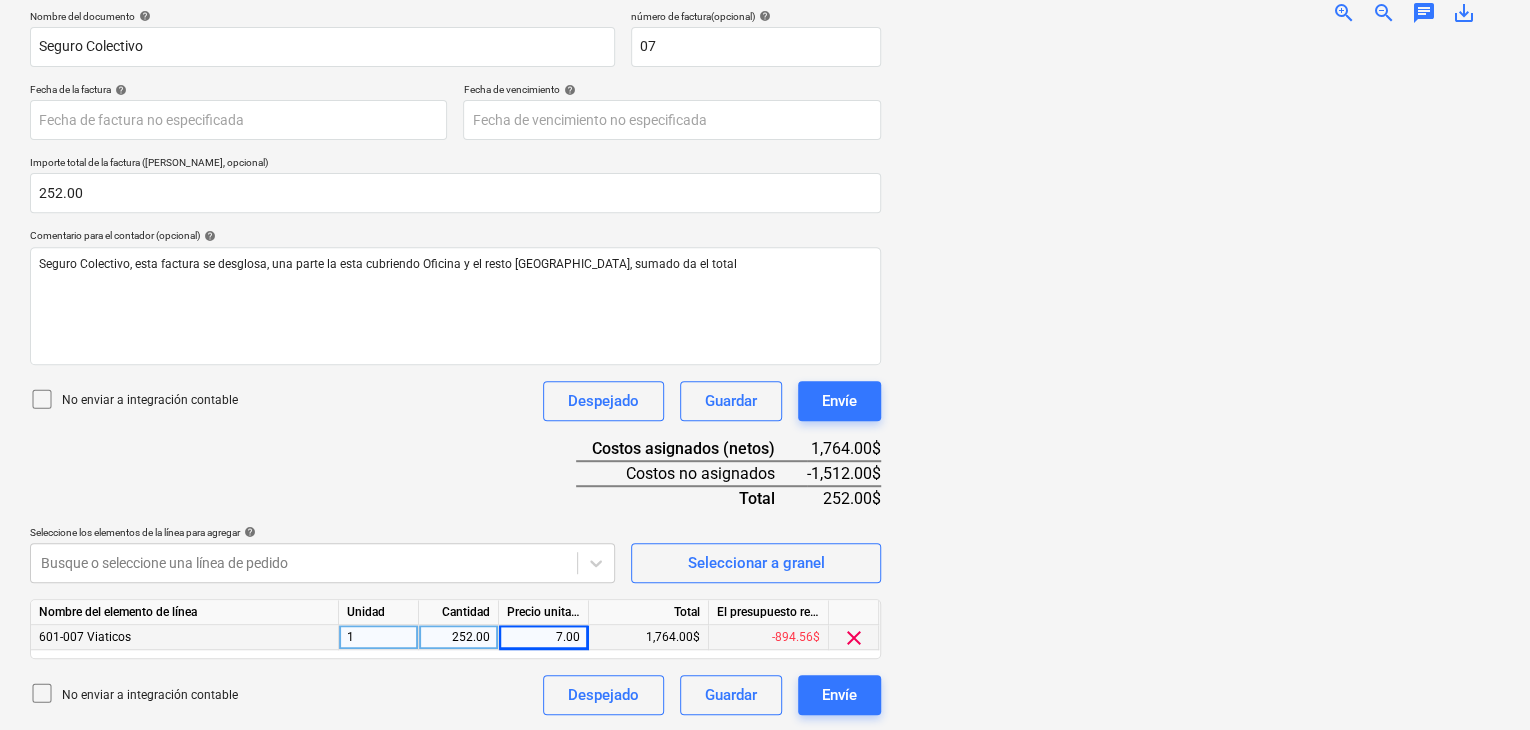 click on "7.00" at bounding box center (543, 637) 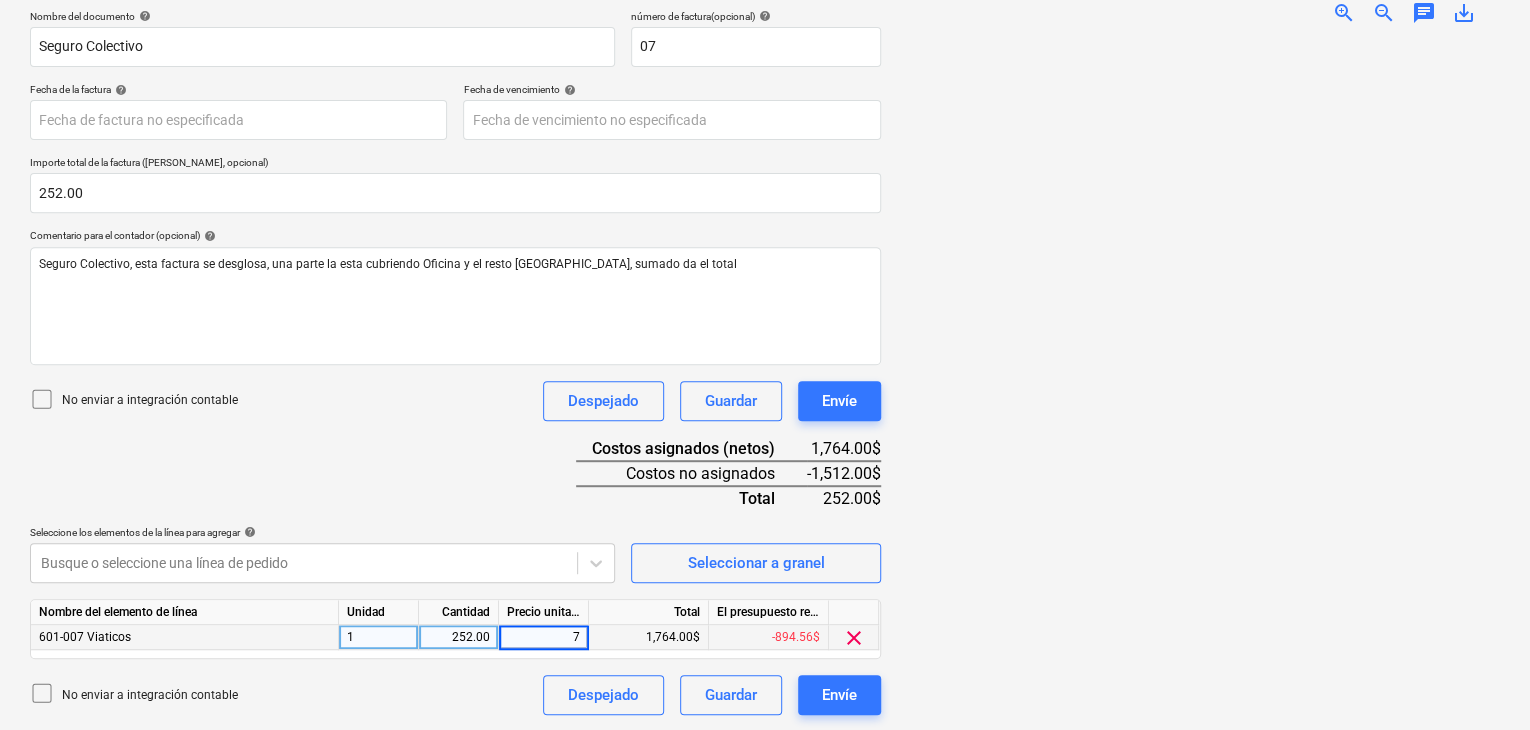 type on "1" 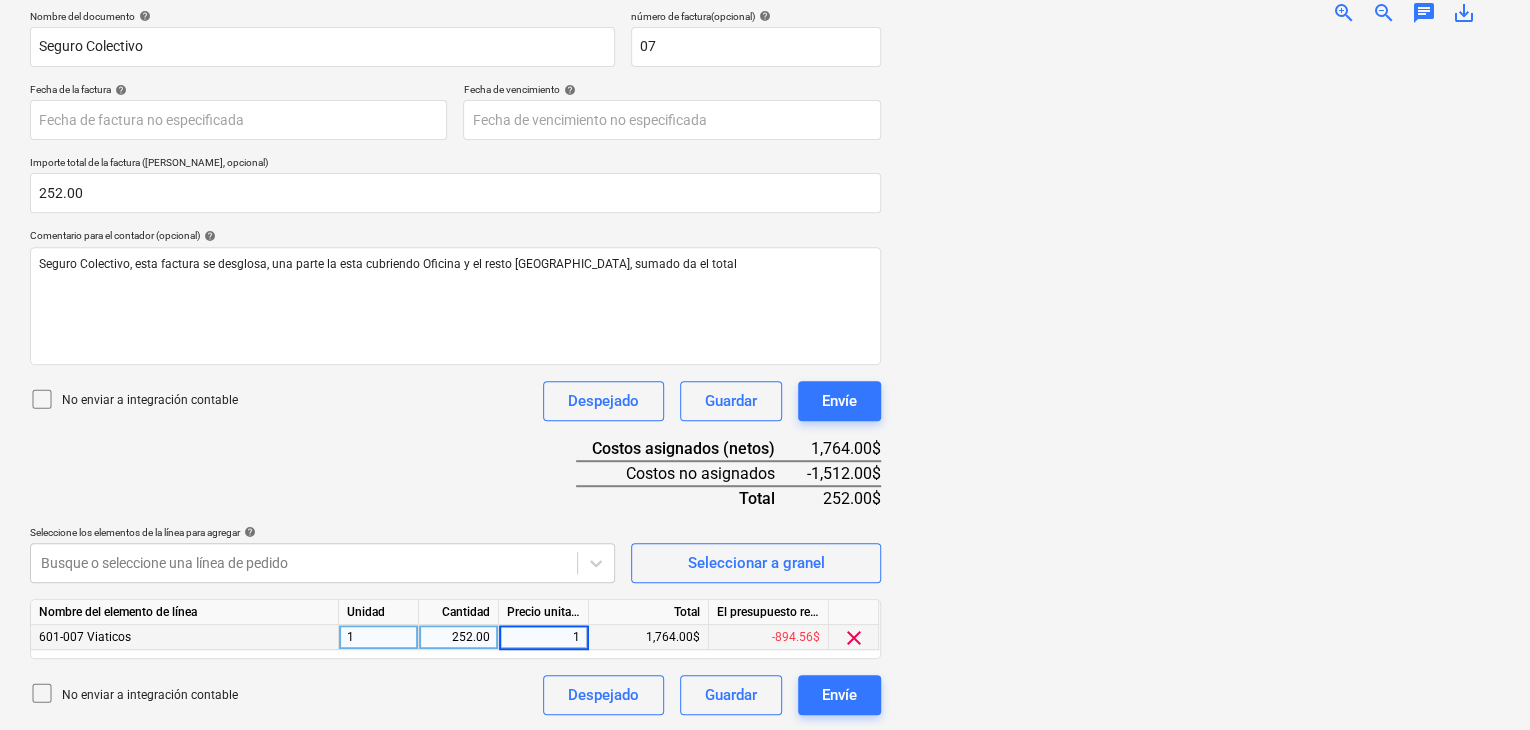 click on "252.00" at bounding box center (458, 637) 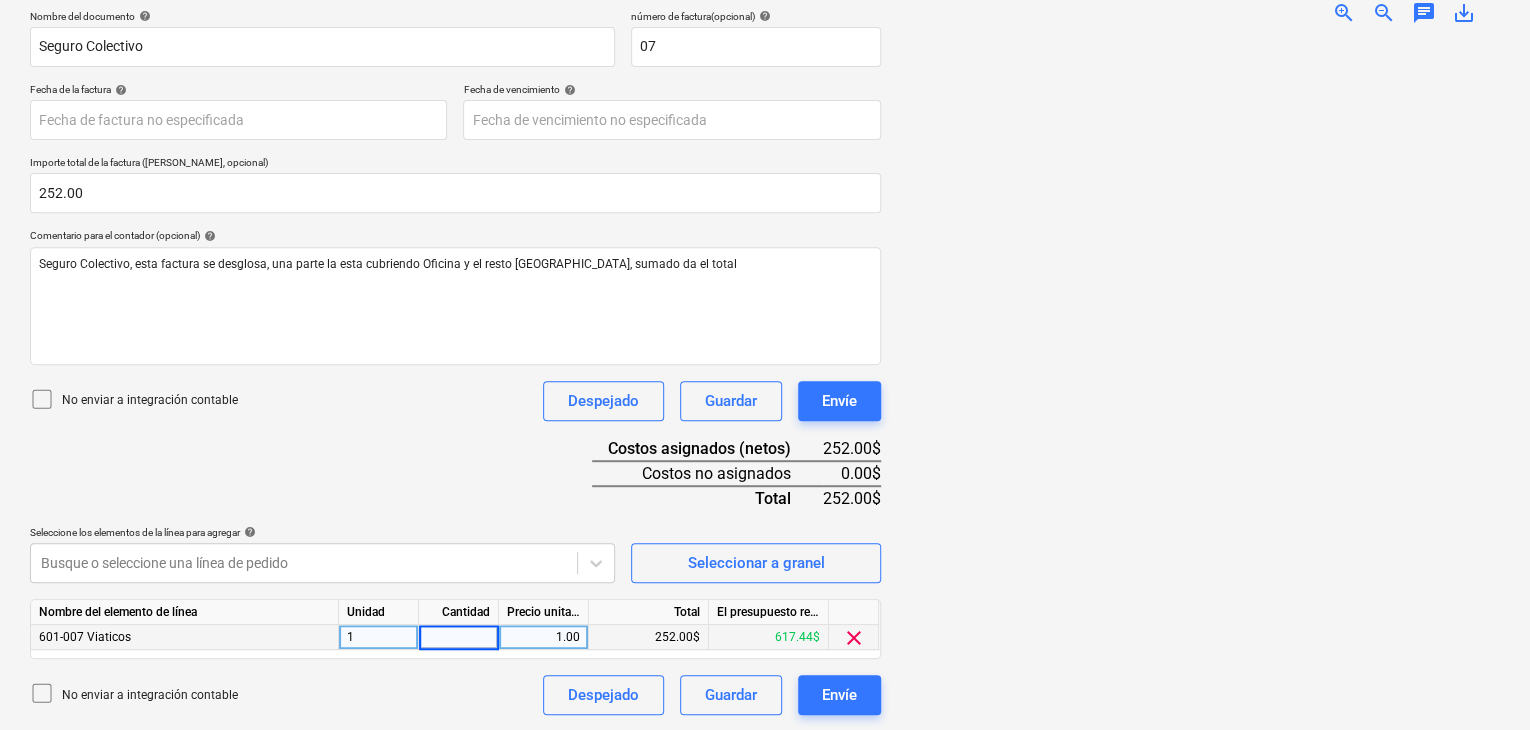 type on "1" 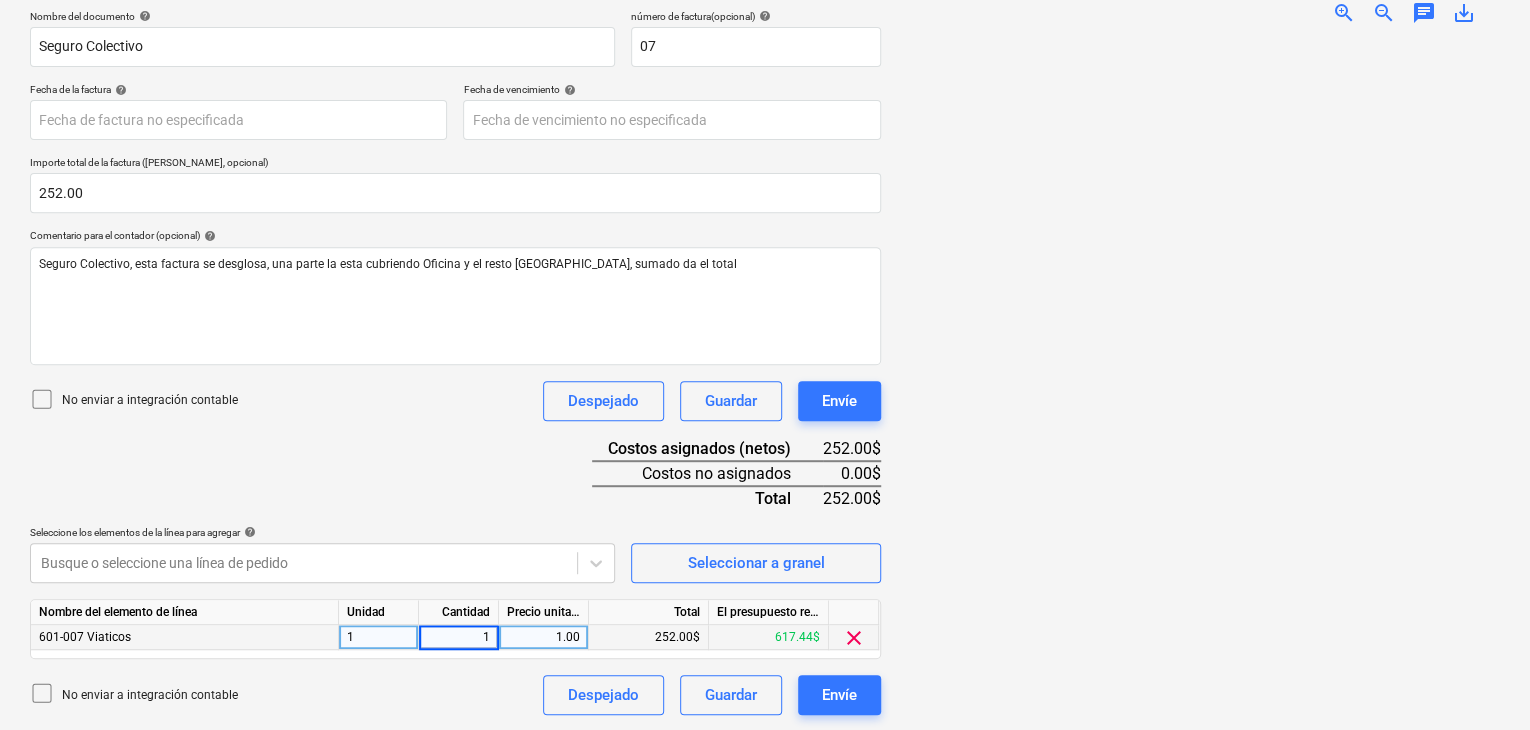 click on "1.00" at bounding box center [544, 637] 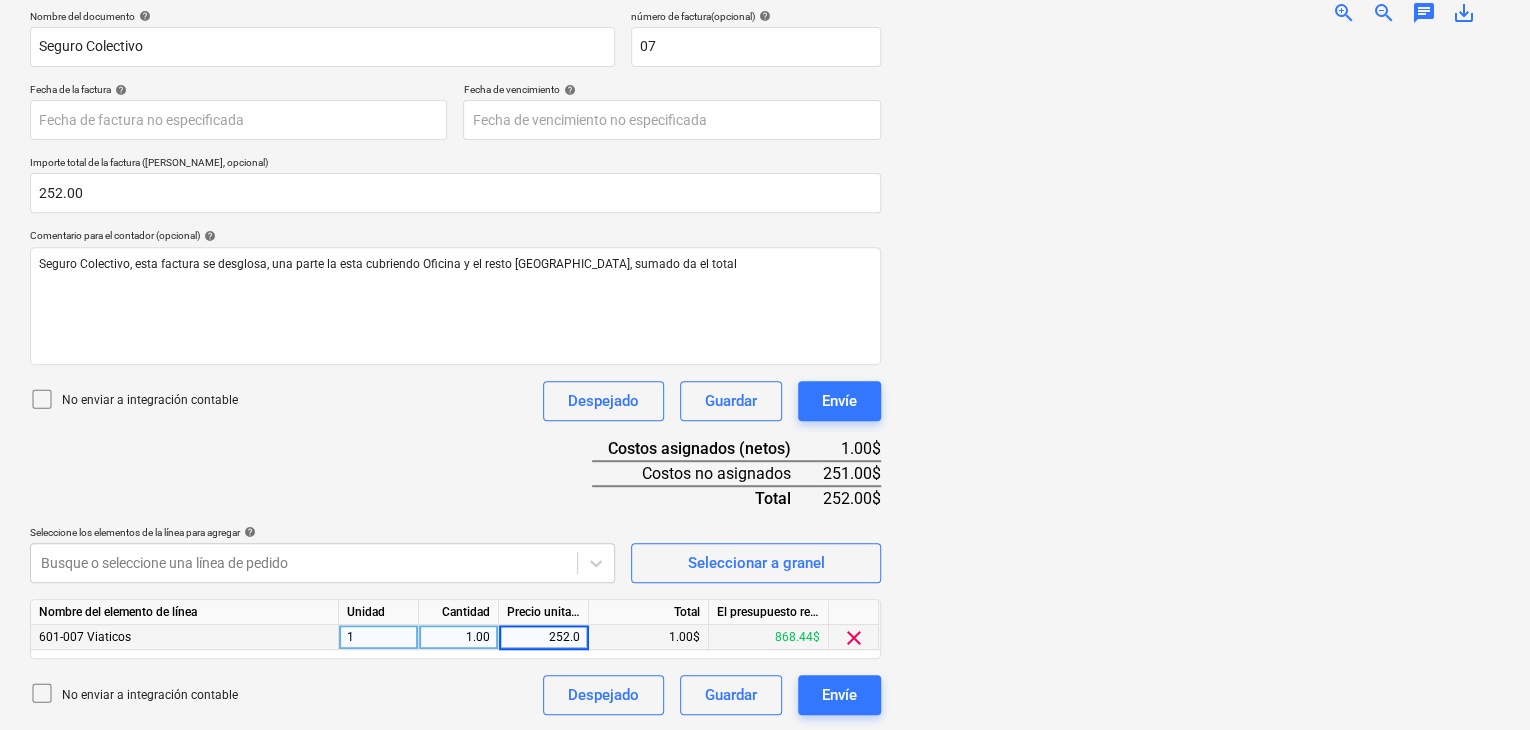 type on "252.00" 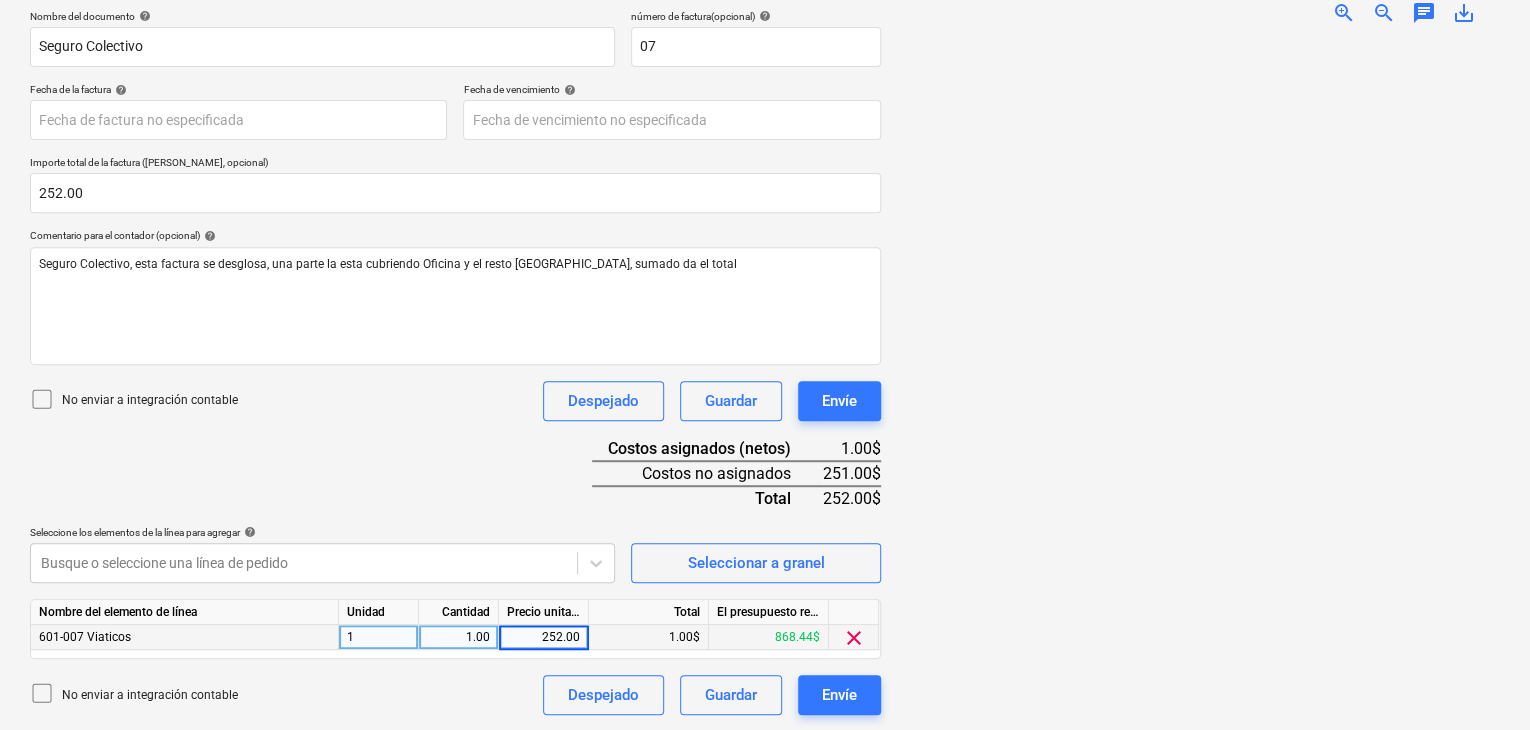 click on "1" at bounding box center [379, 637] 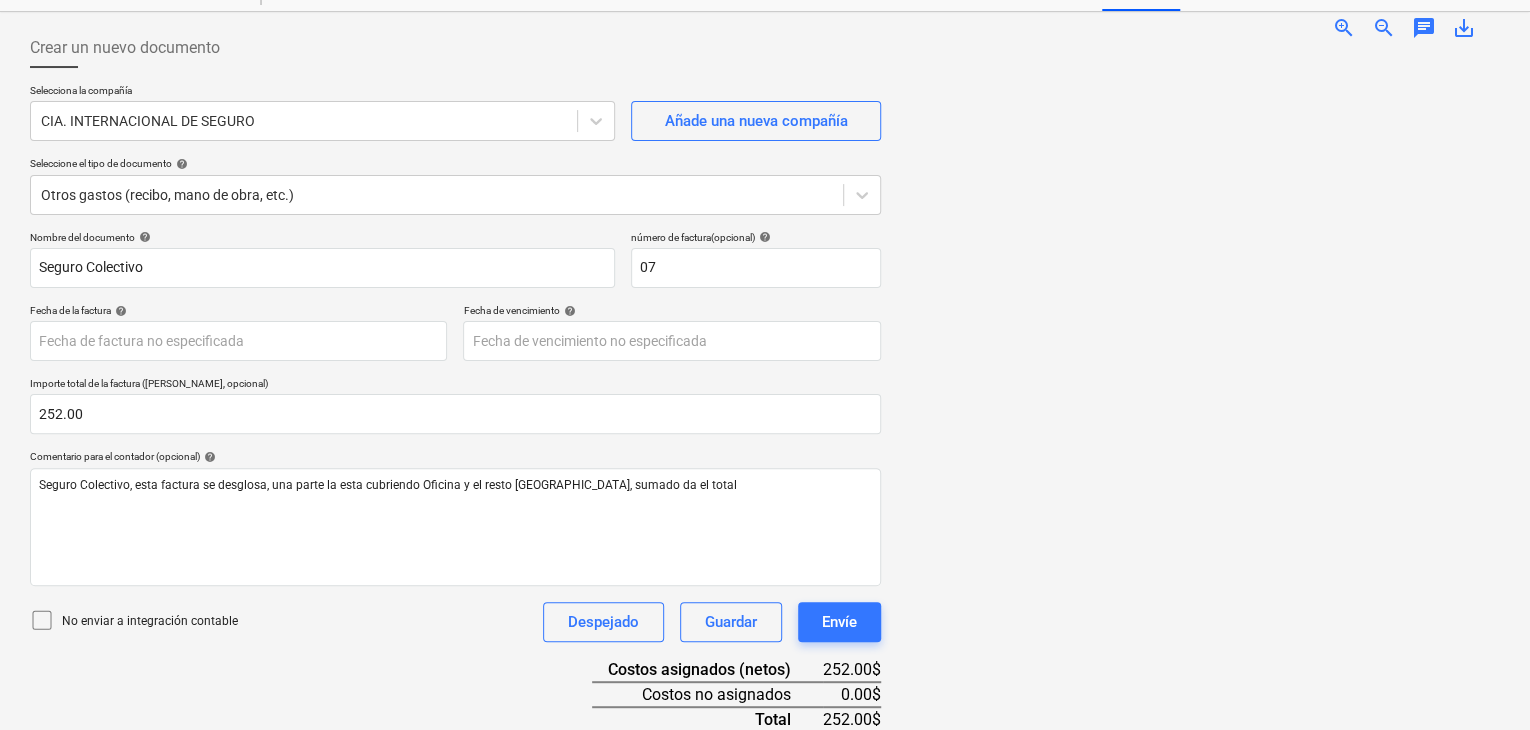 scroll, scrollTop: 301, scrollLeft: 0, axis: vertical 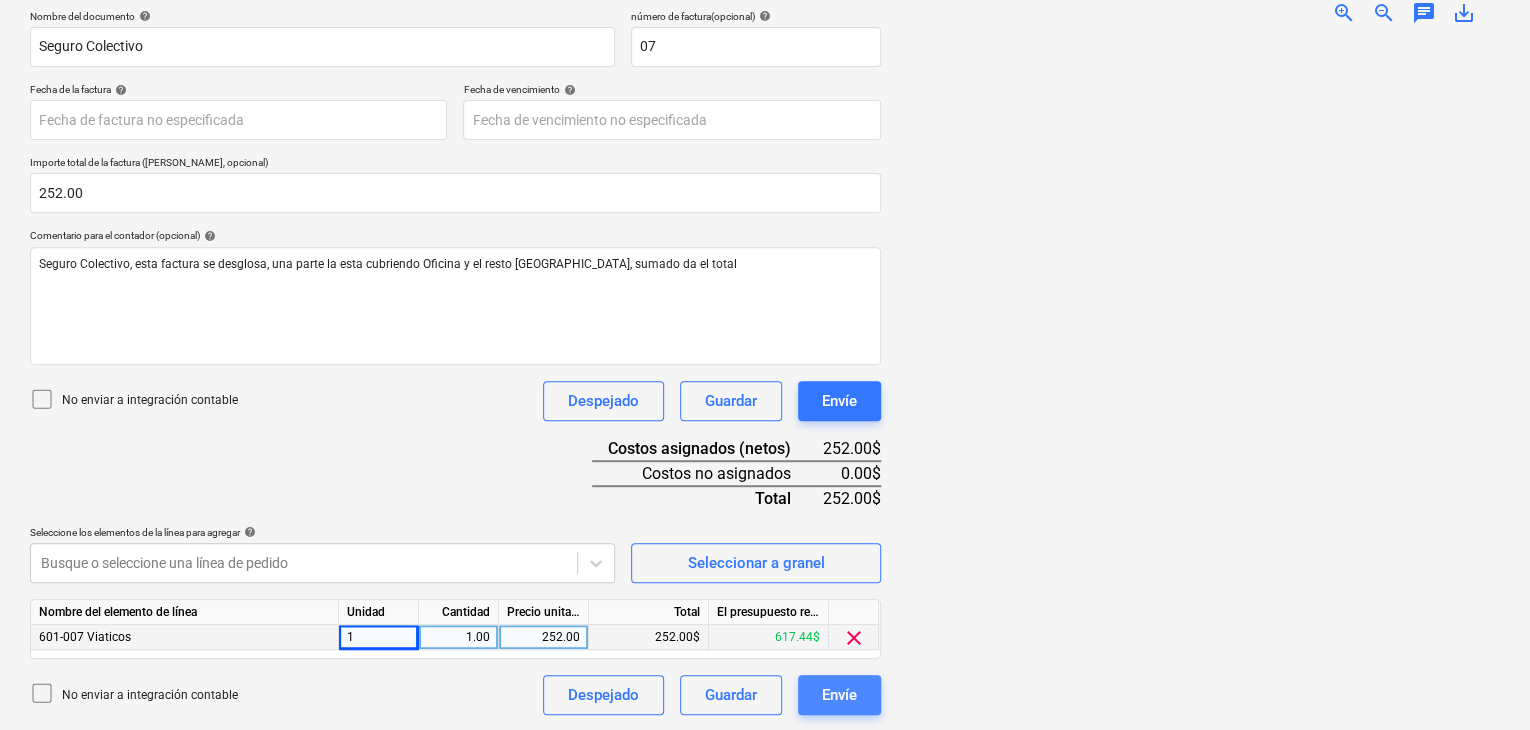 click on "Envíe" at bounding box center [839, 695] 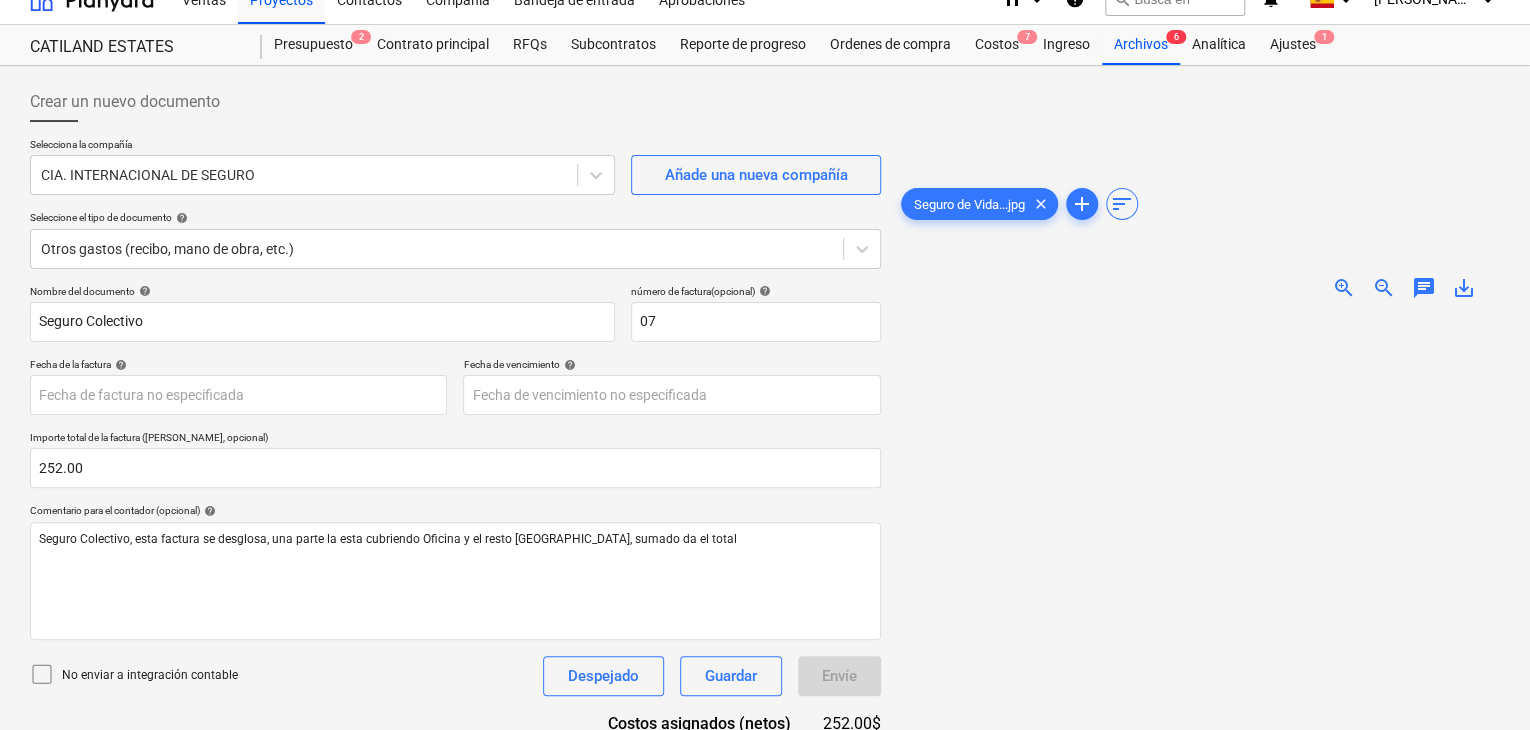 scroll, scrollTop: 0, scrollLeft: 0, axis: both 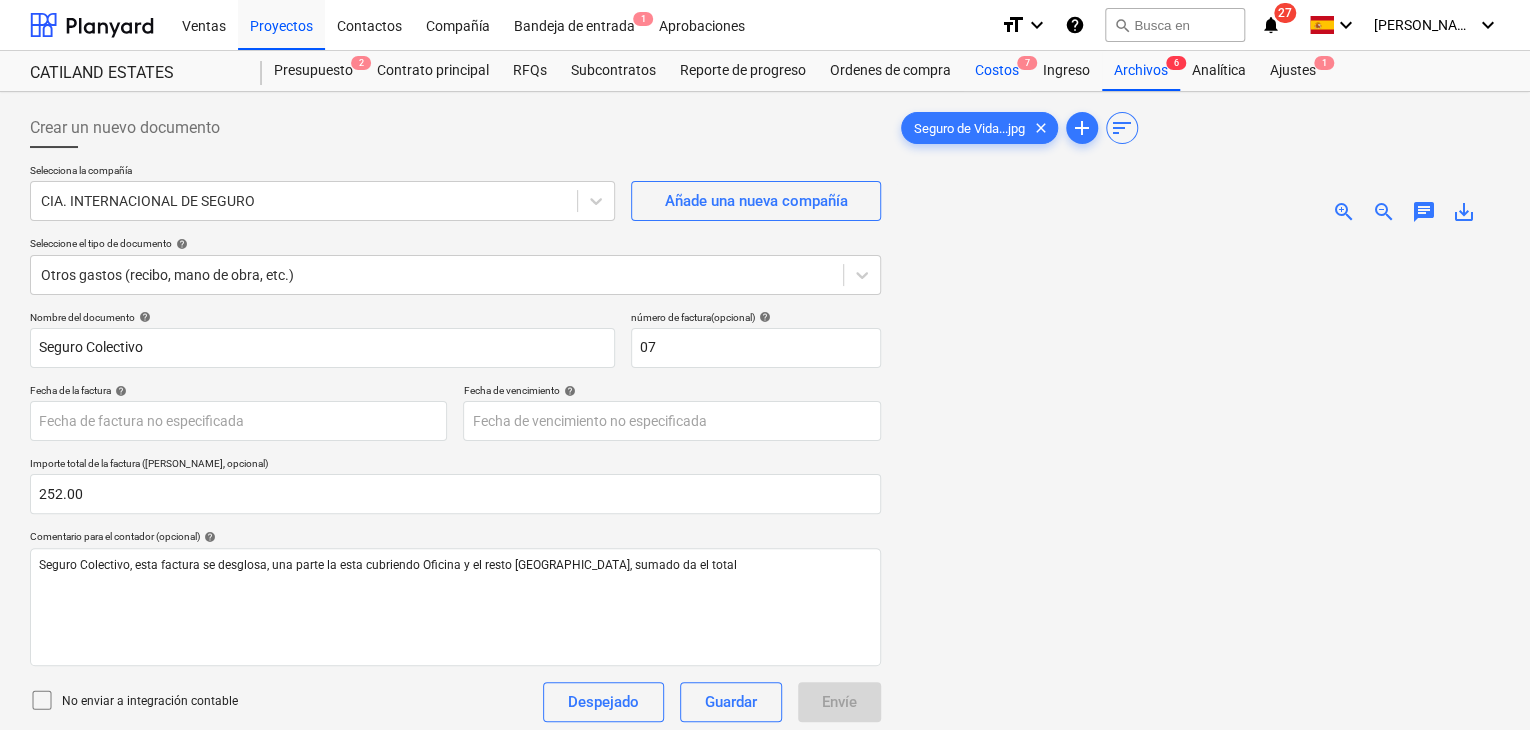 click on "Costos 7" at bounding box center [997, 71] 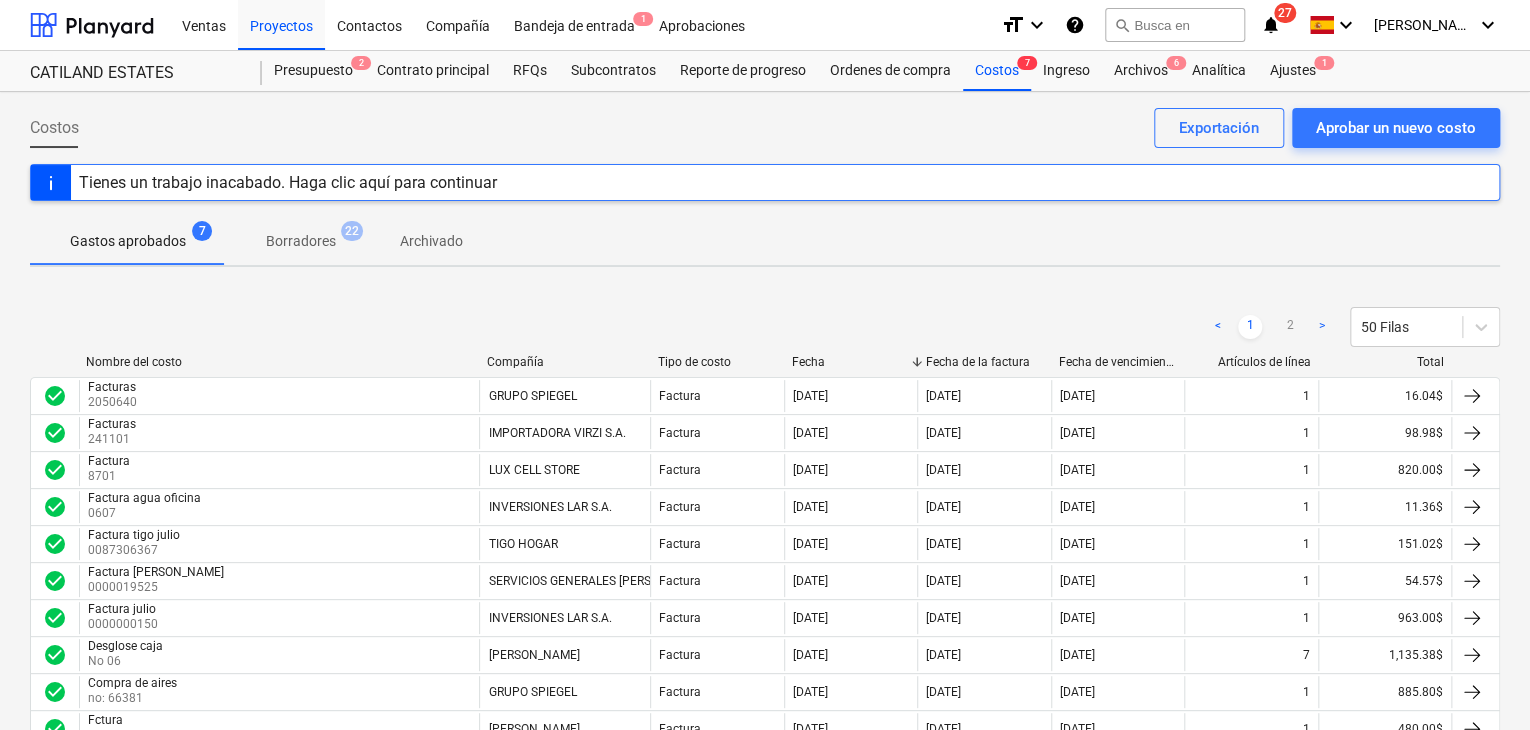 click on "Tienes un trabajo inacabado. Haga clic aquí para continuar" at bounding box center [288, 182] 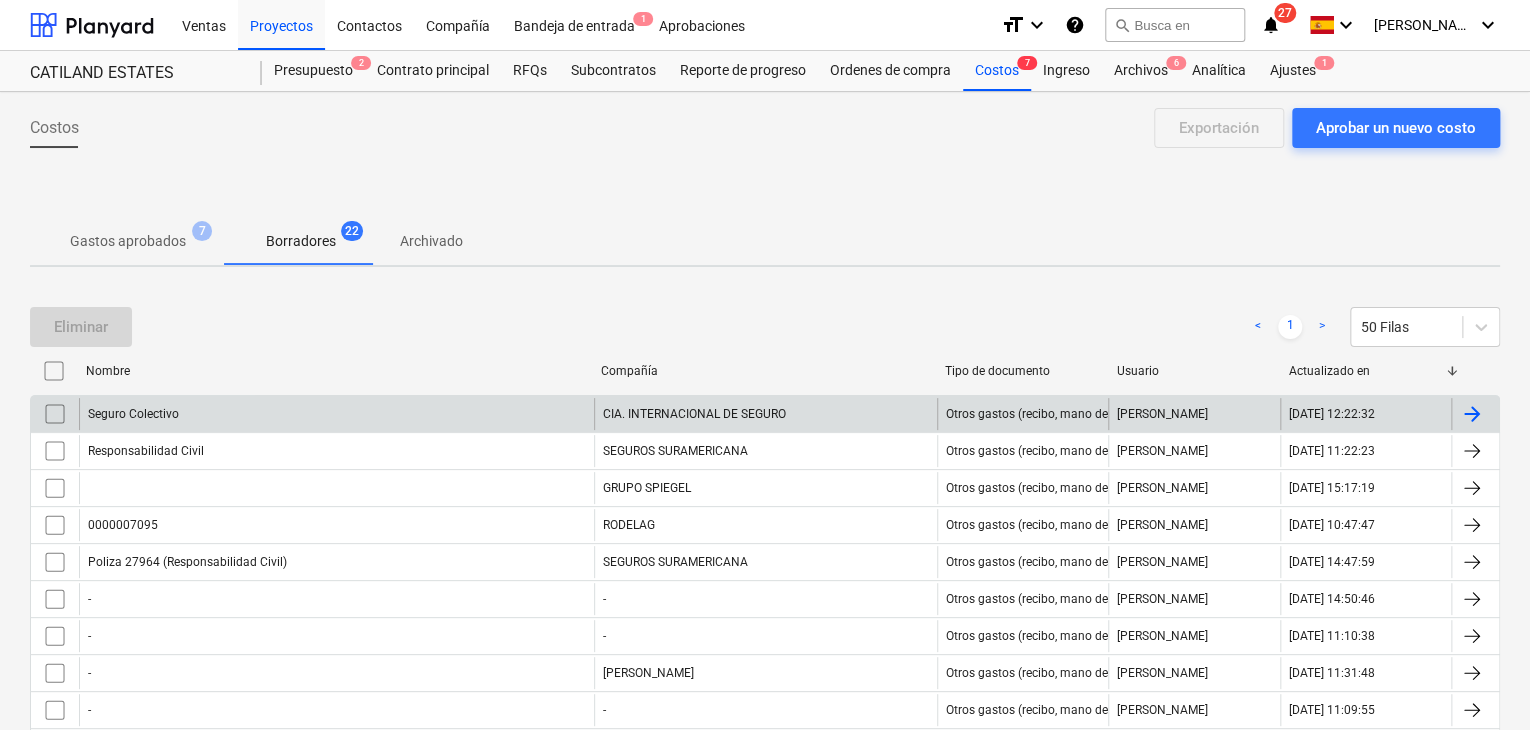 click on "CIA. INTERNACIONAL DE SEGURO" at bounding box center (765, 414) 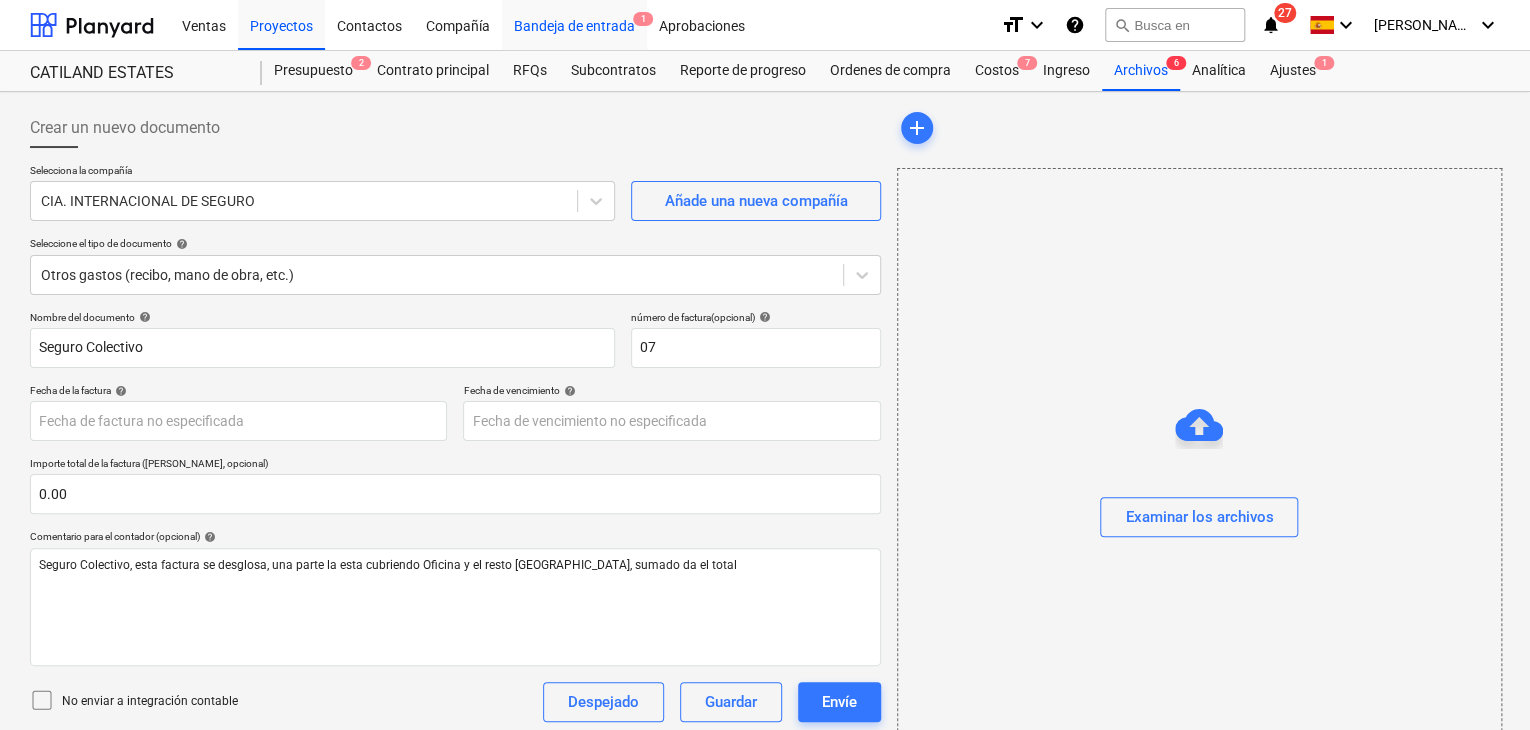 click on "Bandeja de entrada 1" at bounding box center (574, 24) 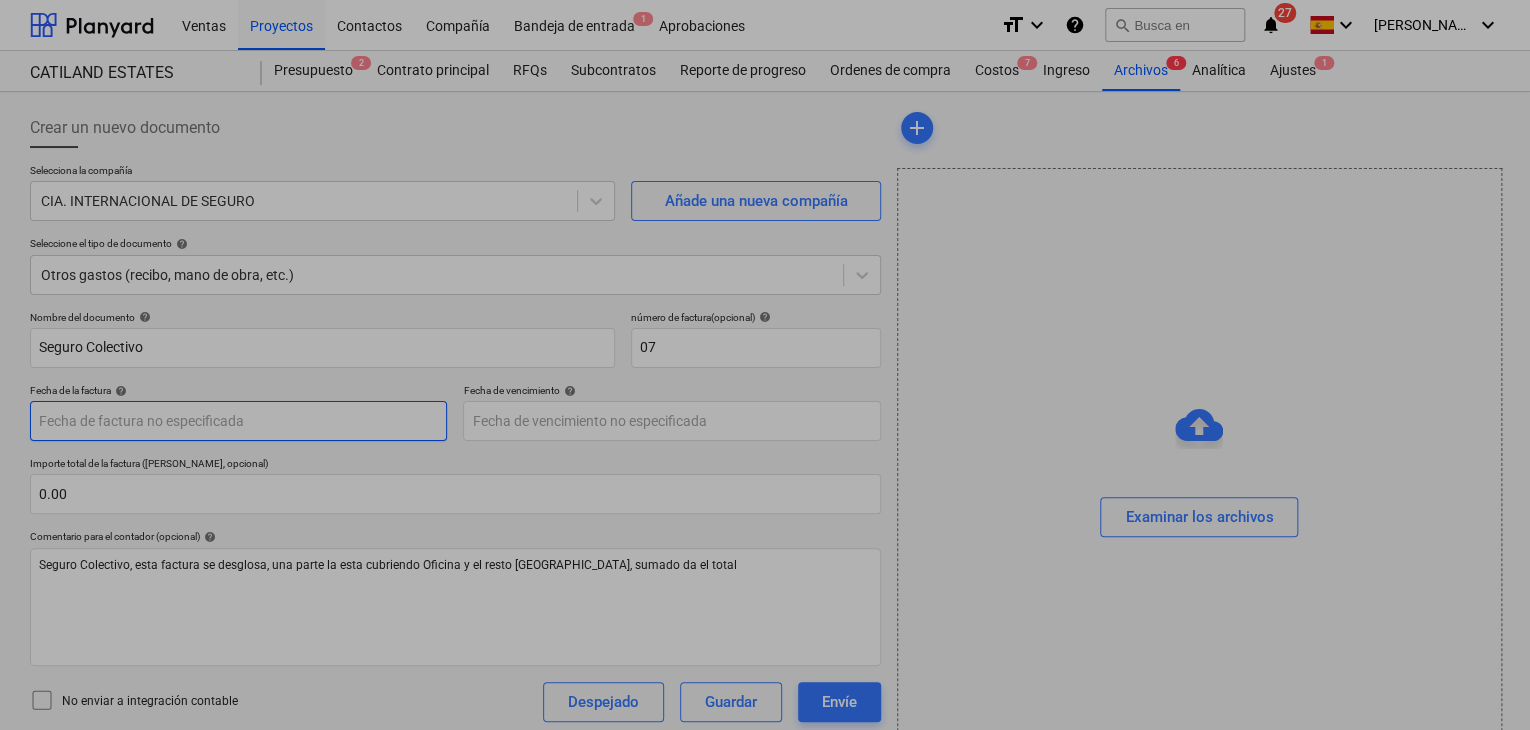 click on "Ventas Proyectos Contactos Compañía Bandeja de entrada 1 Aprobaciones format_size keyboard_arrow_down help search Busca en notifications 27 keyboard_arrow_down [PERSON_NAME] keyboard_arrow_down CATILAND ESTATES [GEOGRAPHIC_DATA] ESTATES Presupuesto 2 Contrato principal RFQs Subcontratos Reporte de progreso Ordenes de compra Costos 7 Ingreso Archivos 6 Analítica Ajustes 1 Crear un nuevo documento Selecciona la compañía CIA. INTERNACIONAL DE SEGURO   Añade una nueva compañía Seleccione el tipo de documento help Otros gastos (recibo, mano de obra, etc.) Nombre del documento help Seguro Colectivo número de factura  (opcional) help 07 Fecha de la factura help Press the down arrow key to interact with the calendar and
select a date. Press the question mark key to get the keyboard shortcuts for changing dates. Fecha de vencimiento help Press the down arrow key to interact with the calendar and
select a date. Press the question mark key to get the keyboard shortcuts for changing dates. 0.00 help ﻿ Despejado 1" at bounding box center [765, 365] 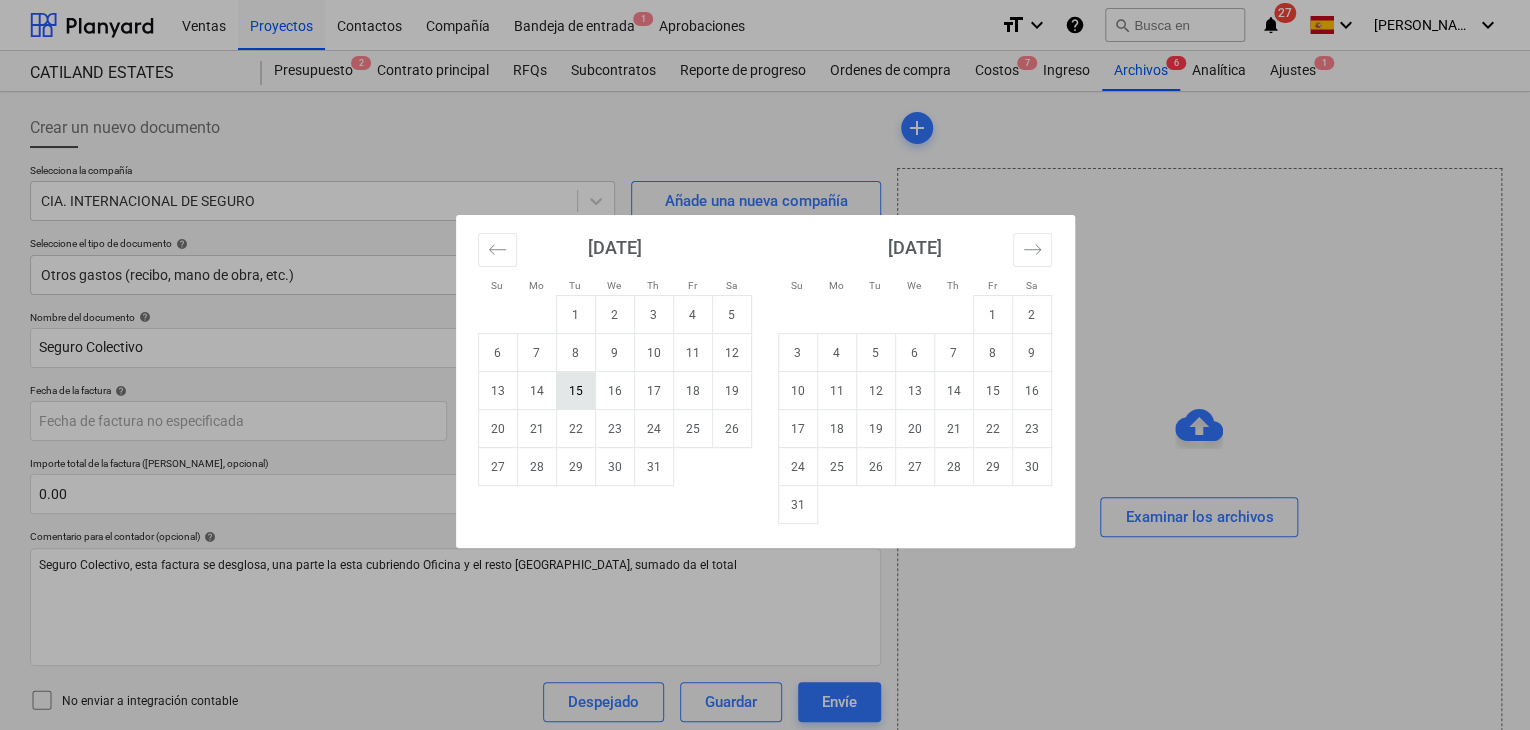 click on "15" at bounding box center [575, 391] 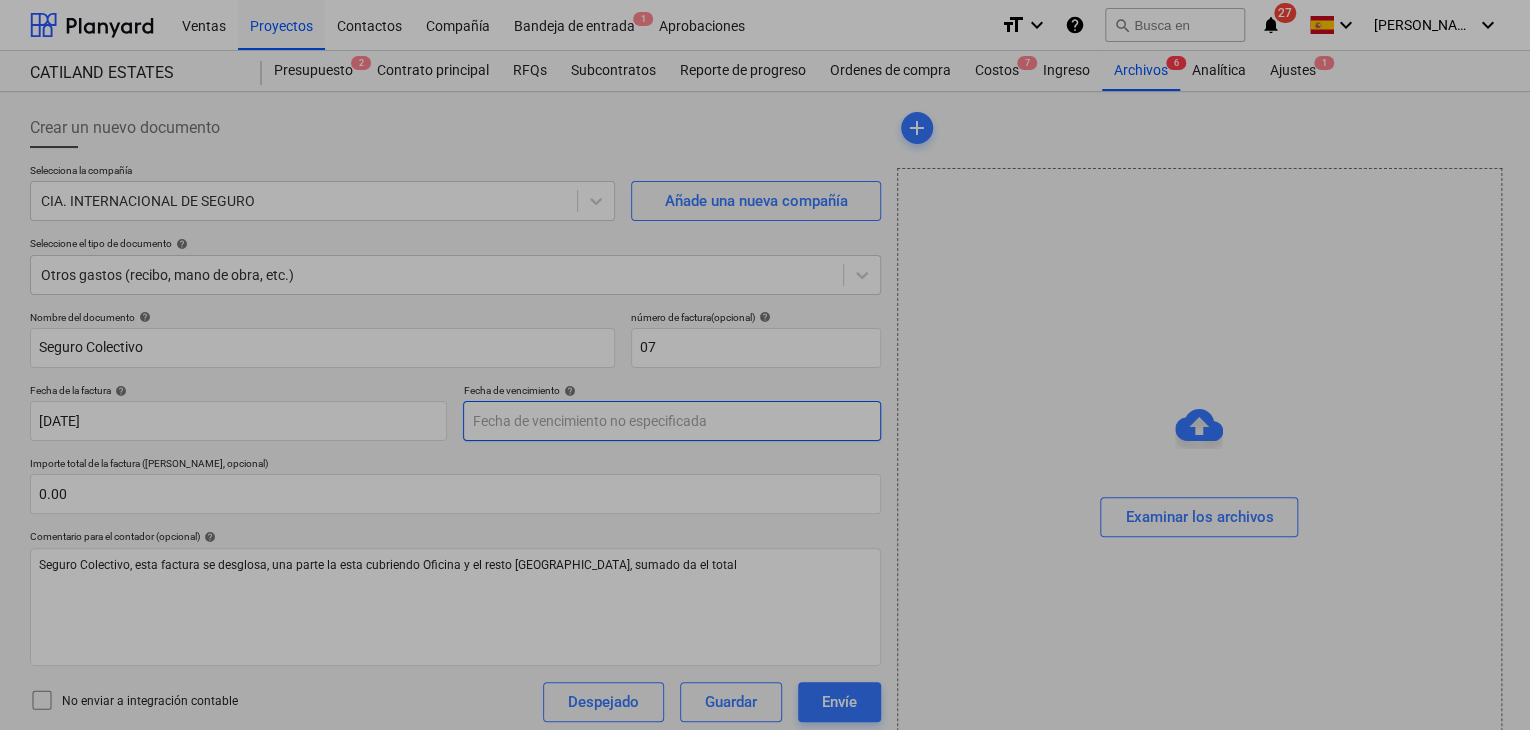 click on "Ventas Proyectos Contactos Compañía Bandeja de entrada 1 Aprobaciones format_size keyboard_arrow_down help search Busca en notifications 27 keyboard_arrow_down [PERSON_NAME] keyboard_arrow_down CATILAND ESTATES [GEOGRAPHIC_DATA] ESTATES Presupuesto 2 Contrato principal RFQs Subcontratos Reporte de progreso Ordenes de compra Costos 7 Ingreso Archivos 6 Analítica Ajustes 1 Crear un nuevo documento Selecciona la compañía CIA. INTERNACIONAL DE SEGURO   Añade una nueva compañía Seleccione el tipo de documento help Otros gastos (recibo, mano de obra, etc.) Nombre del documento help Seguro Colectivo número de factura  (opcional) help 07 Fecha de la factura help [DATE] 15.07.2025 Press the down arrow key to interact with the calendar and
select a date. Press the question mark key to get the keyboard shortcuts for changing dates. Fecha de vencimiento help Press the down arrow key to interact with the calendar and
select a date. Press the question mark key to get the keyboard shortcuts for changing dates. ﻿" at bounding box center [765, 365] 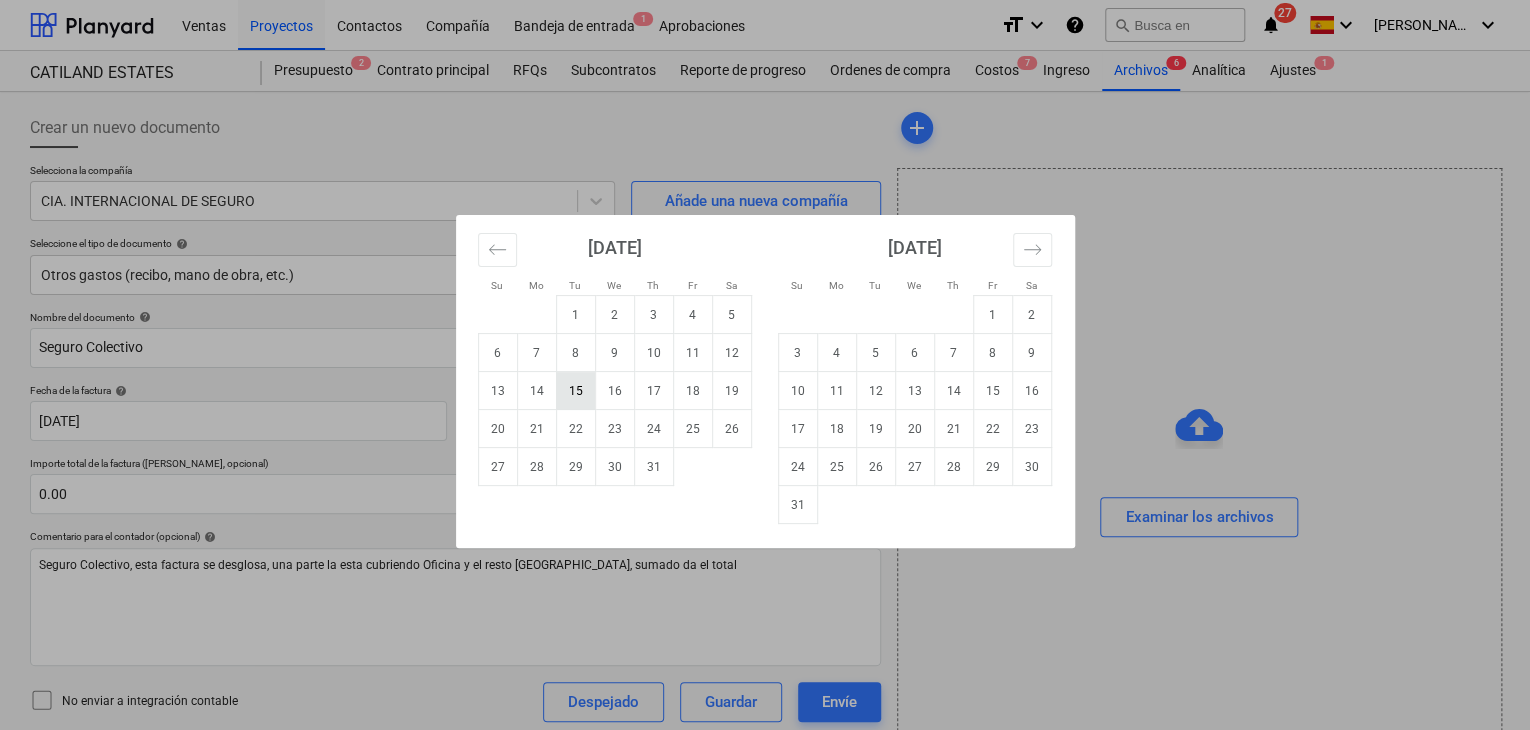 click on "15" at bounding box center (575, 391) 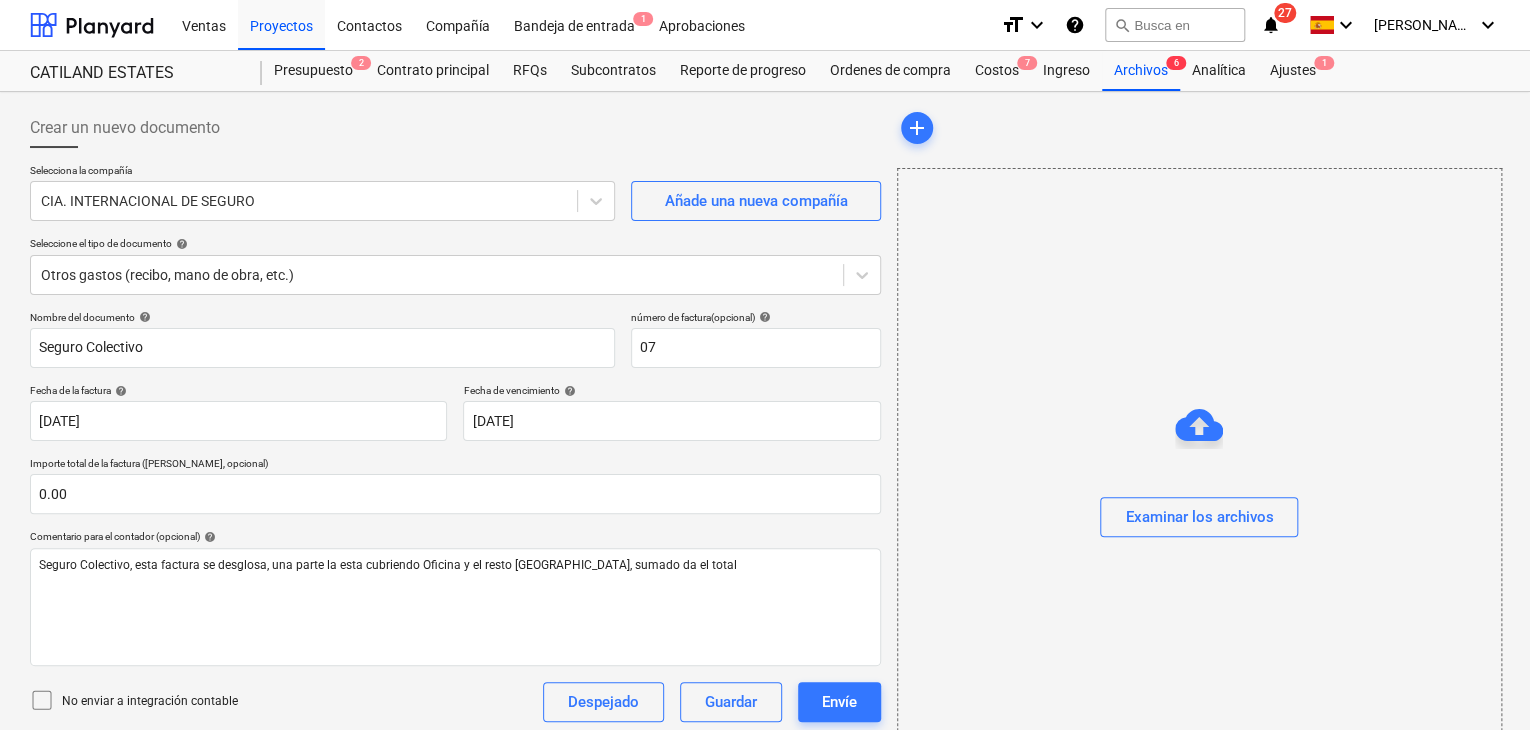 click on "0.00" at bounding box center (455, 494) 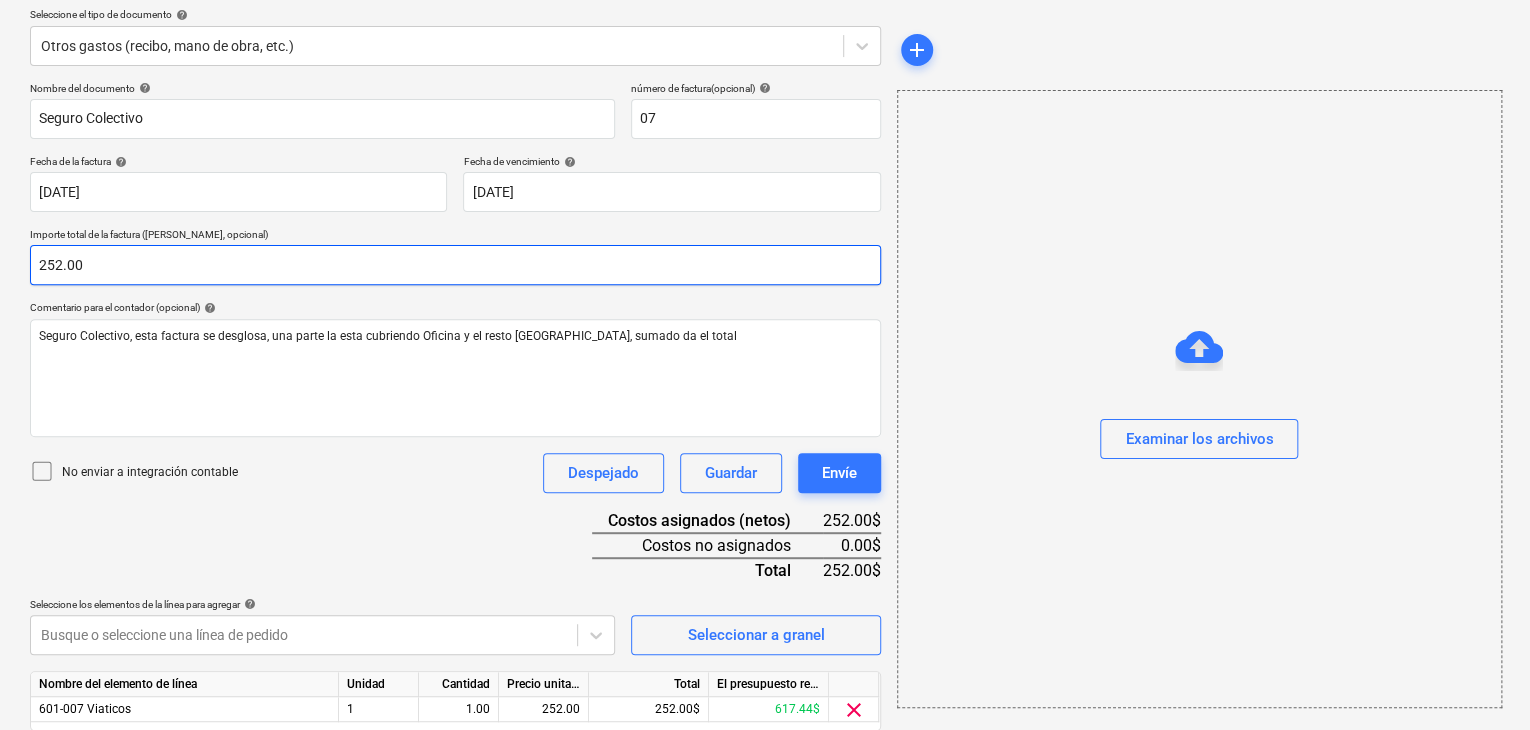 scroll, scrollTop: 301, scrollLeft: 0, axis: vertical 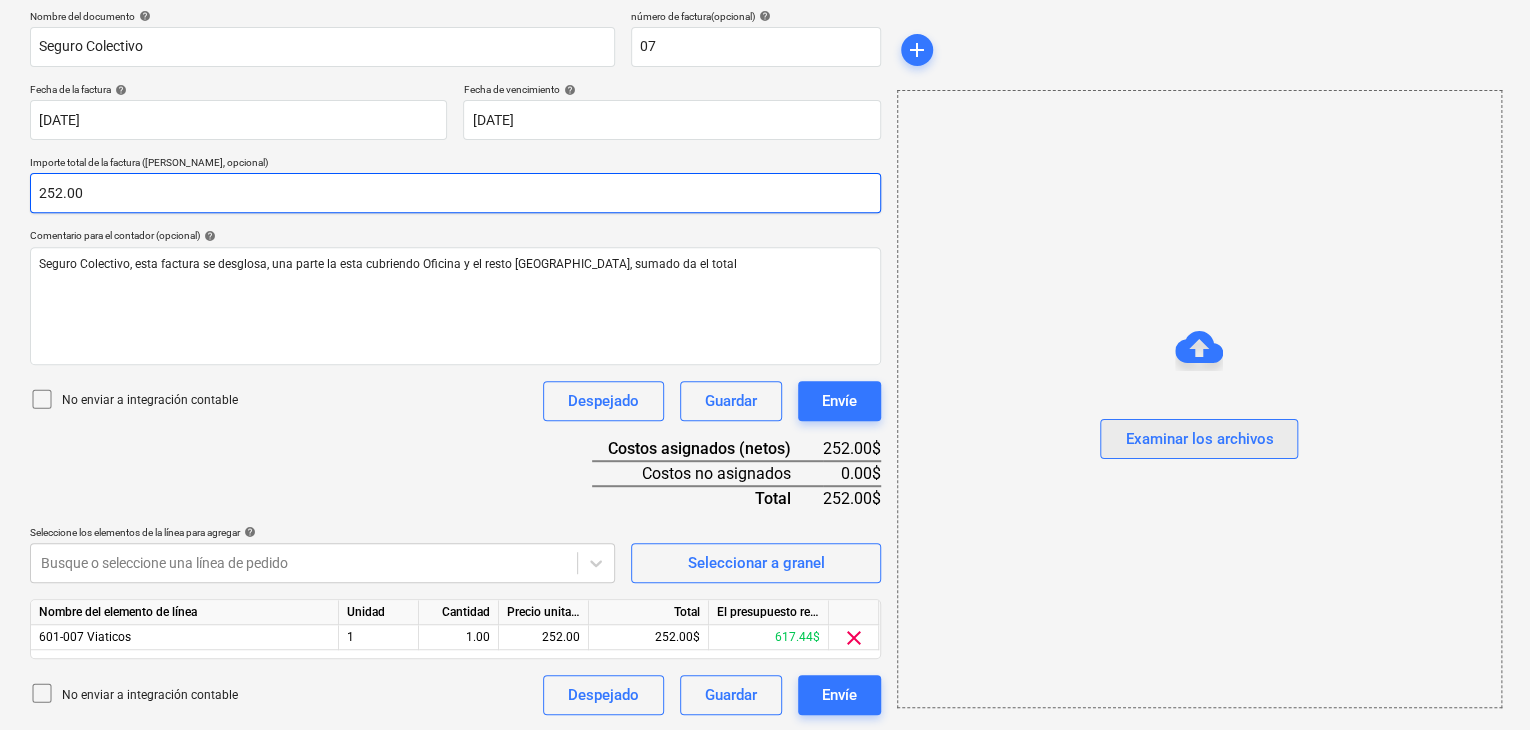 type on "252.00" 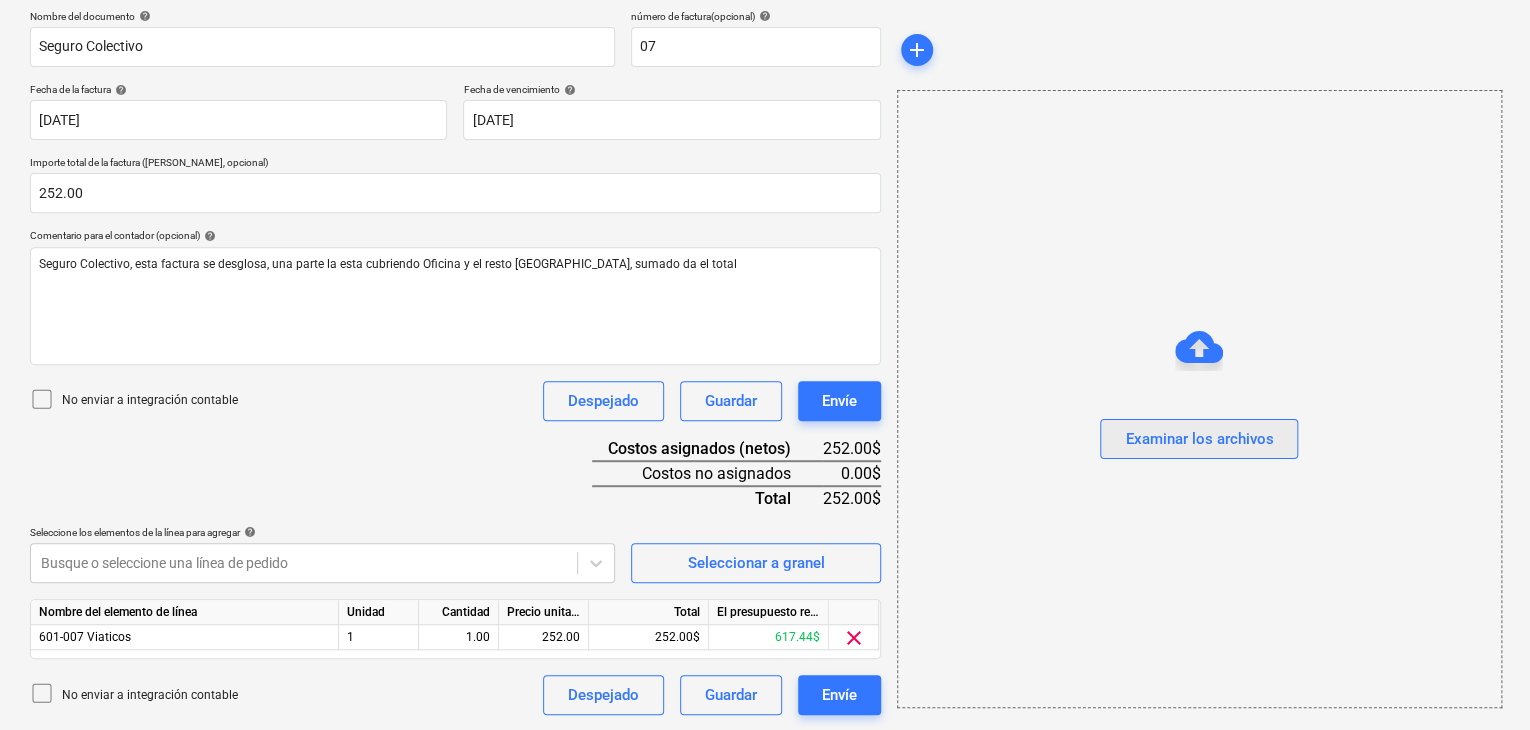 click on "Examinar los archivos" at bounding box center [1199, 439] 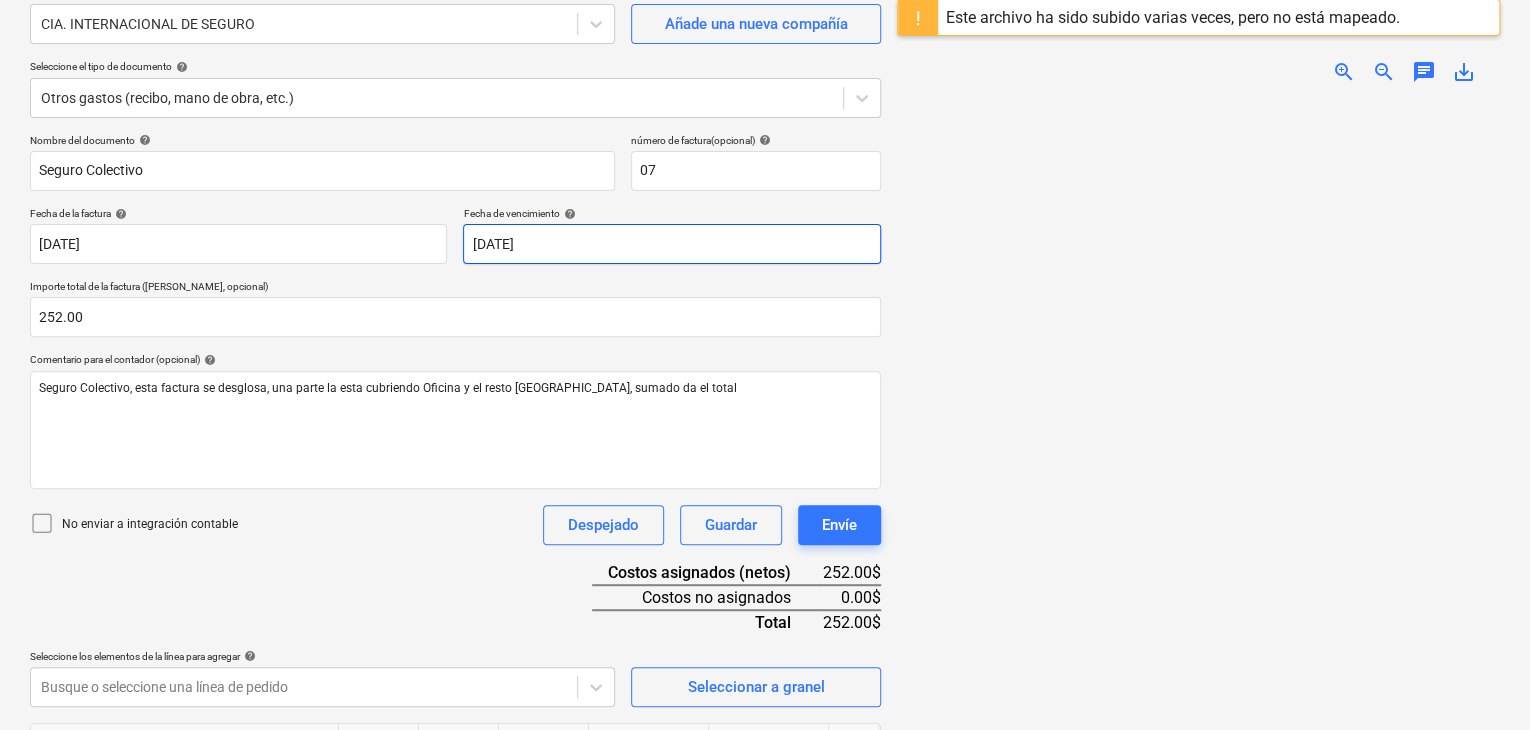 scroll, scrollTop: 201, scrollLeft: 0, axis: vertical 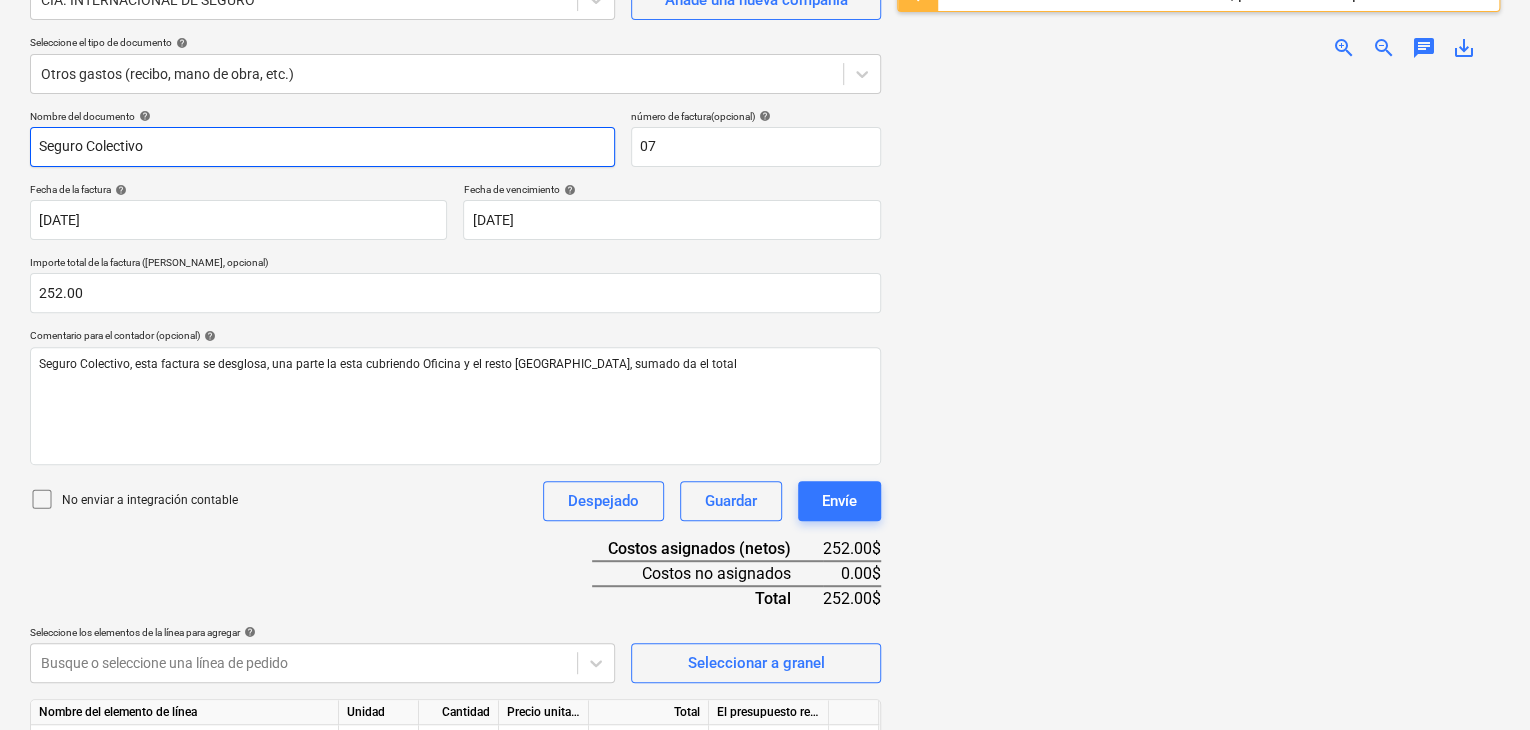 click on "Seguro Colectivo" at bounding box center (322, 147) 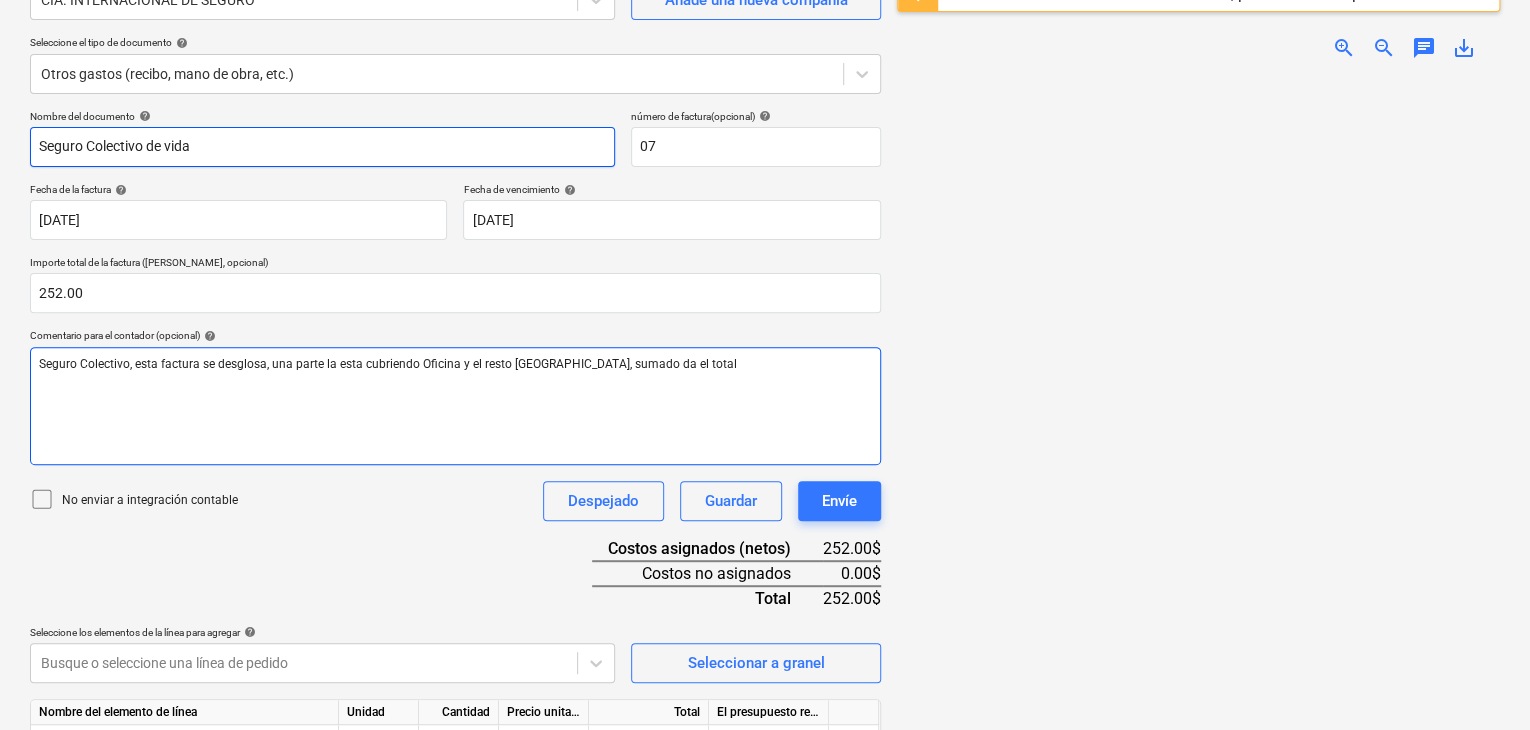 type on "Seguro Colectivo de vida" 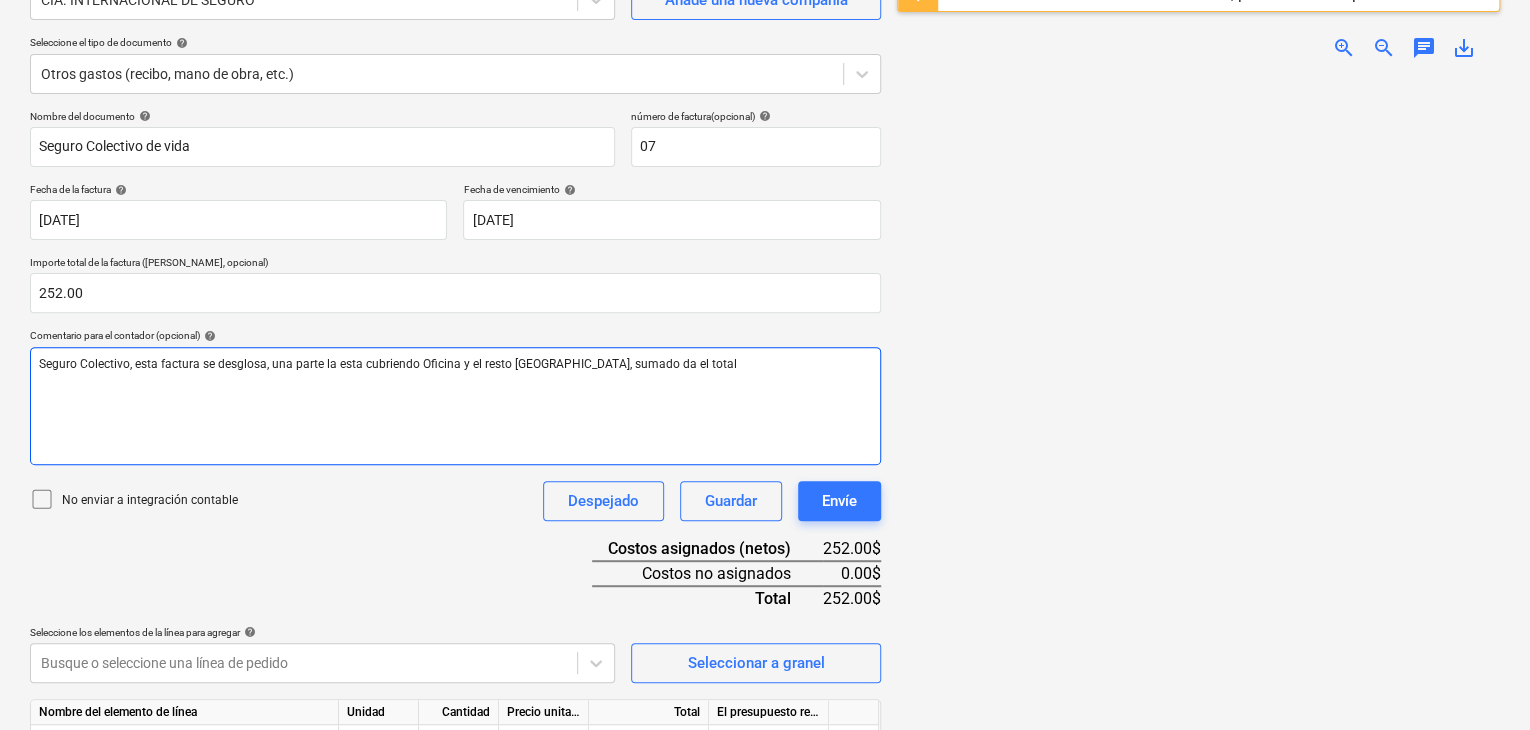 click on "Seguro Colectivo, esta factura se desglosa, una parte la esta cubriendo Oficina y el resto [GEOGRAPHIC_DATA], sumado da el total" at bounding box center [388, 364] 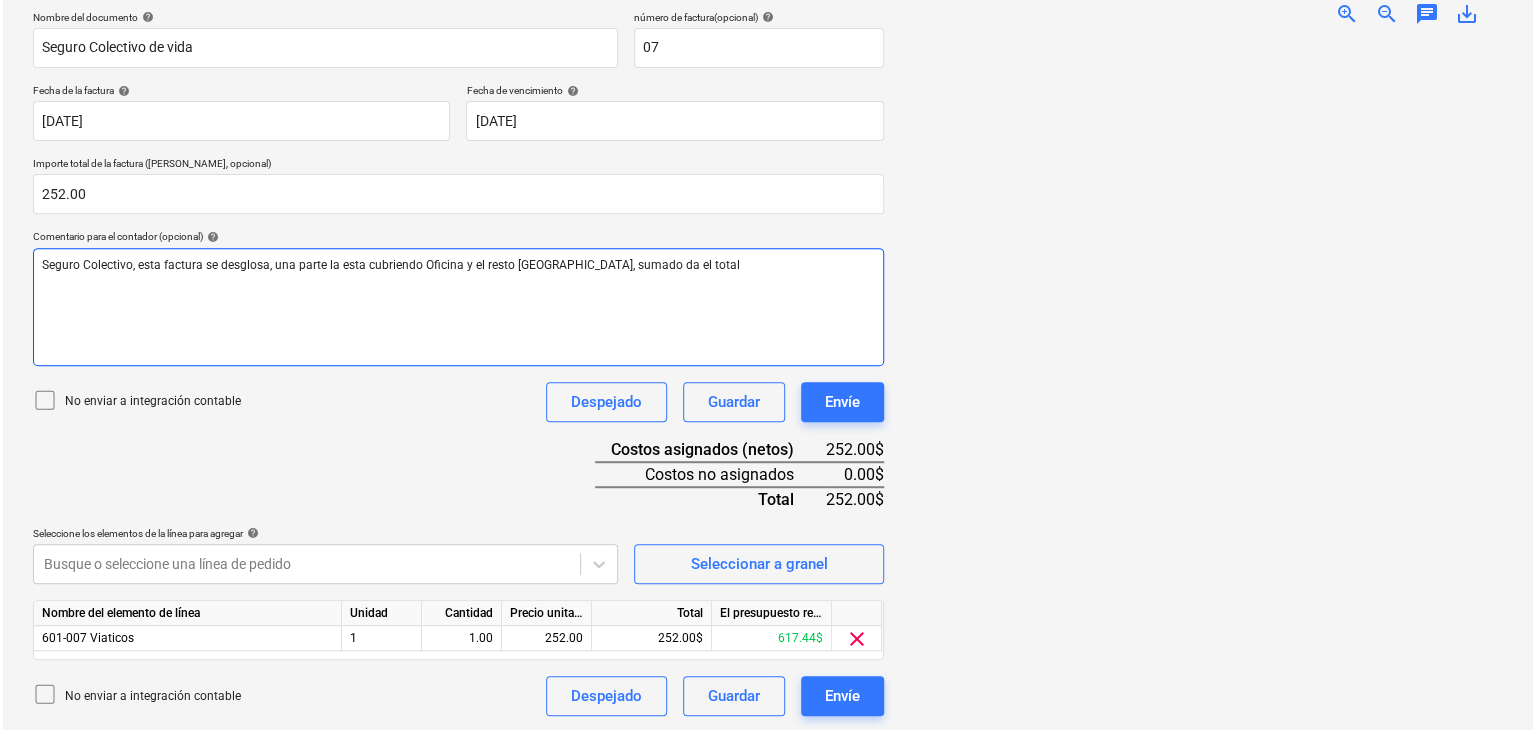 scroll, scrollTop: 301, scrollLeft: 0, axis: vertical 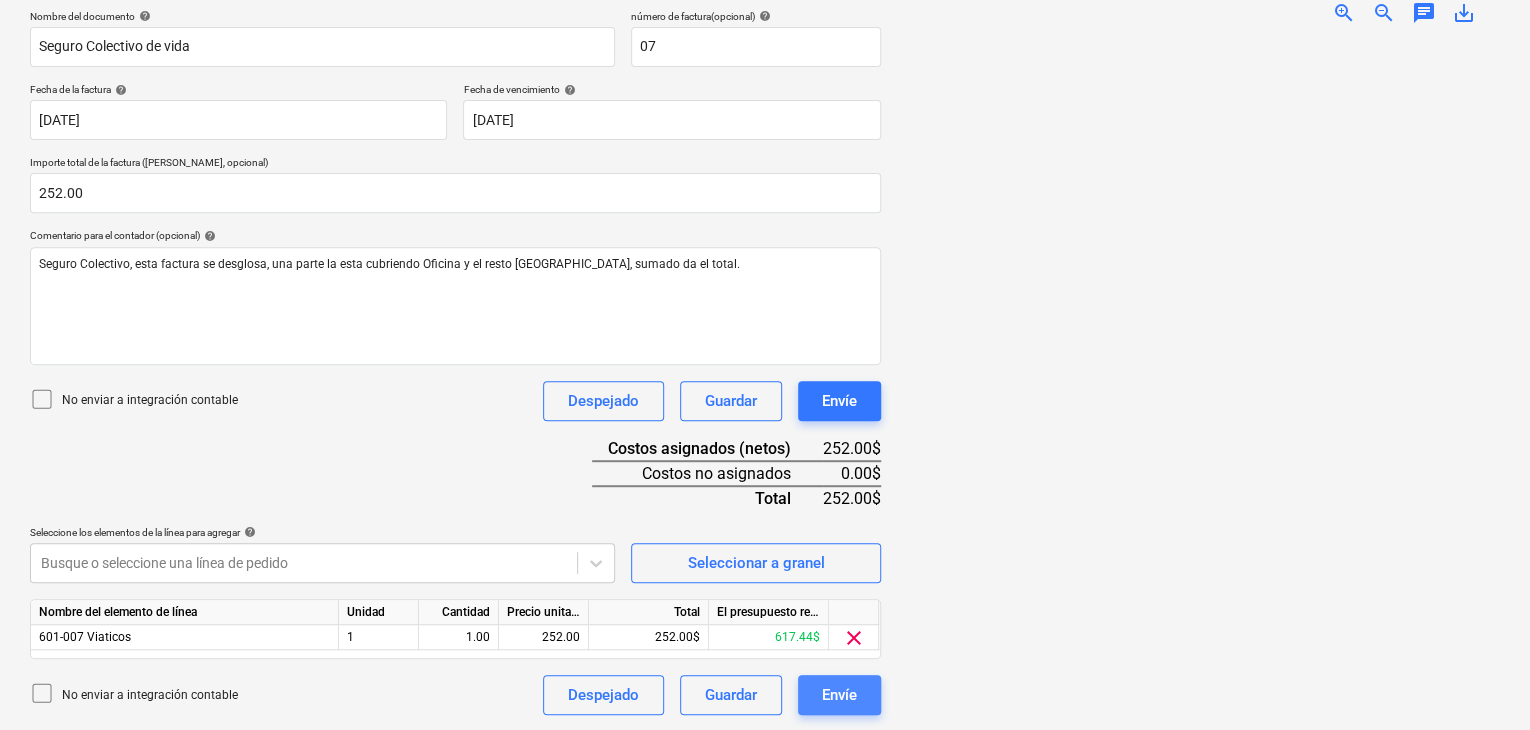 click on "Envíe" at bounding box center (839, 695) 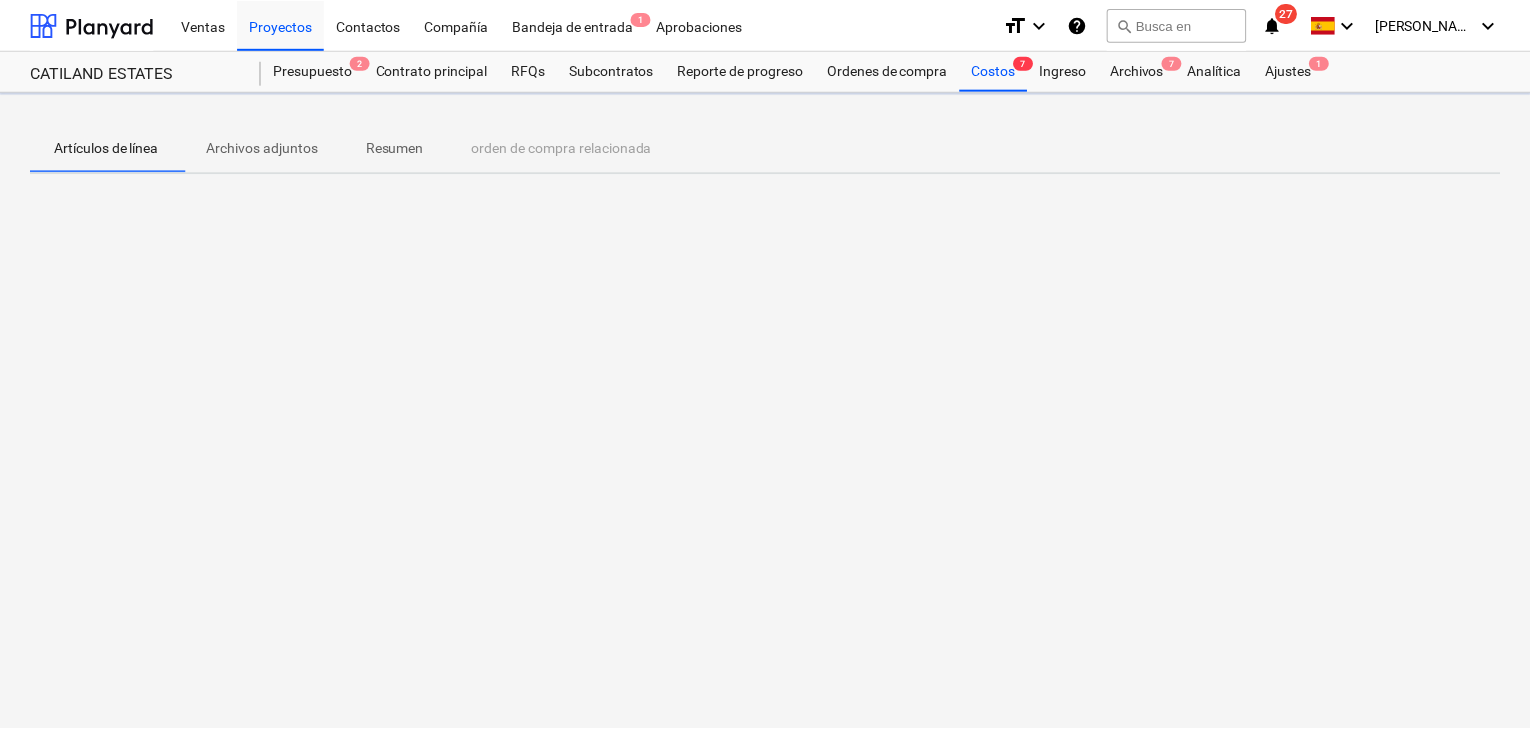 scroll, scrollTop: 0, scrollLeft: 0, axis: both 